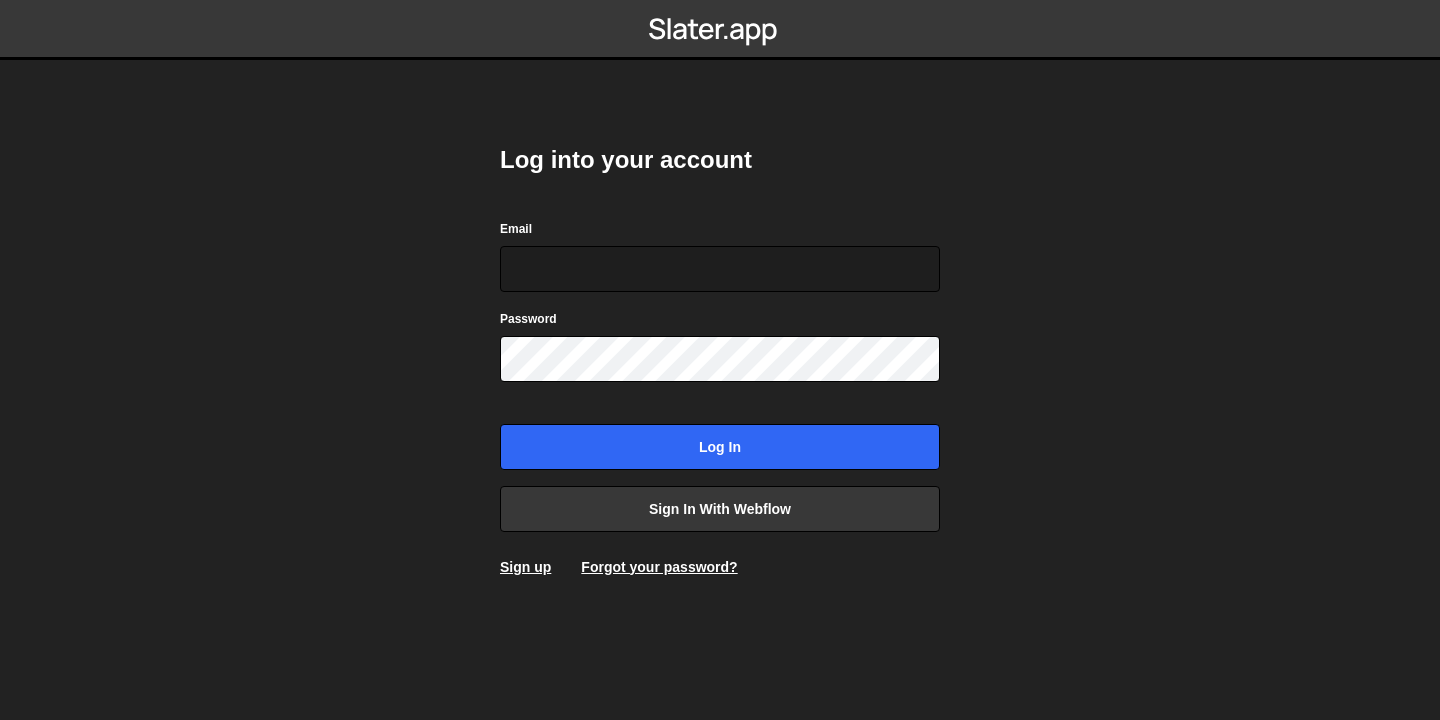 scroll, scrollTop: 0, scrollLeft: 0, axis: both 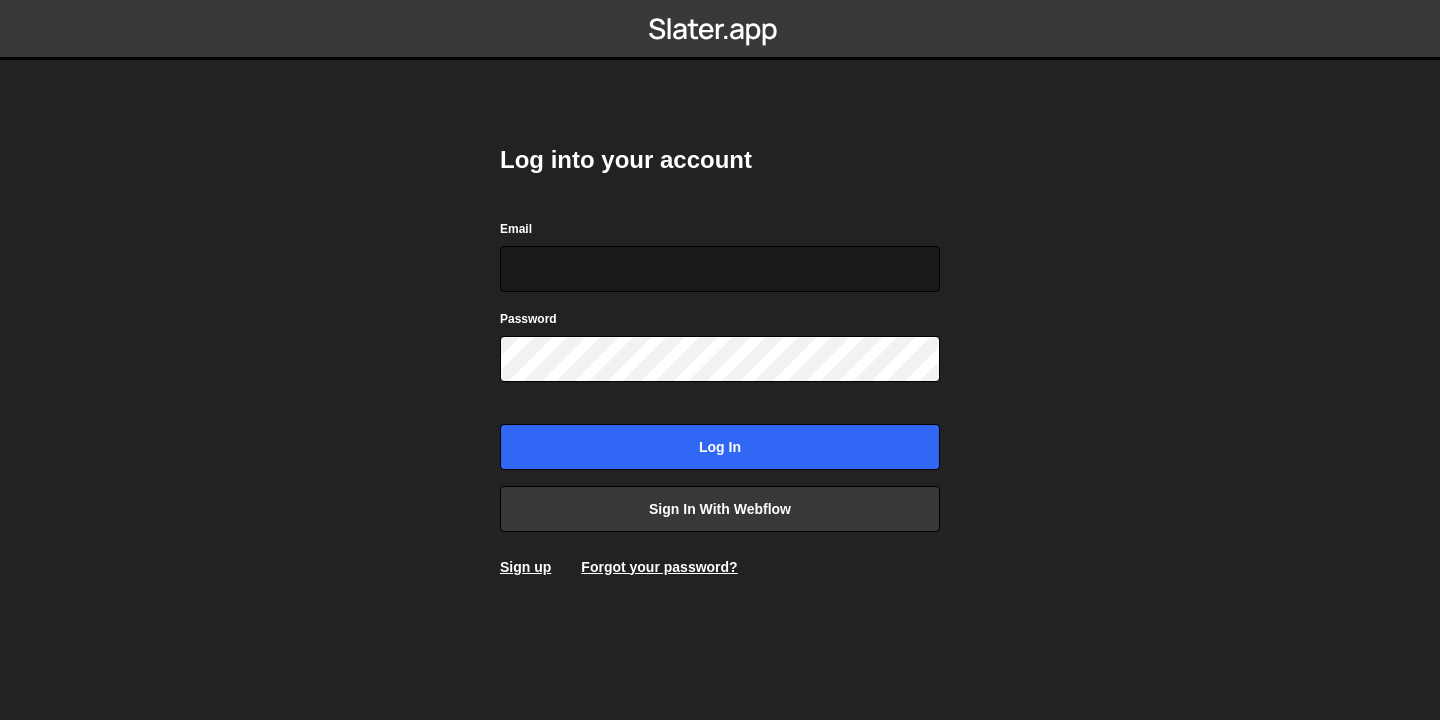 click on "Email" at bounding box center [720, 269] 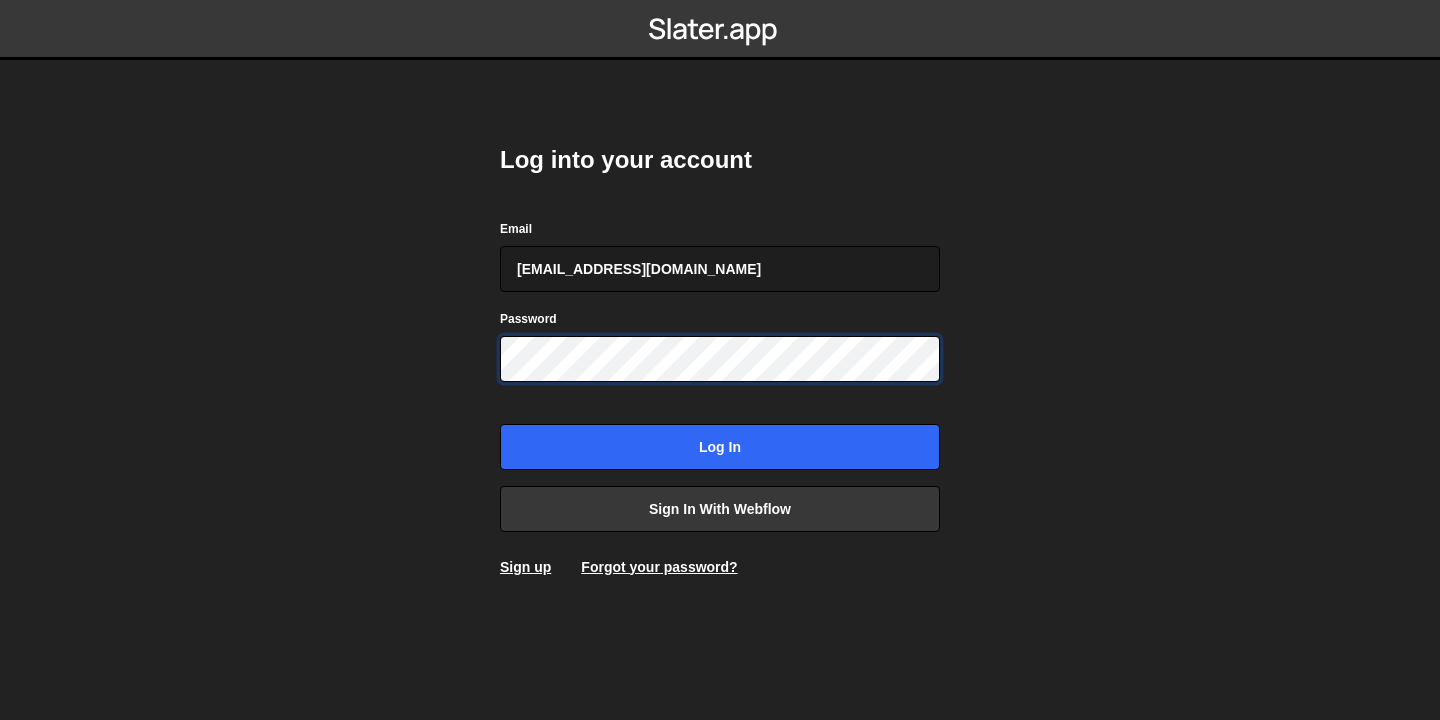 click on "Log in" at bounding box center [720, 447] 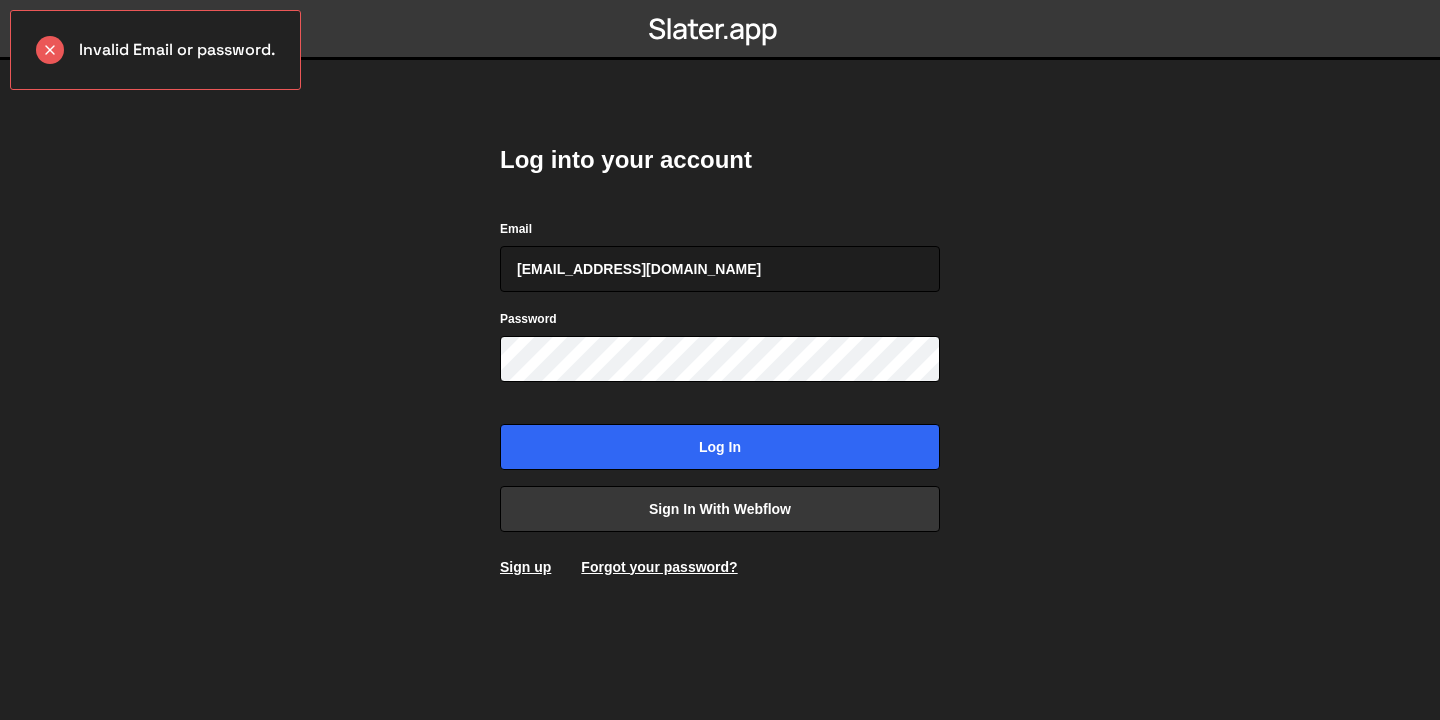 scroll, scrollTop: 0, scrollLeft: 0, axis: both 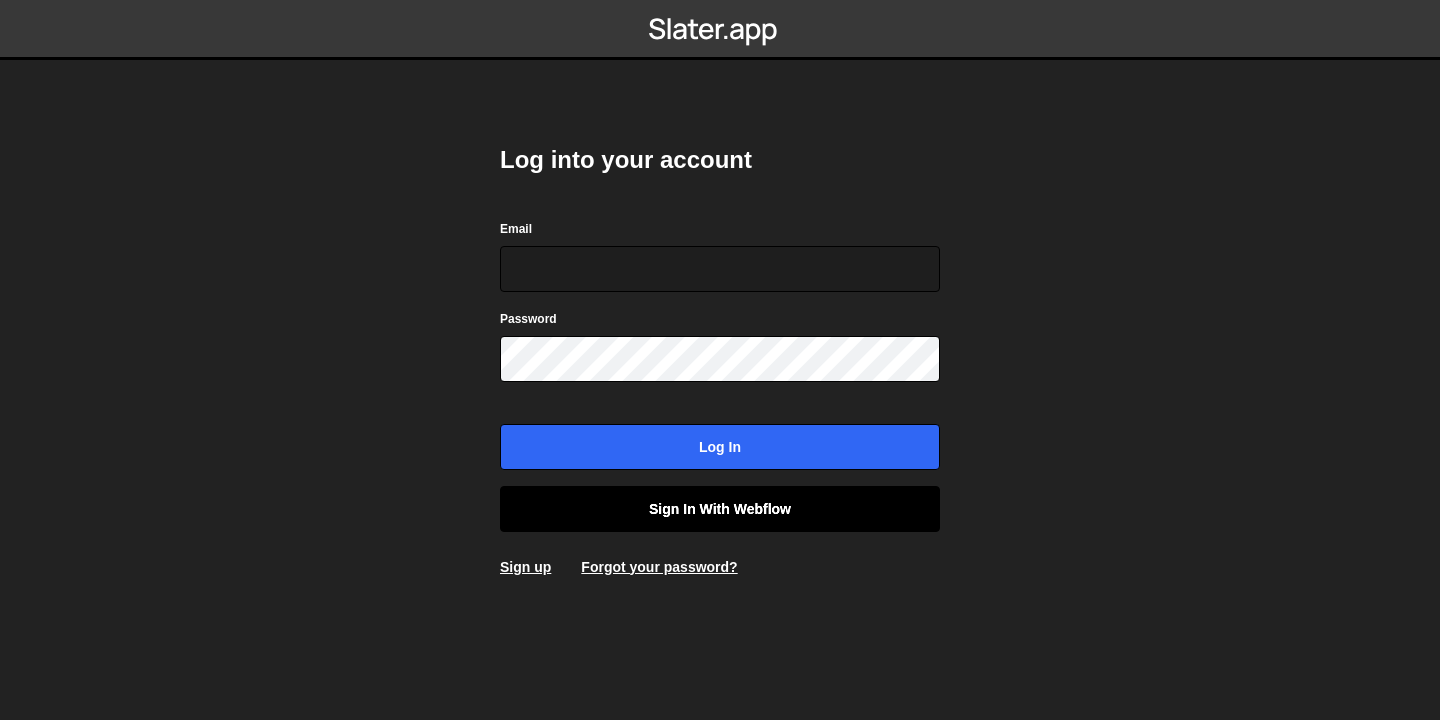 click on "Sign in with Webflow" at bounding box center [720, 509] 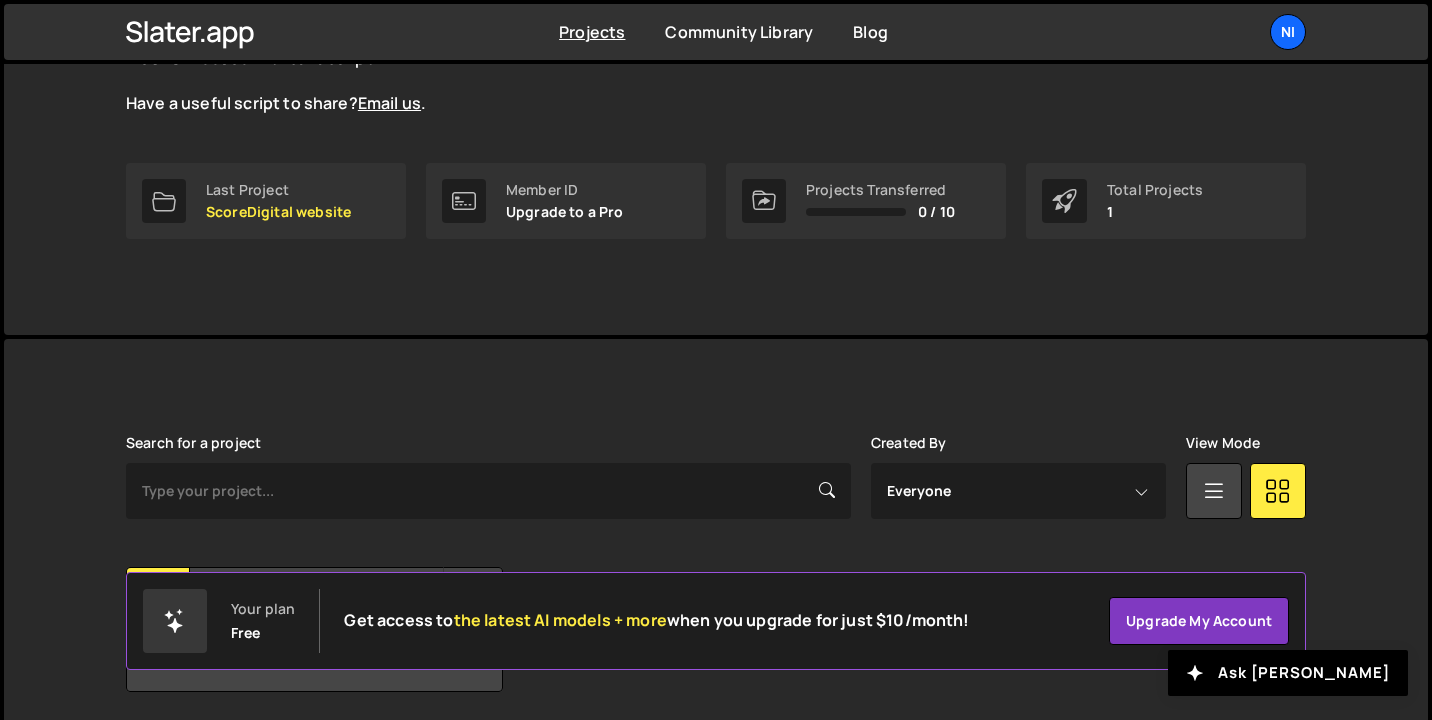 scroll, scrollTop: 243, scrollLeft: 0, axis: vertical 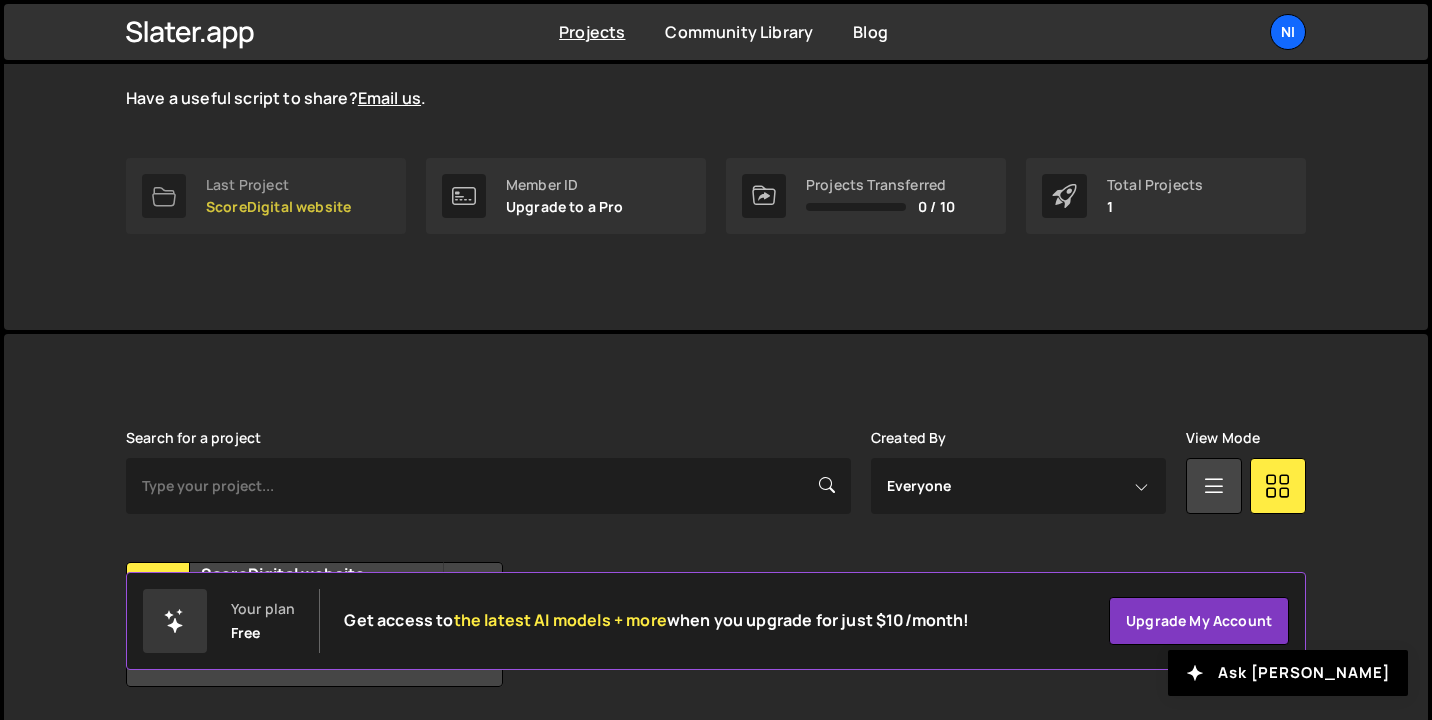 click on "ScoreDigital website" at bounding box center (278, 207) 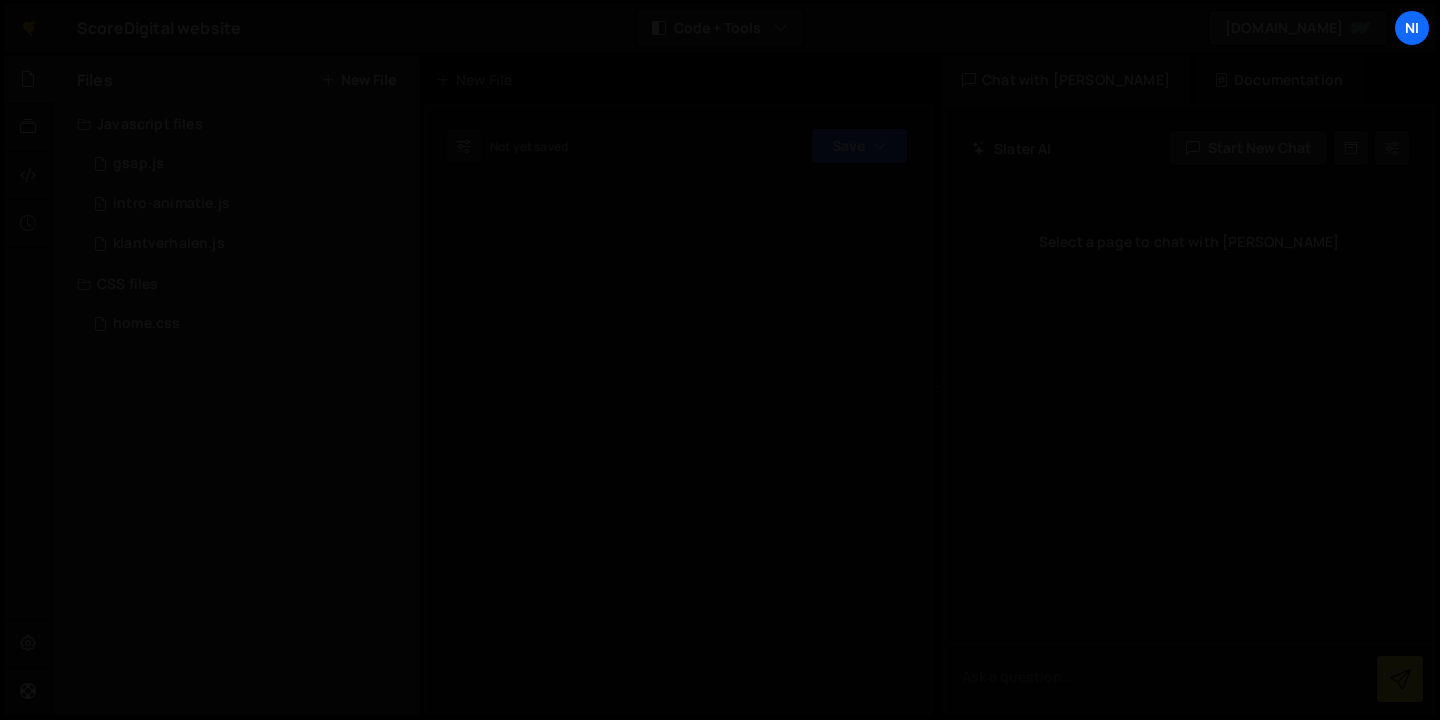 scroll, scrollTop: 0, scrollLeft: 0, axis: both 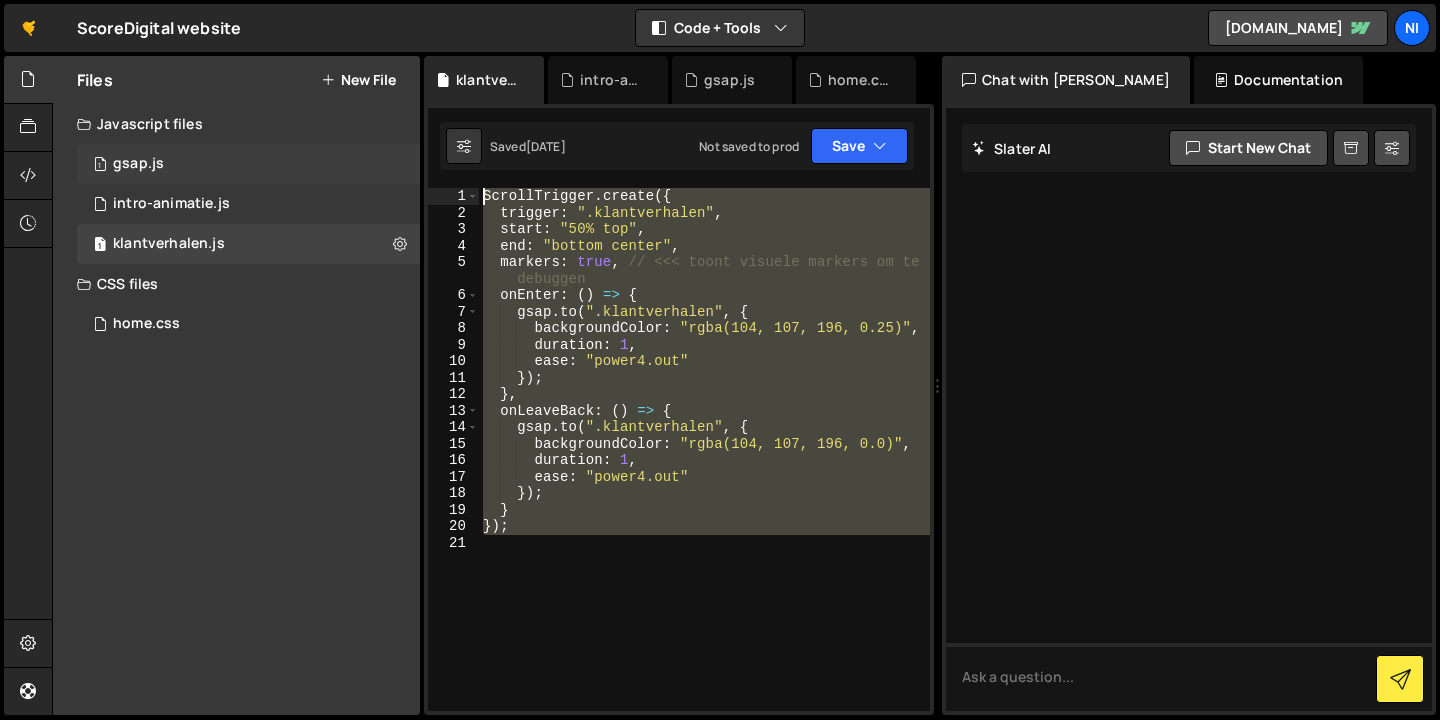 drag, startPoint x: 572, startPoint y: 562, endPoint x: 419, endPoint y: 157, distance: 432.9365 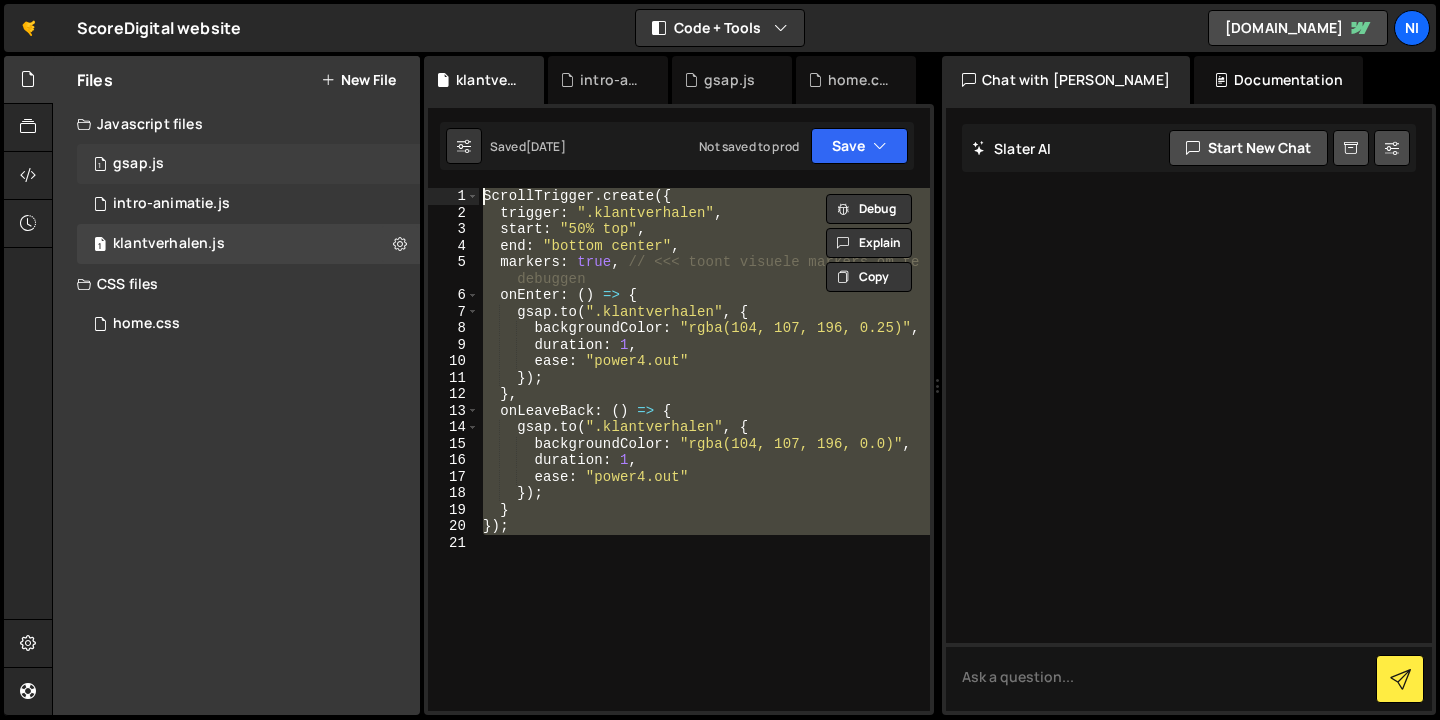 type 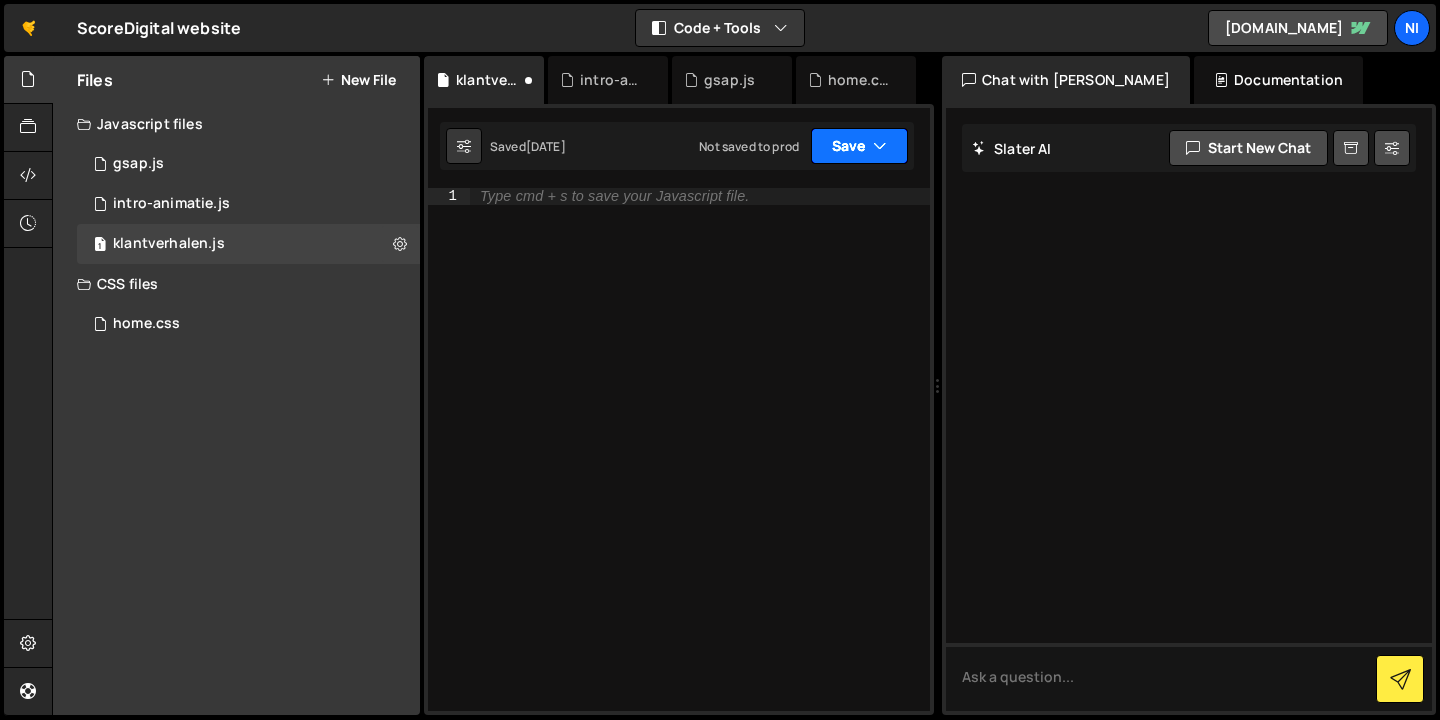 click on "Save" at bounding box center [859, 146] 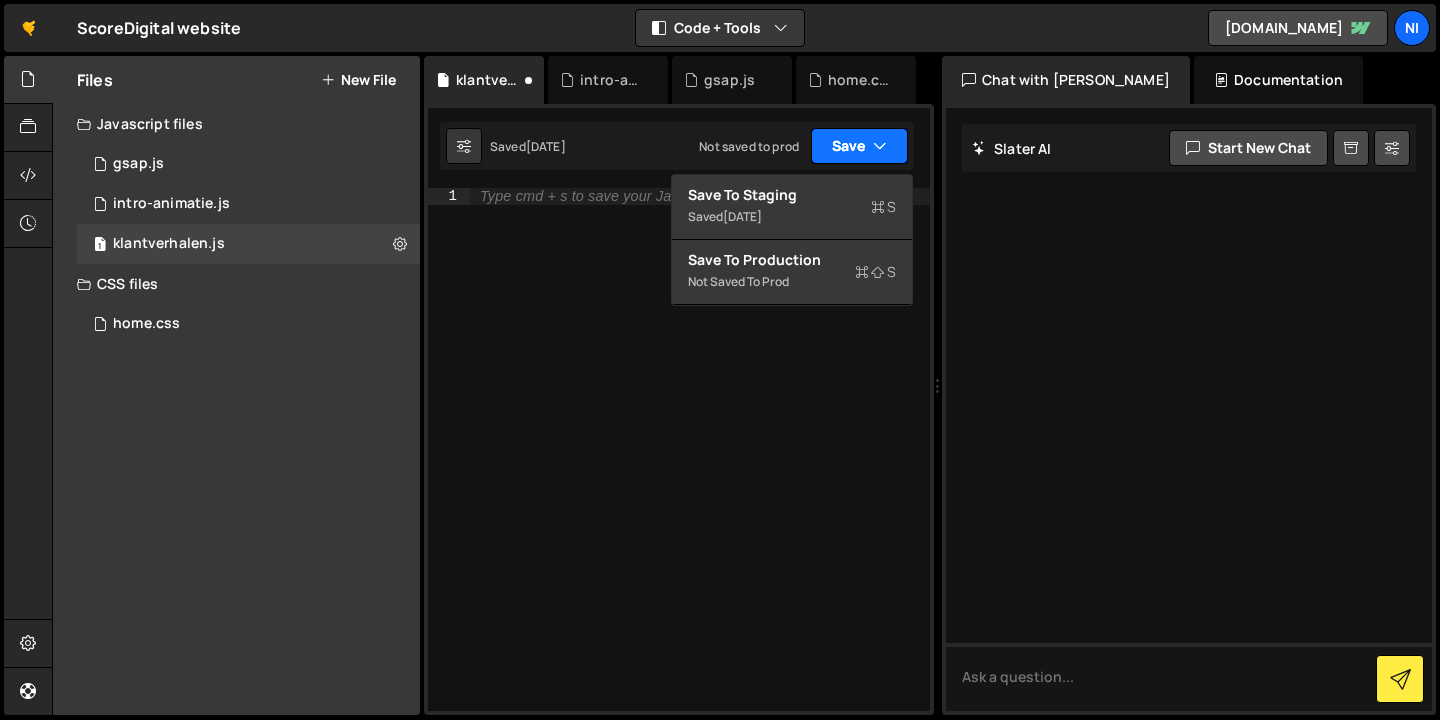 click on "Save" at bounding box center (859, 146) 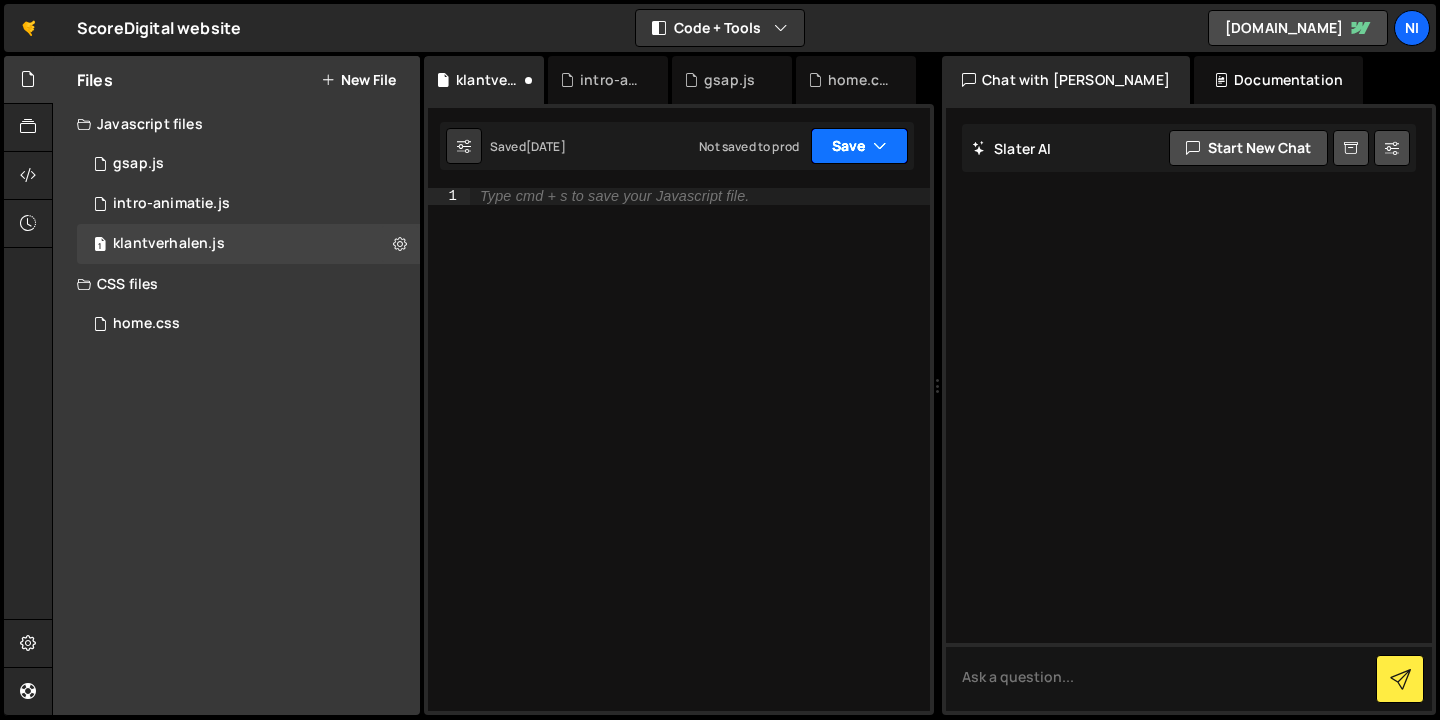 click on "Save" at bounding box center (859, 146) 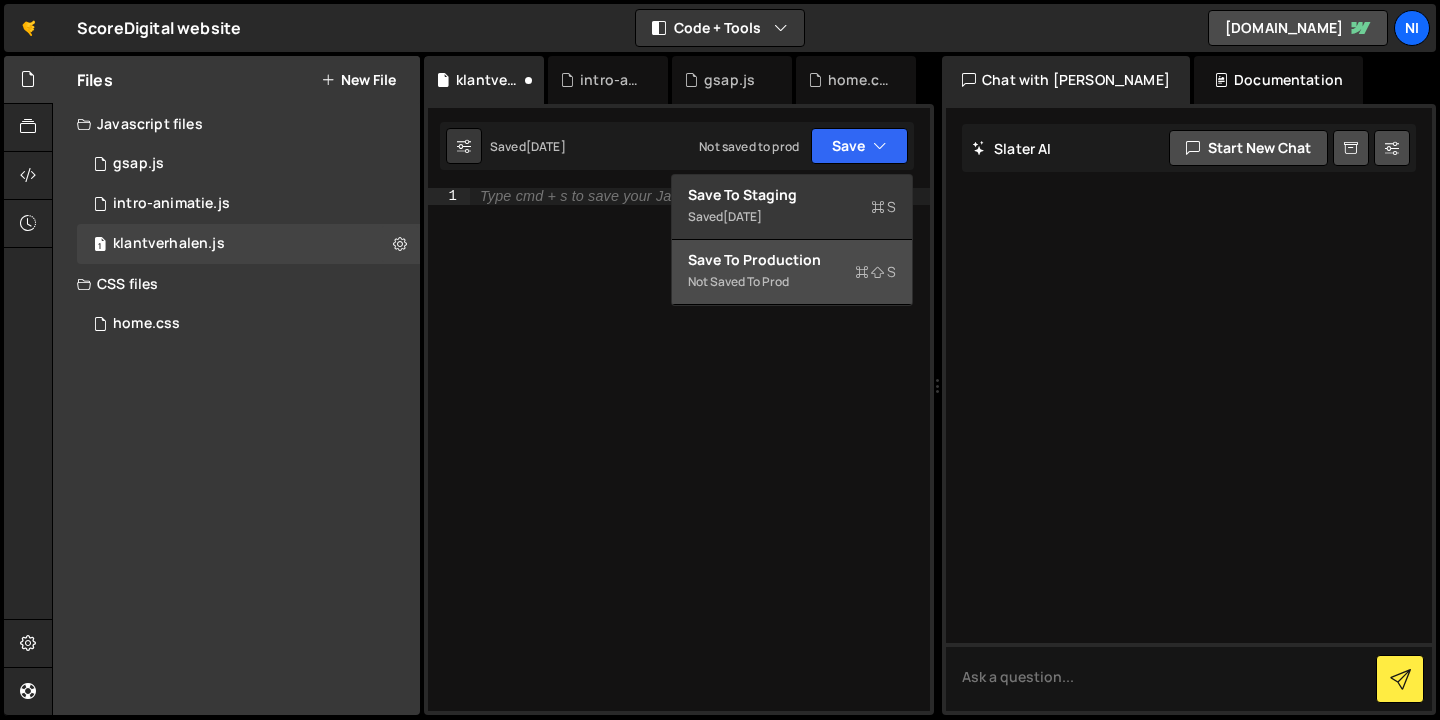 click on "Not saved to prod" at bounding box center (792, 282) 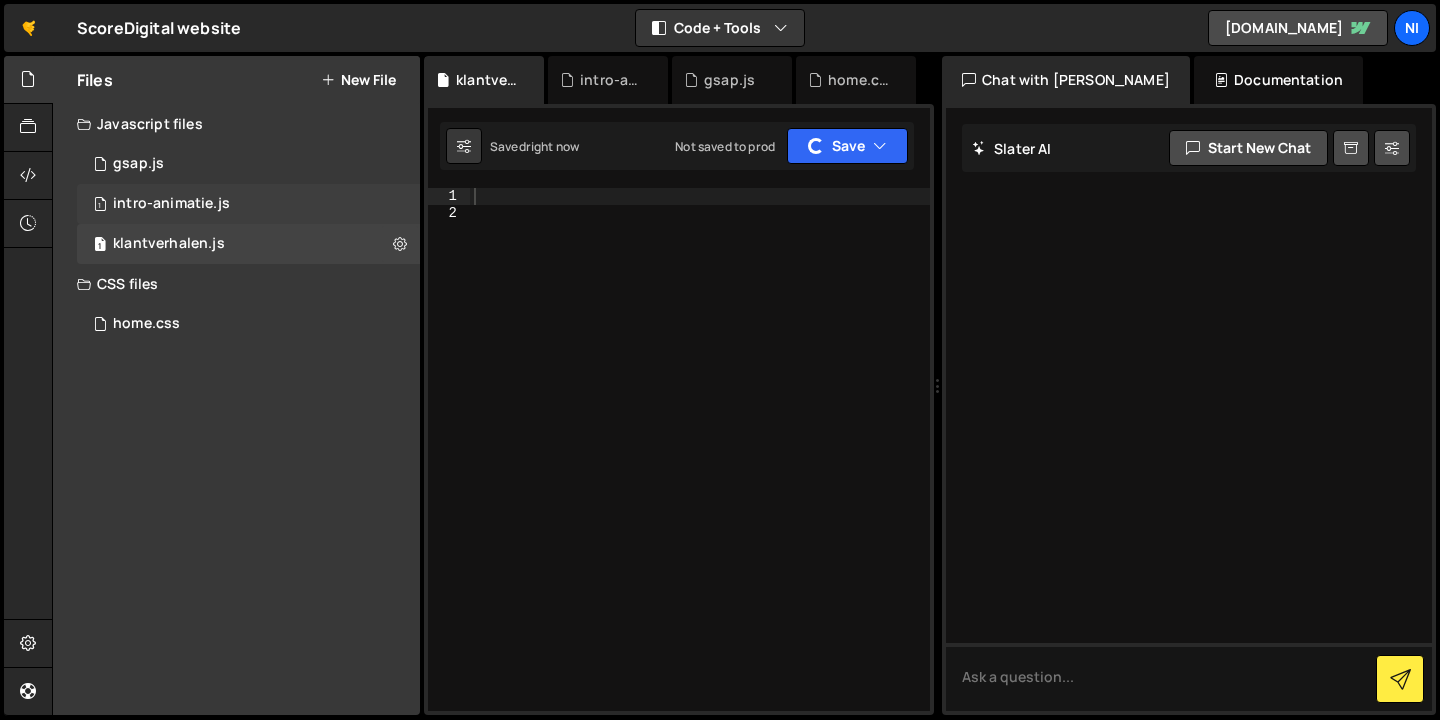 click on "1
intro-animatie.js
0" at bounding box center [248, 204] 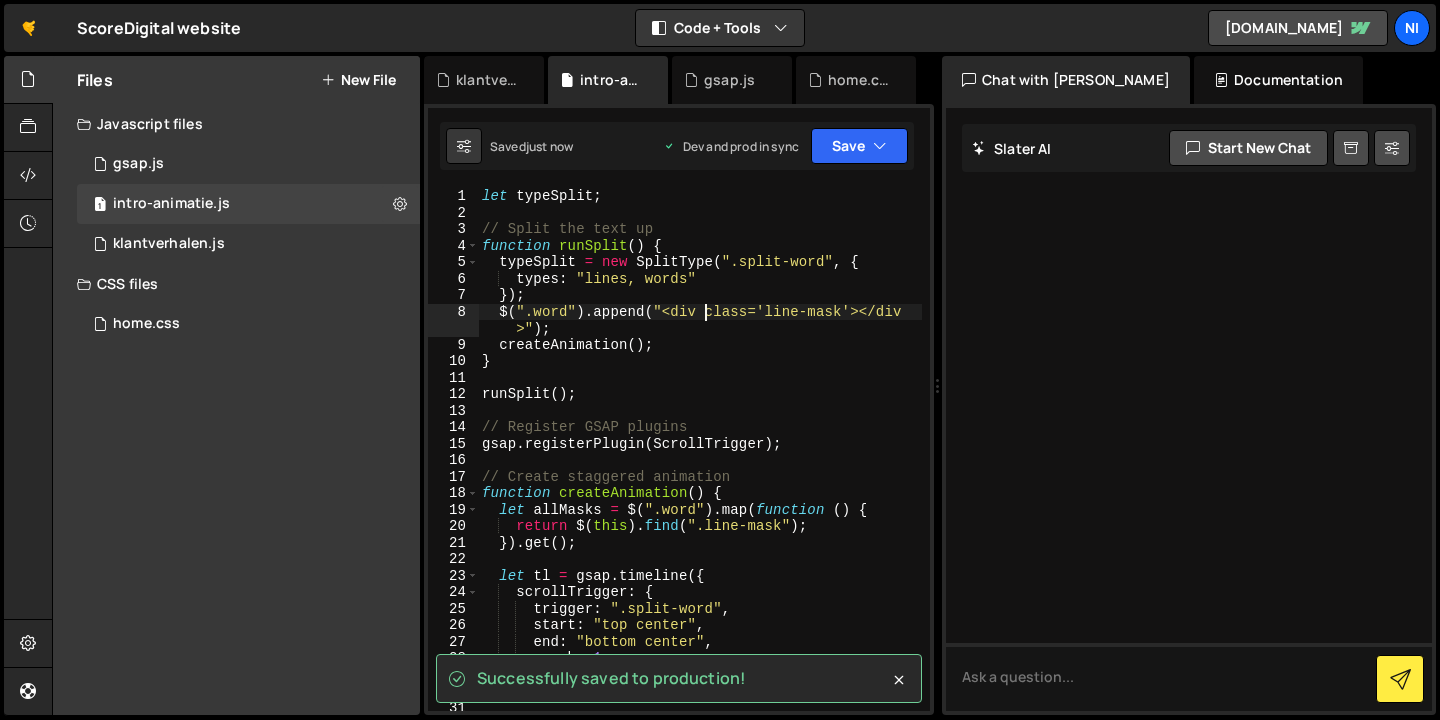 click on "let   typeSplit ; // Split the text up function   runSplit ( )   {    typeSplit   =   new   SplitType ( ".split-word" ,   {       types :   "lines, words"    }) ;    $ ( ".word" ) . append ( "<div class='line-mask'></div      >" ) ;    createAnimation ( ) ; } runSplit ( ) ; // Register GSAP plugins gsap . registerPlugin ( ScrollTrigger ) ; // Create staggered animation function   createAnimation ( )   {    let   allMasks   =   $ ( ".word" ) . map ( function   ( )   {       return   $ ( this ) . find ( ".line-mask" ) ;    }) . get ( ) ;    let   tl   =   gsap . timeline ({       scrollTrigger :   {          trigger :   ".split-word" ,          start :   "top center" ,          end :   "bottom center" ,          scrub :   1       }    }) ;    tl . to ( allMasks ,   {" at bounding box center (700, 466) 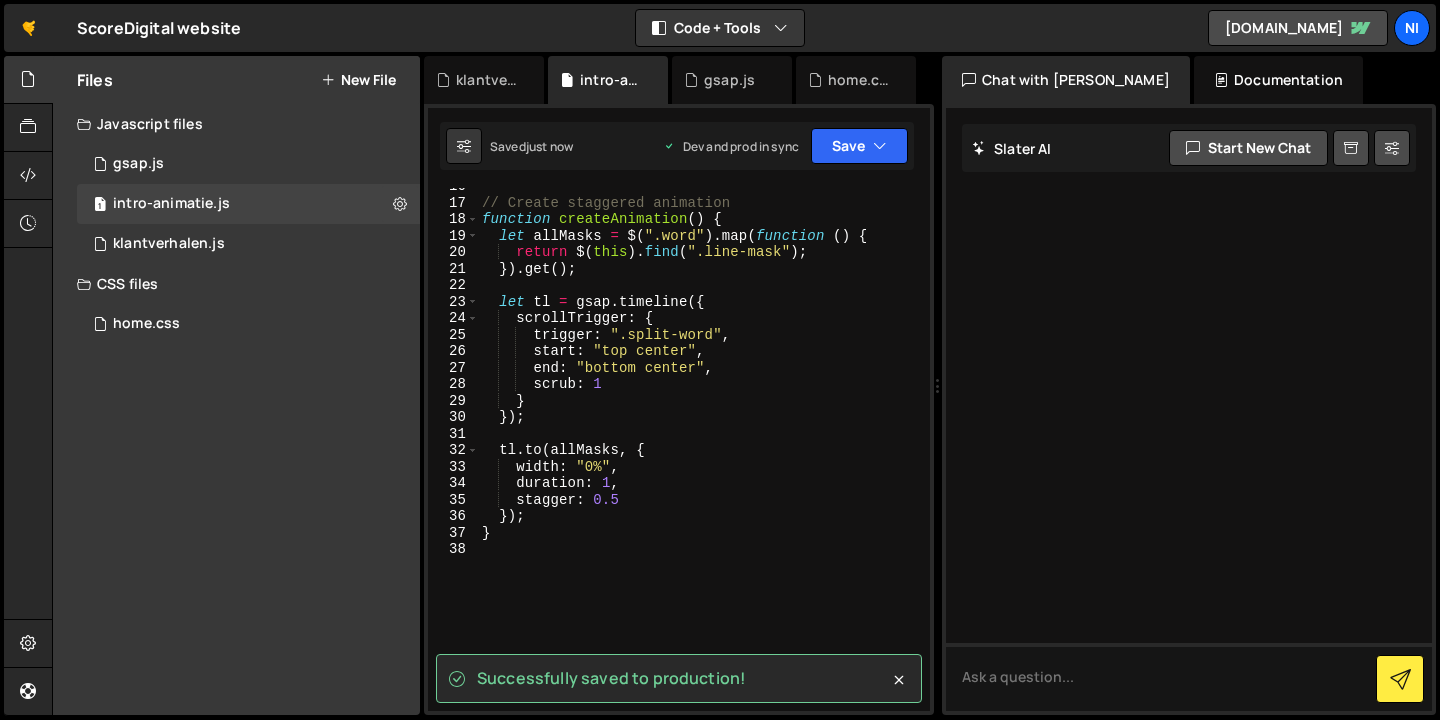 scroll, scrollTop: 374, scrollLeft: 0, axis: vertical 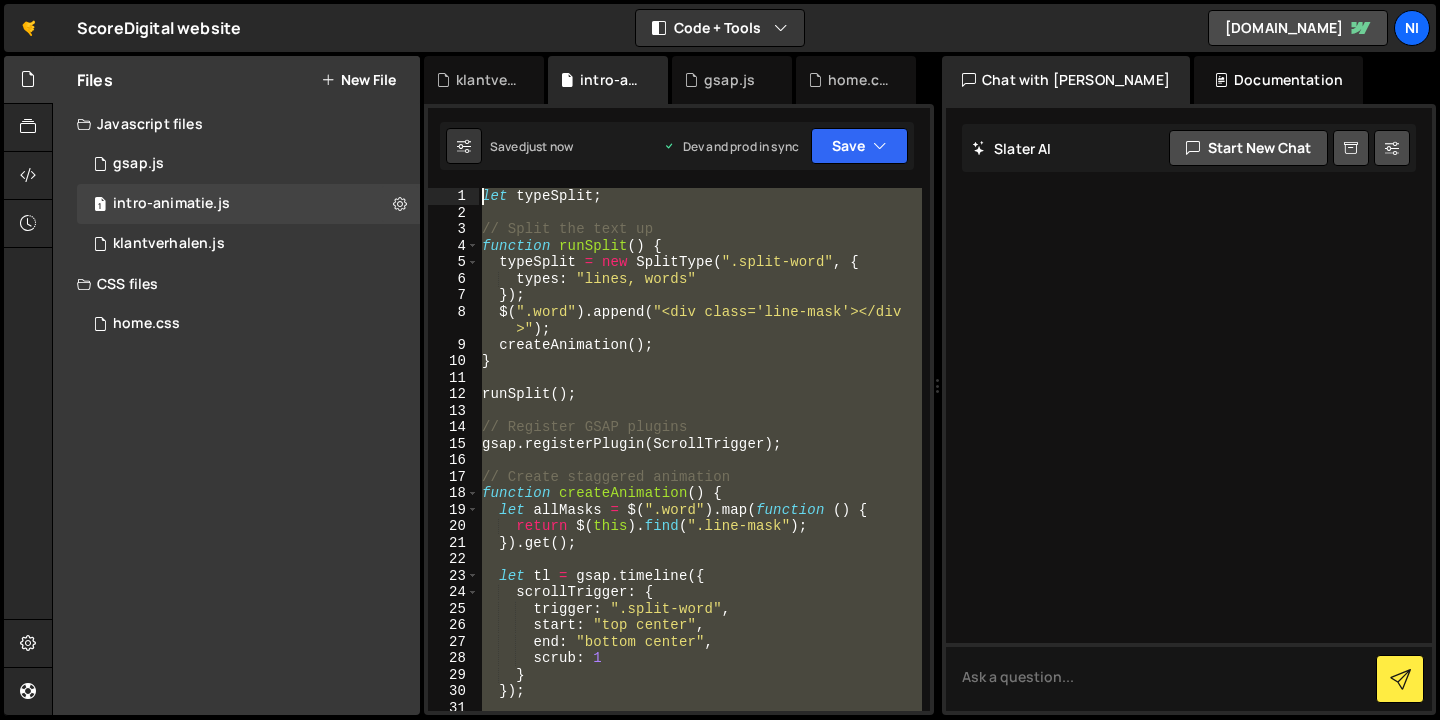 drag, startPoint x: 565, startPoint y: 412, endPoint x: 435, endPoint y: -87, distance: 515.6559 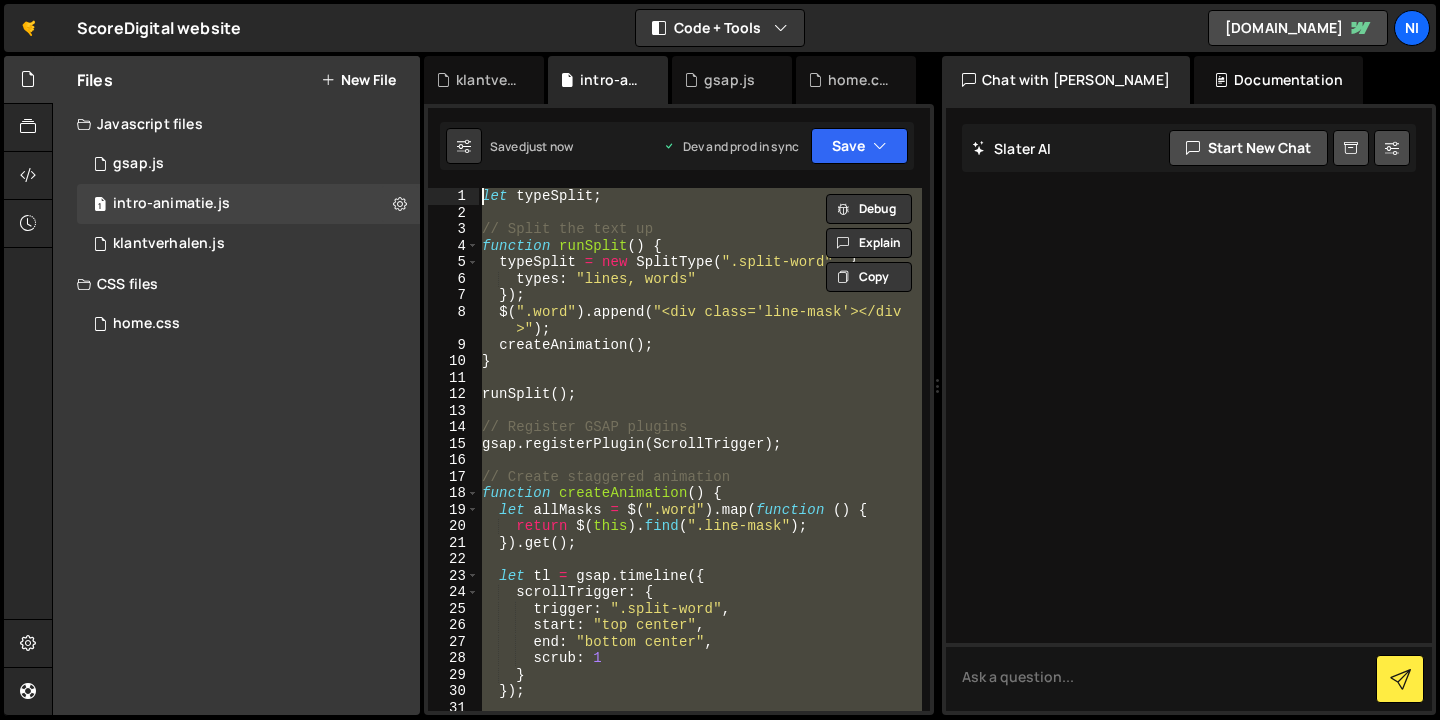 type 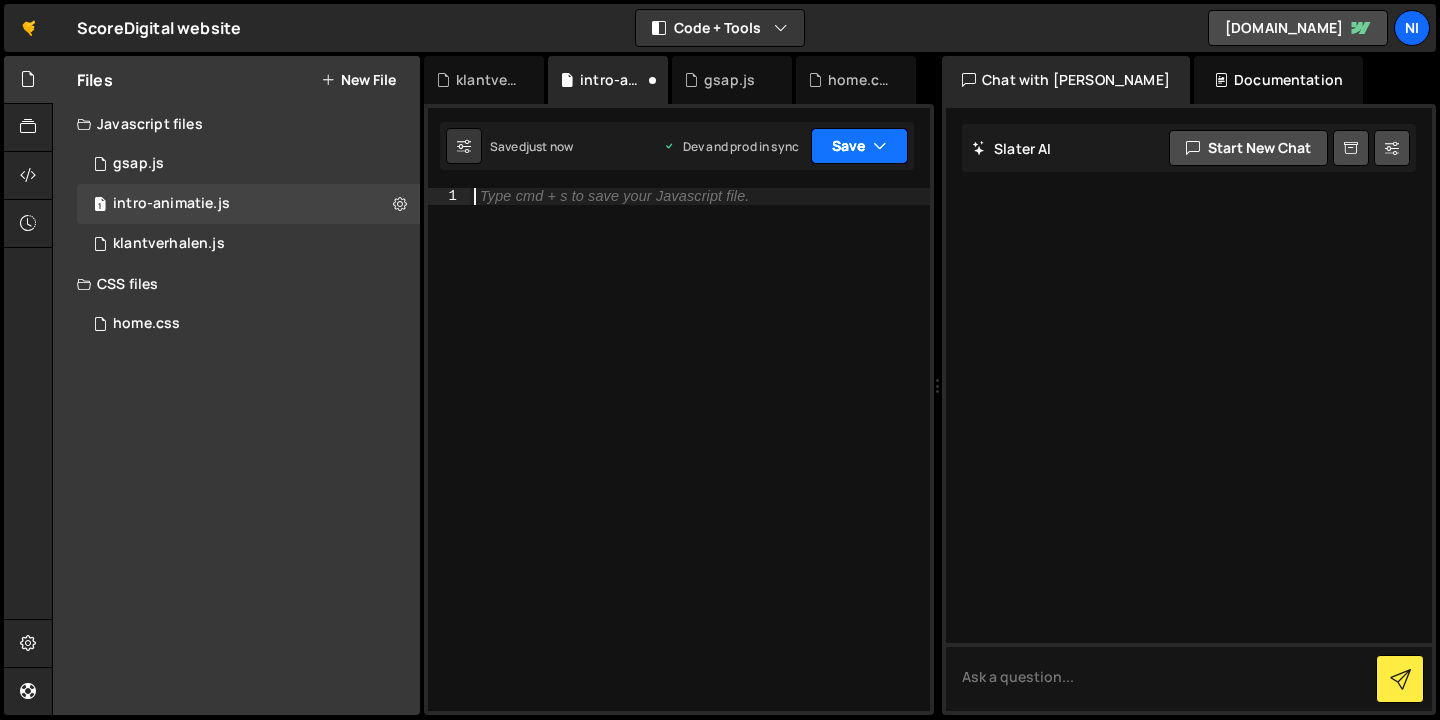click on "Save" at bounding box center [859, 146] 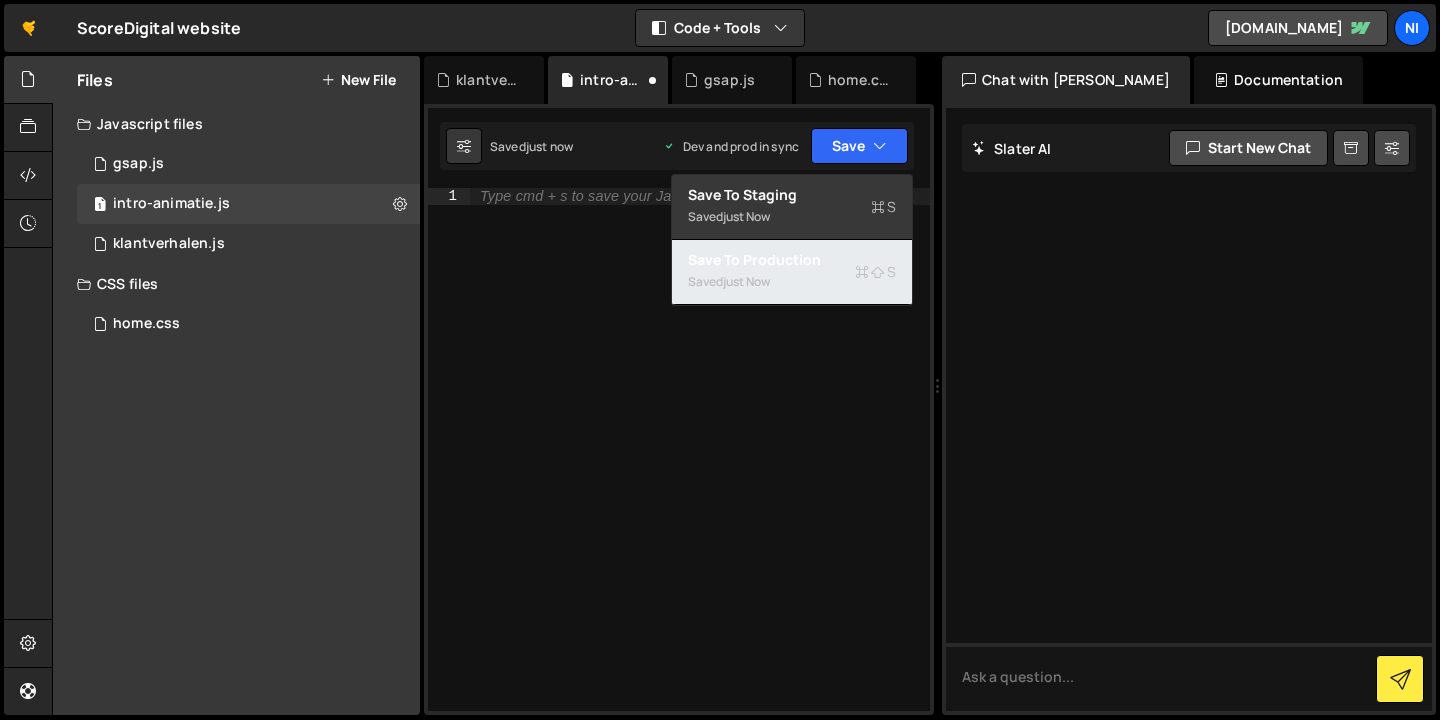 click on "Save to Production
S" at bounding box center (792, 260) 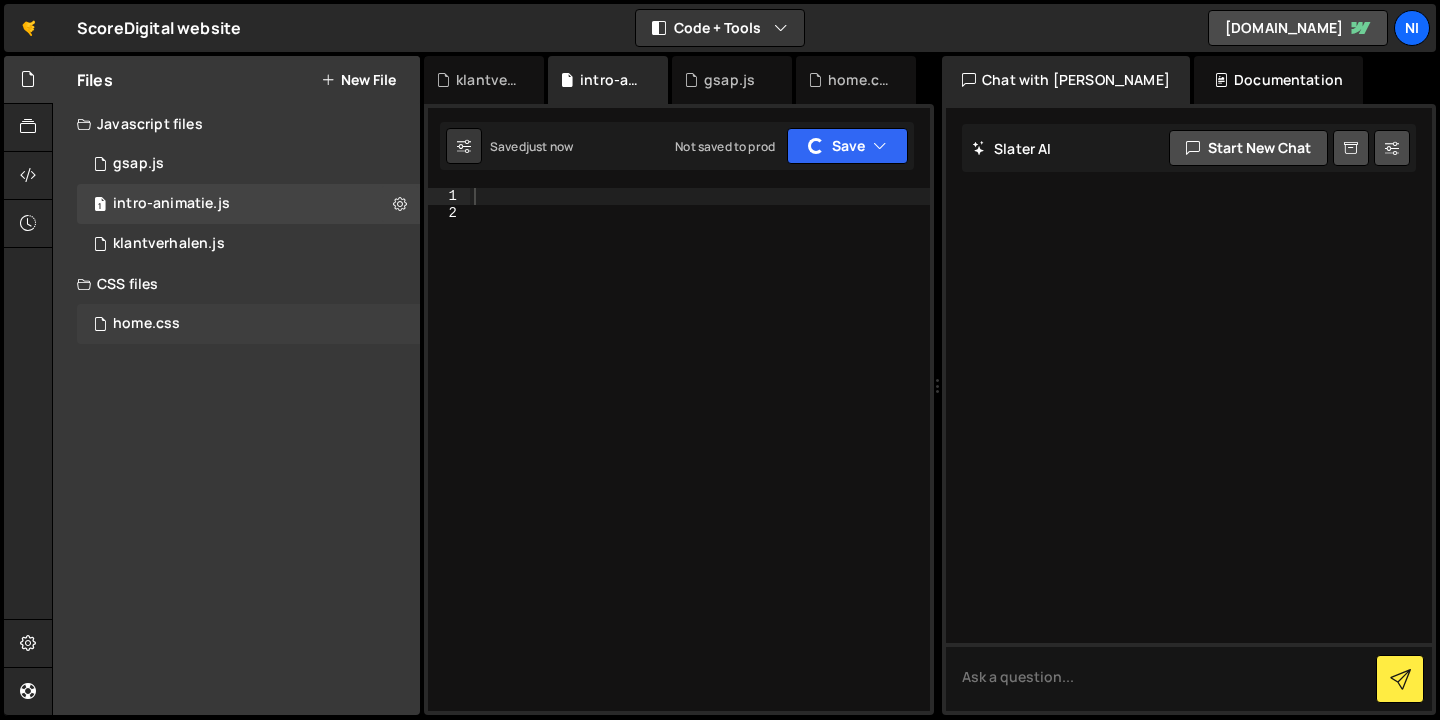 click on "home.css
0" at bounding box center (248, 324) 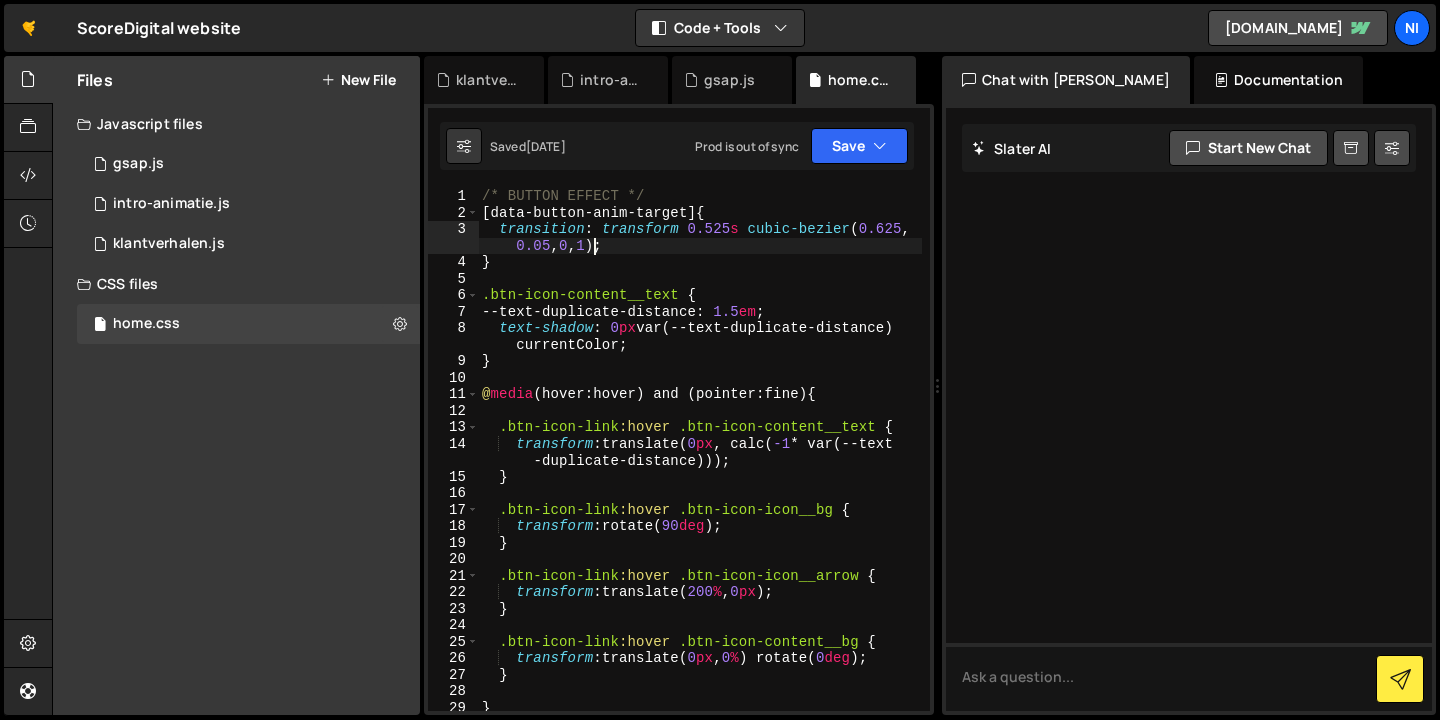 click on "/* BUTTON EFFECT */ [ data-button-anim-target ]  {    transition :   transform   0.525 s   cubic-bezier ( 0.625 ,       0.05 ,  0 ,  1 ) ; } .btn-icon-content__text   {   --text-duplicate-distance :   1.5 em ;    text-shadow :   0 px  var(--text-duplicate-distance)       currentColor ; } @ media  (hover:hover) and (pointer:fine)  {    .btn-icon-link :hover   .btn-icon-content__text   {       transform :  translate( 0 px , calc( -1  * var(--text        -duplicate-distance))) ;    }    .btn-icon-link :hover   .btn-icon-icon__bg   {       transform :  rotate( 90 deg ) ;    }    .btn-icon-link :hover   .btn-icon-icon__arrow   {       transform :  translate( 200 % ,  0 px ) ;    }    .btn-icon-link :hover   .btn-icon-content__bg   {       transform :  translate( 0 px ,  0 % ) rotate( 0 deg ) ;    } }" at bounding box center [700, 466] 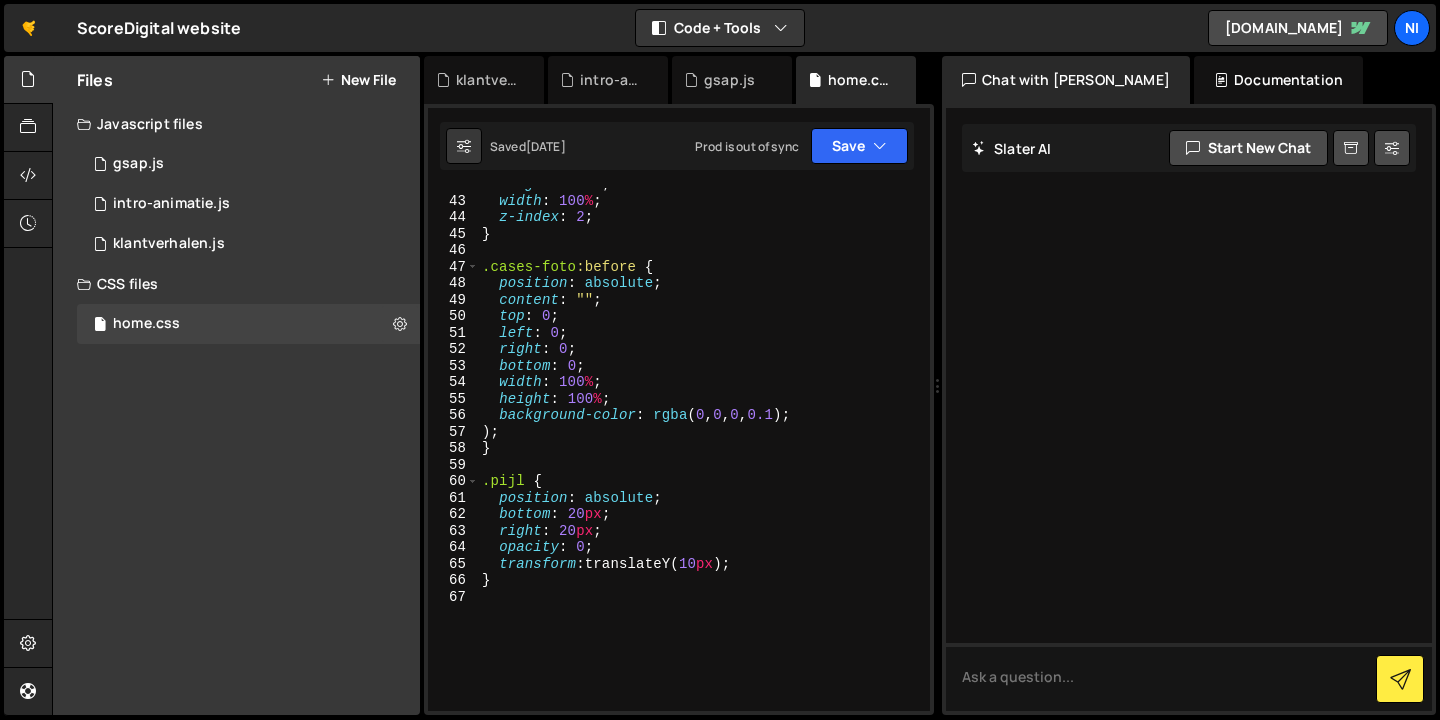 scroll, scrollTop: 885, scrollLeft: 0, axis: vertical 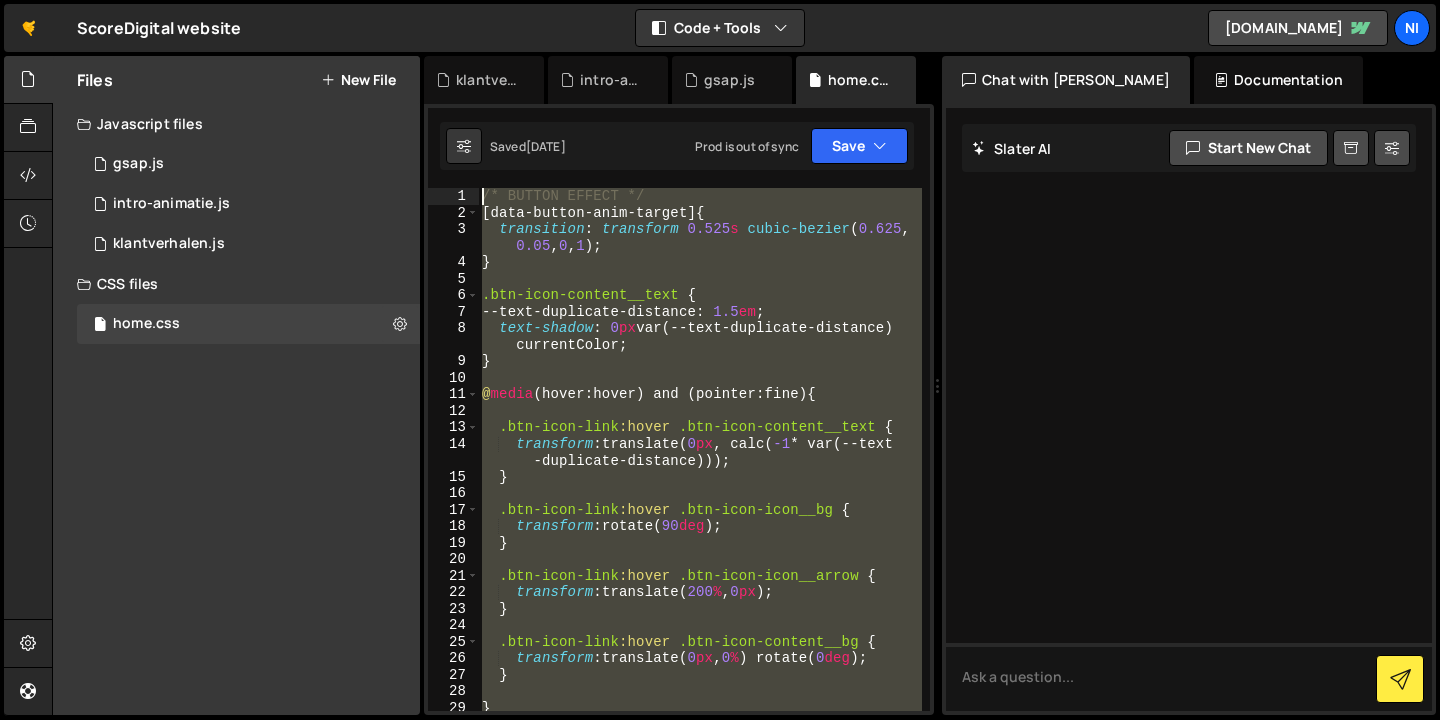 drag, startPoint x: 592, startPoint y: 472, endPoint x: 473, endPoint y: -87, distance: 571.526 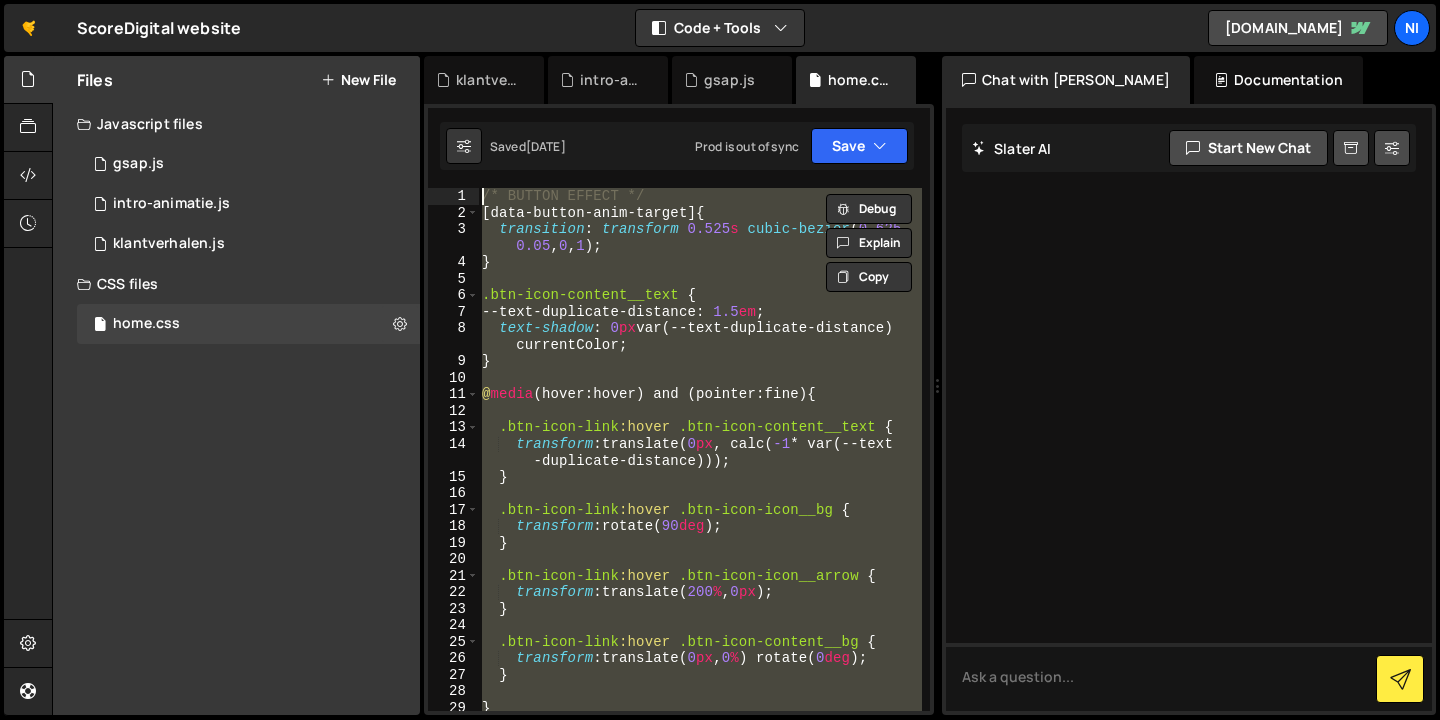 type 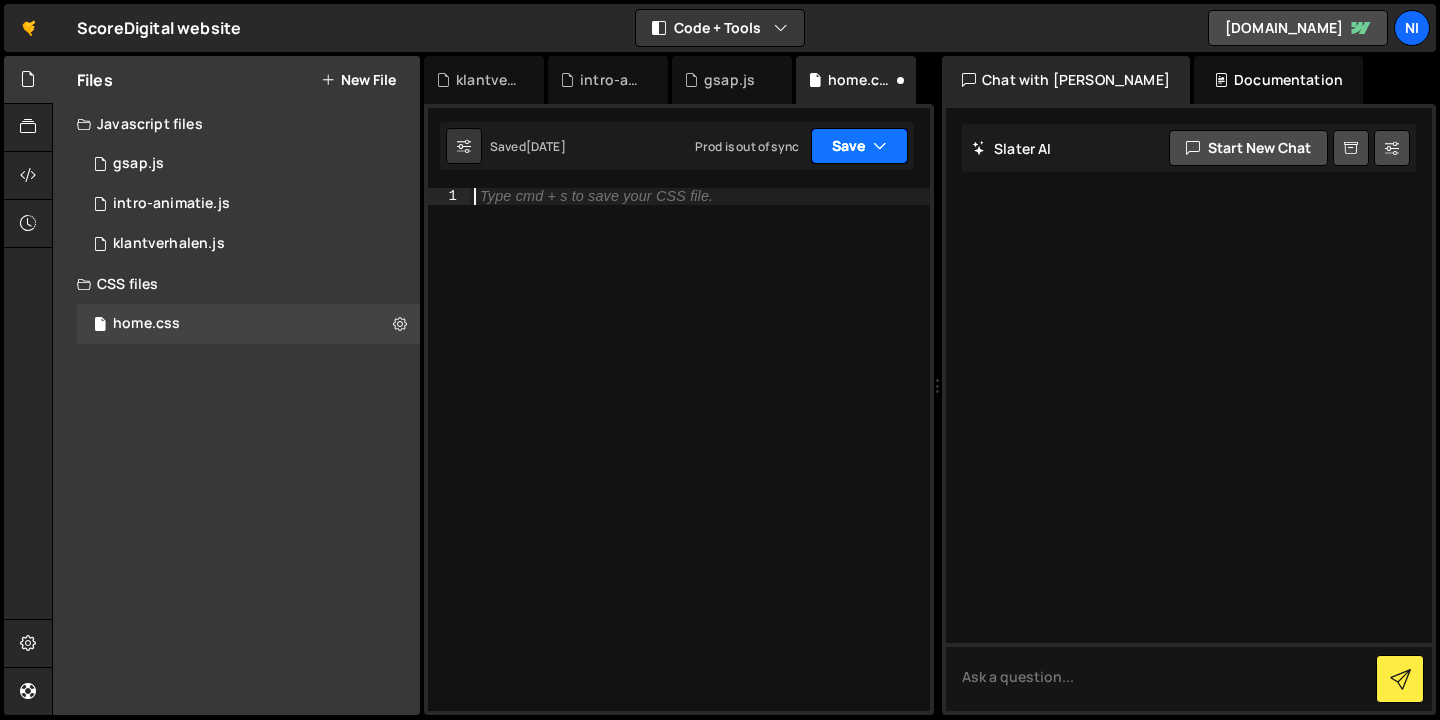 click on "Save" at bounding box center (859, 146) 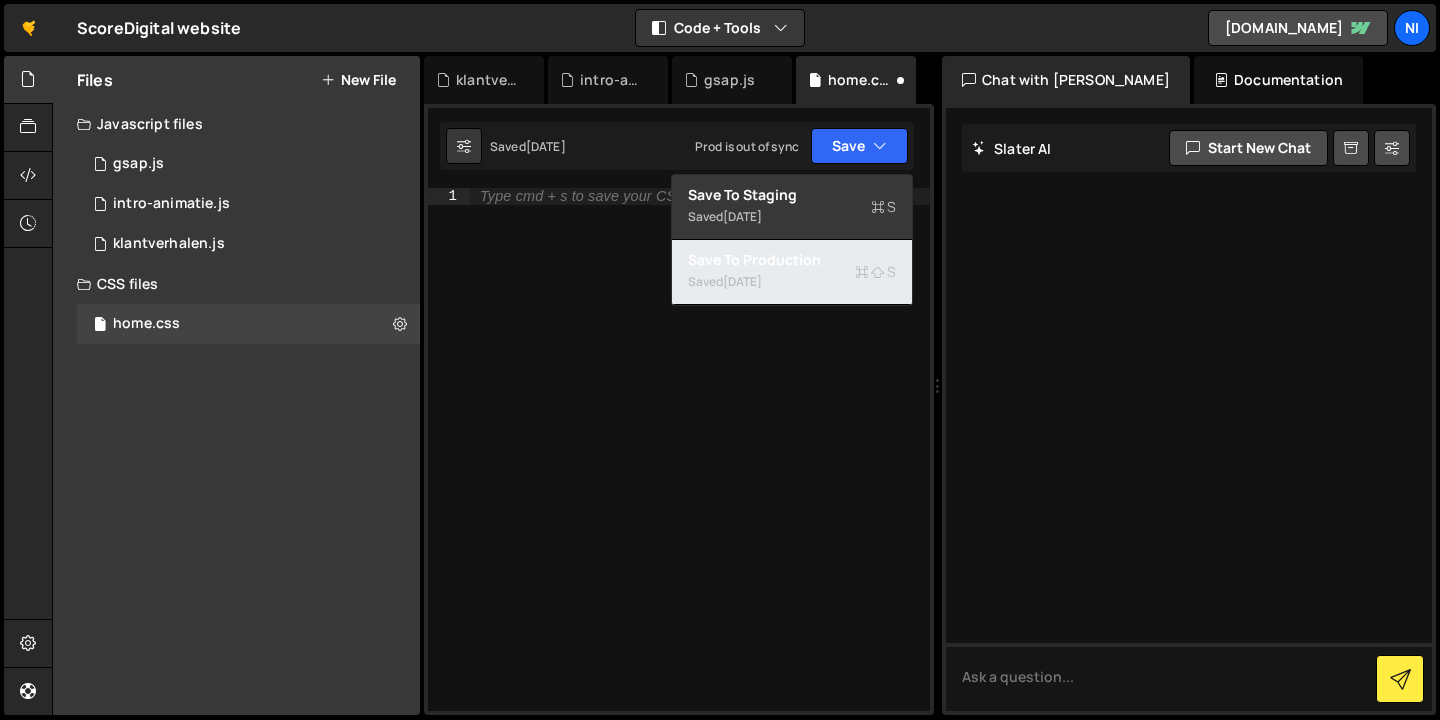 click on "Saved  [DATE]" at bounding box center (792, 282) 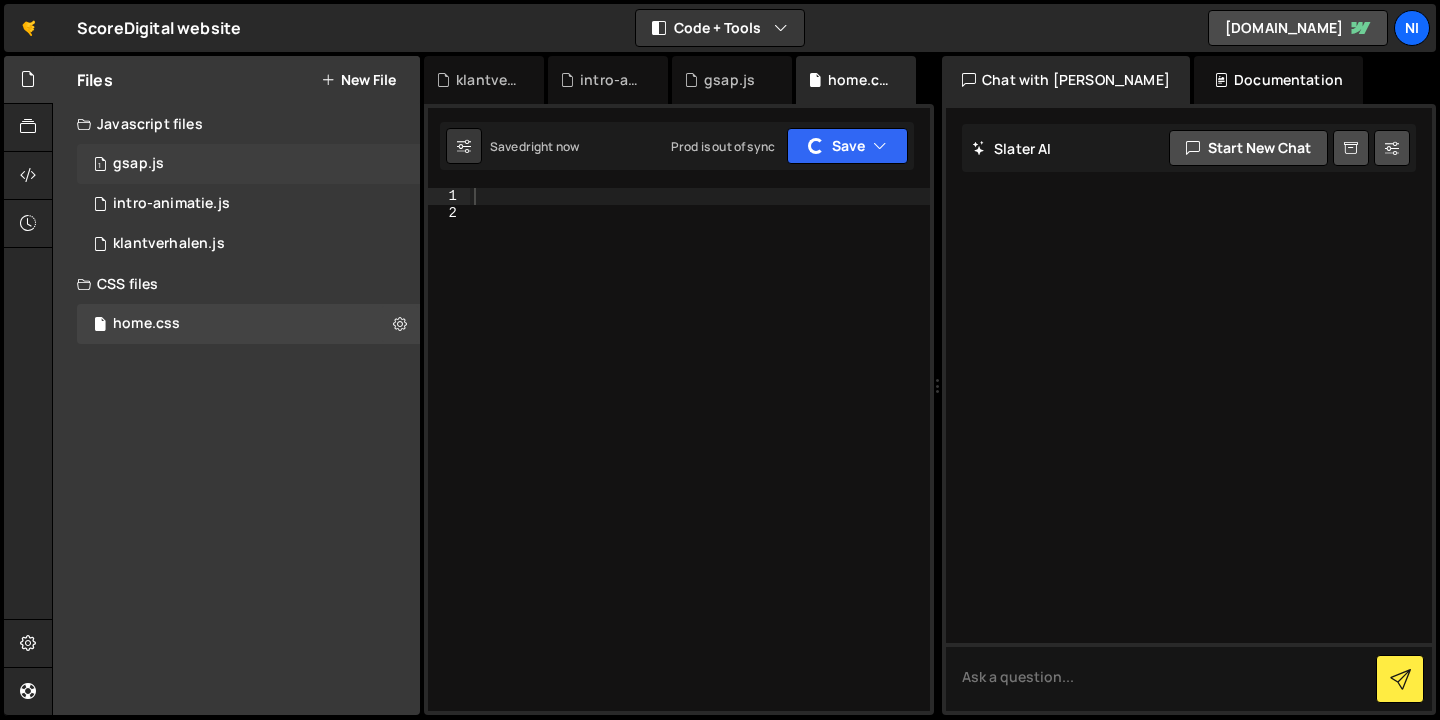 click on "1
gsap.js
0" at bounding box center [248, 164] 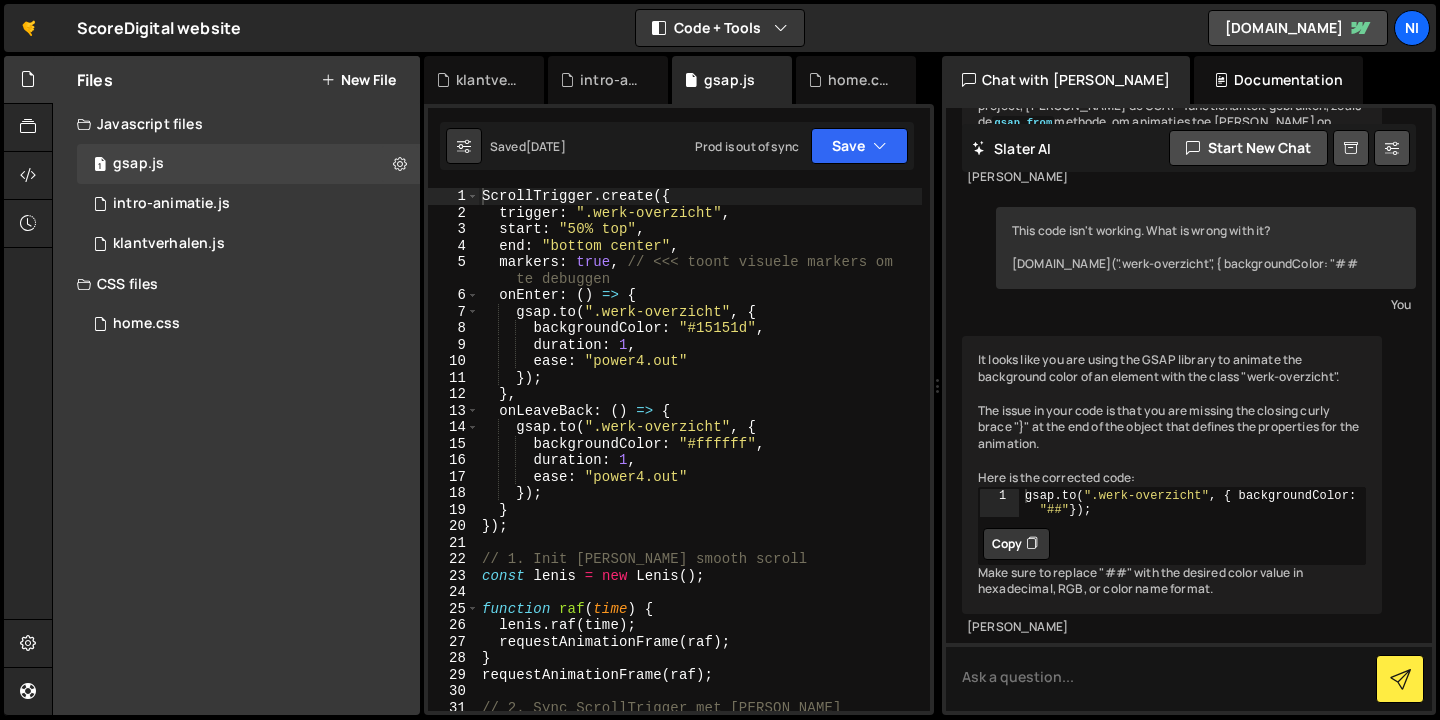 scroll, scrollTop: 1637, scrollLeft: 0, axis: vertical 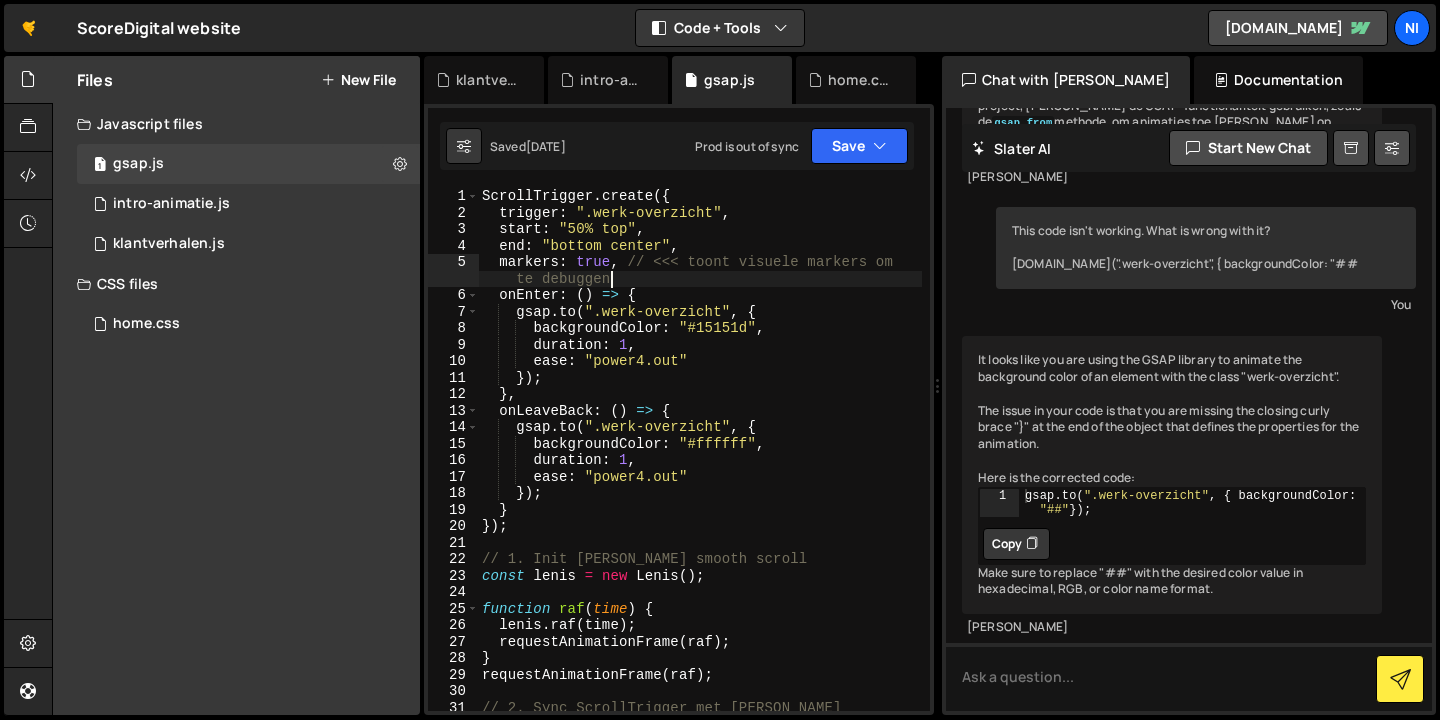 type on "});" 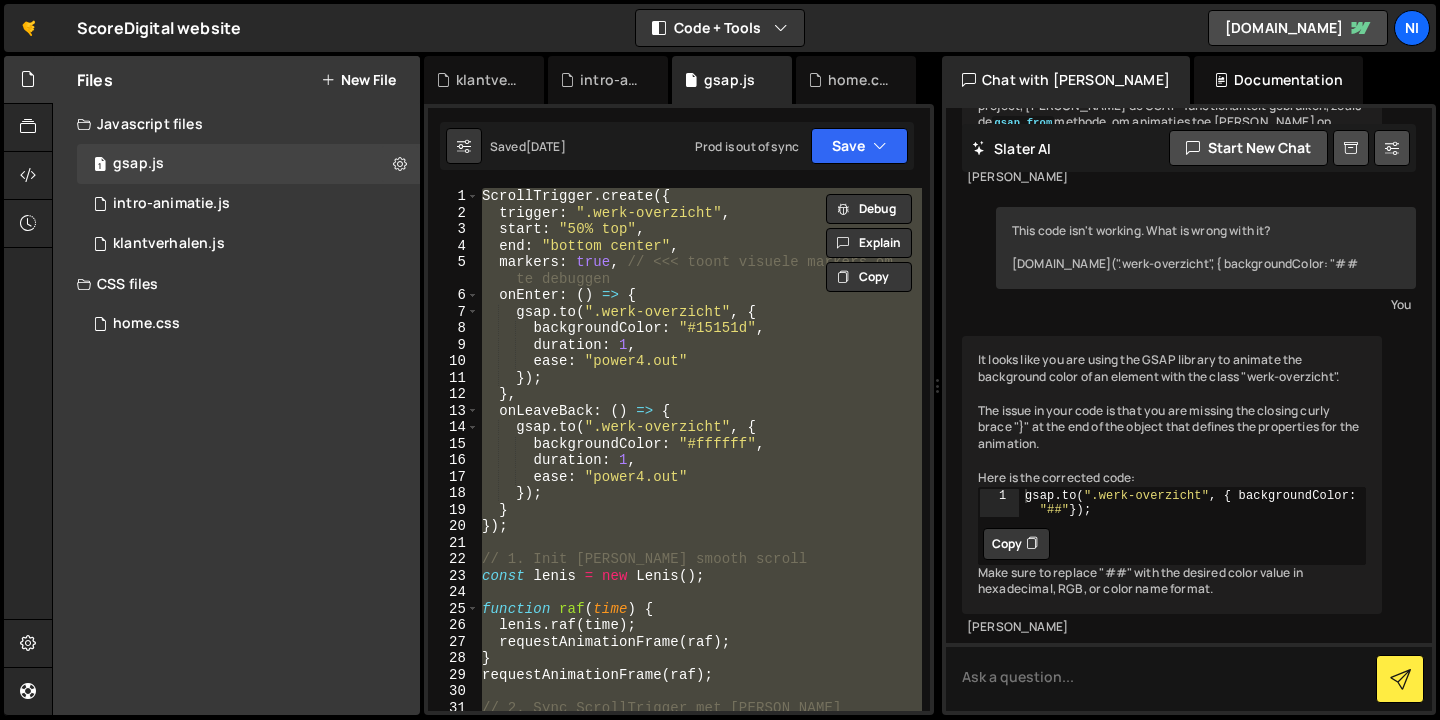 type 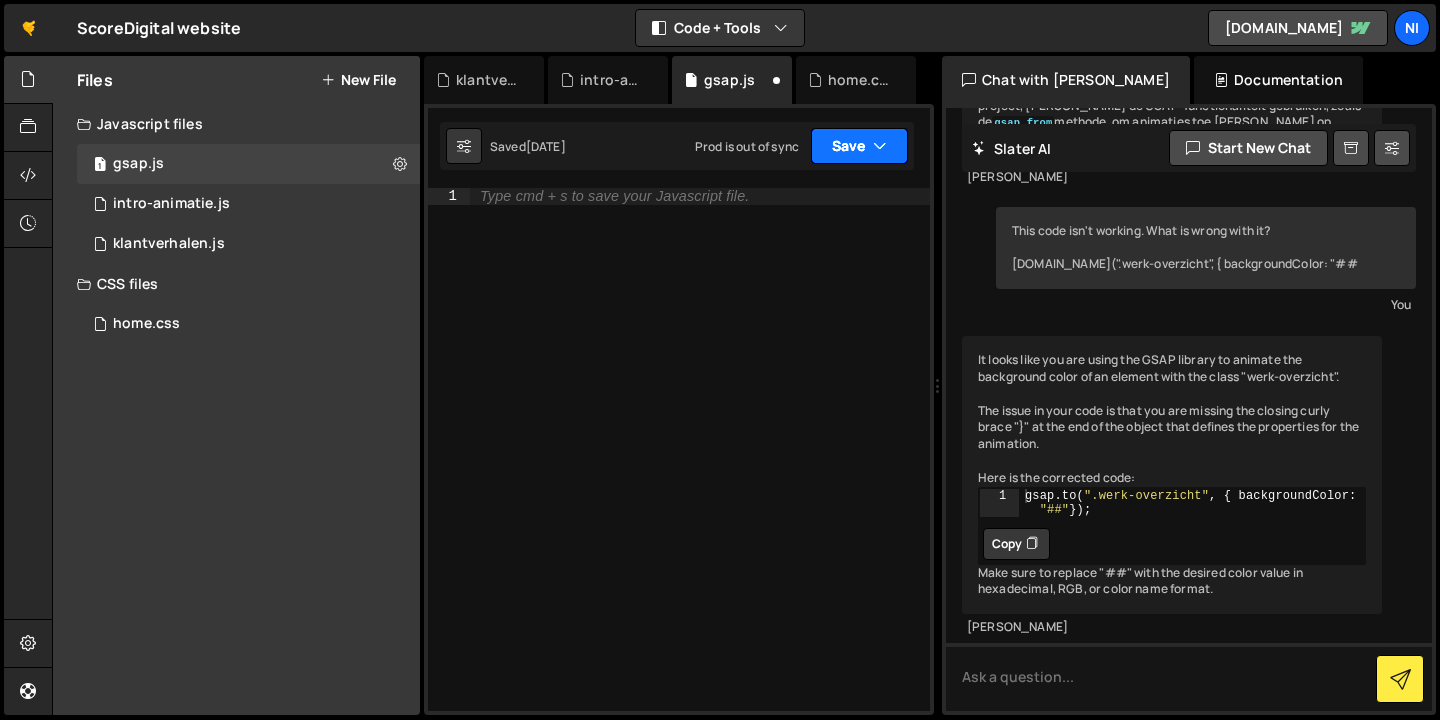 click on "Save" at bounding box center (859, 146) 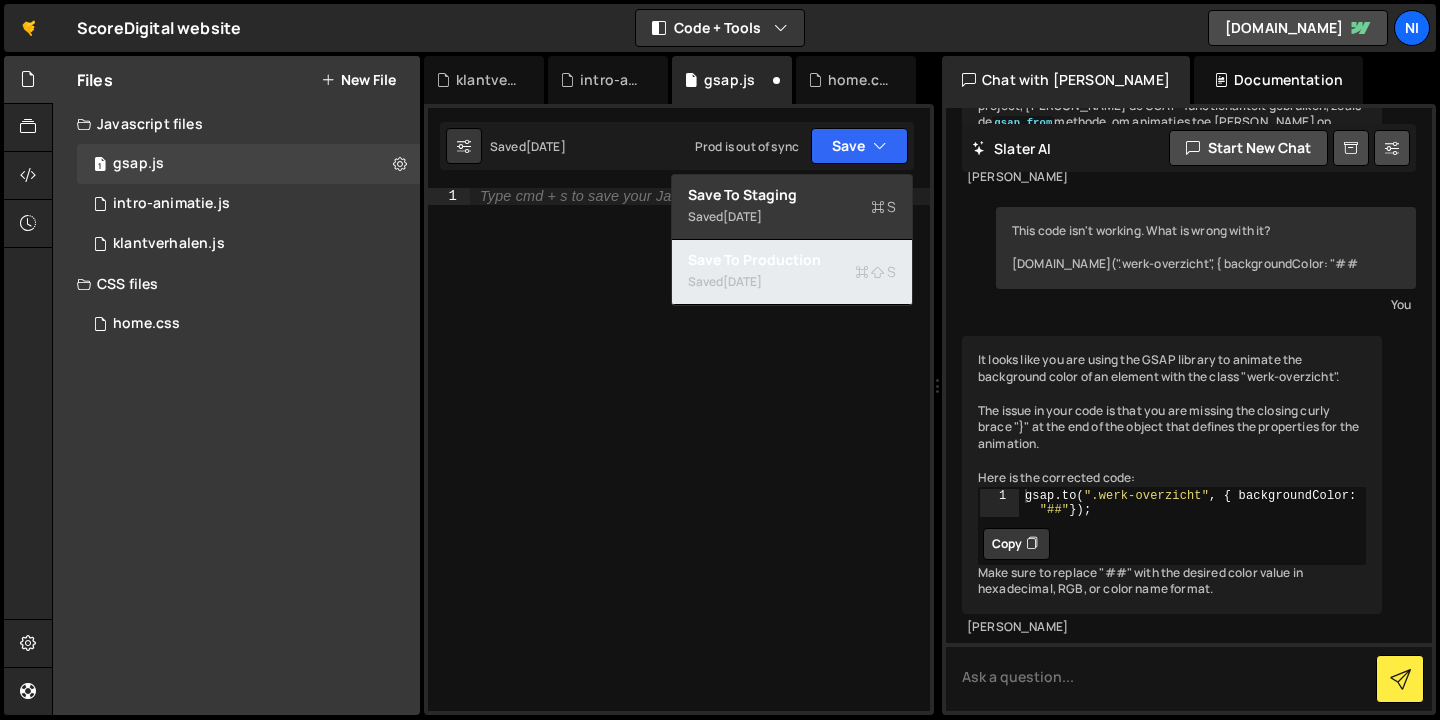 click on "Saved  [DATE]" at bounding box center [792, 282] 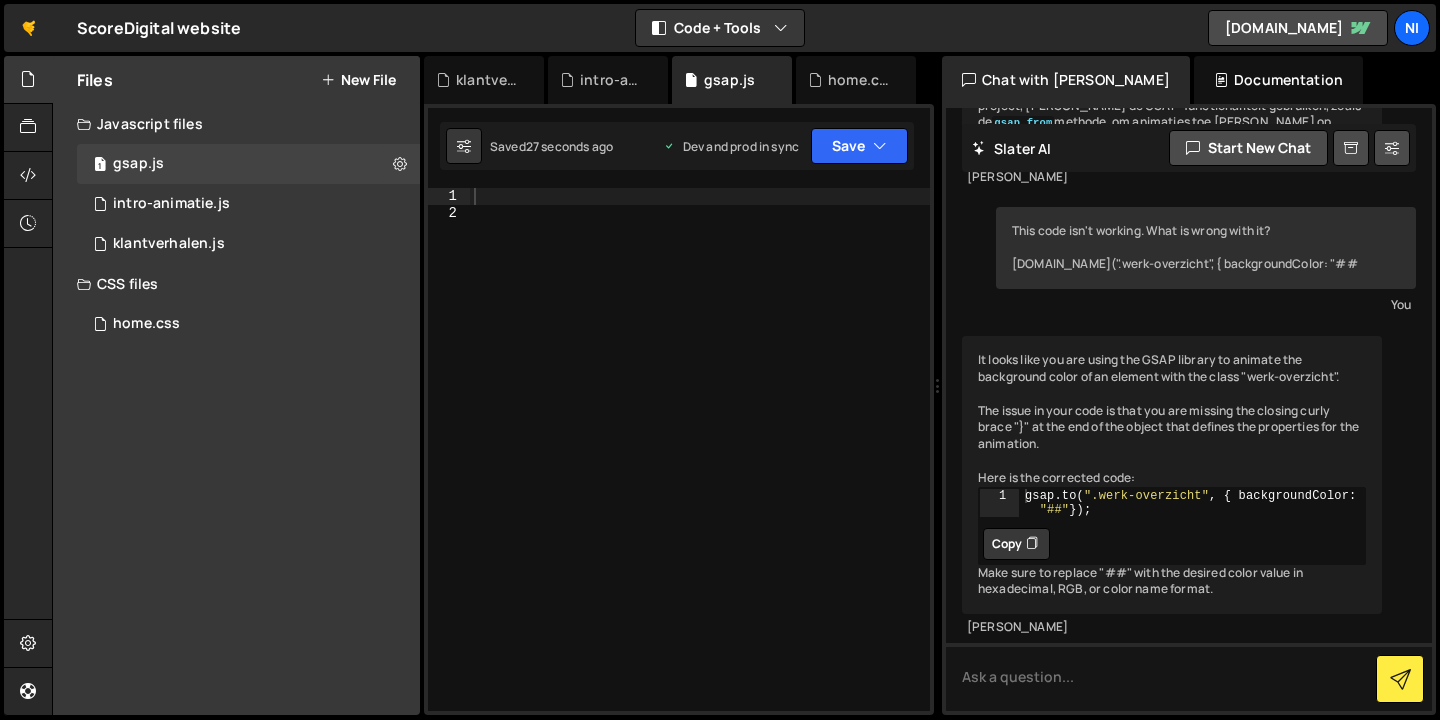 click on "New File" at bounding box center [358, 80] 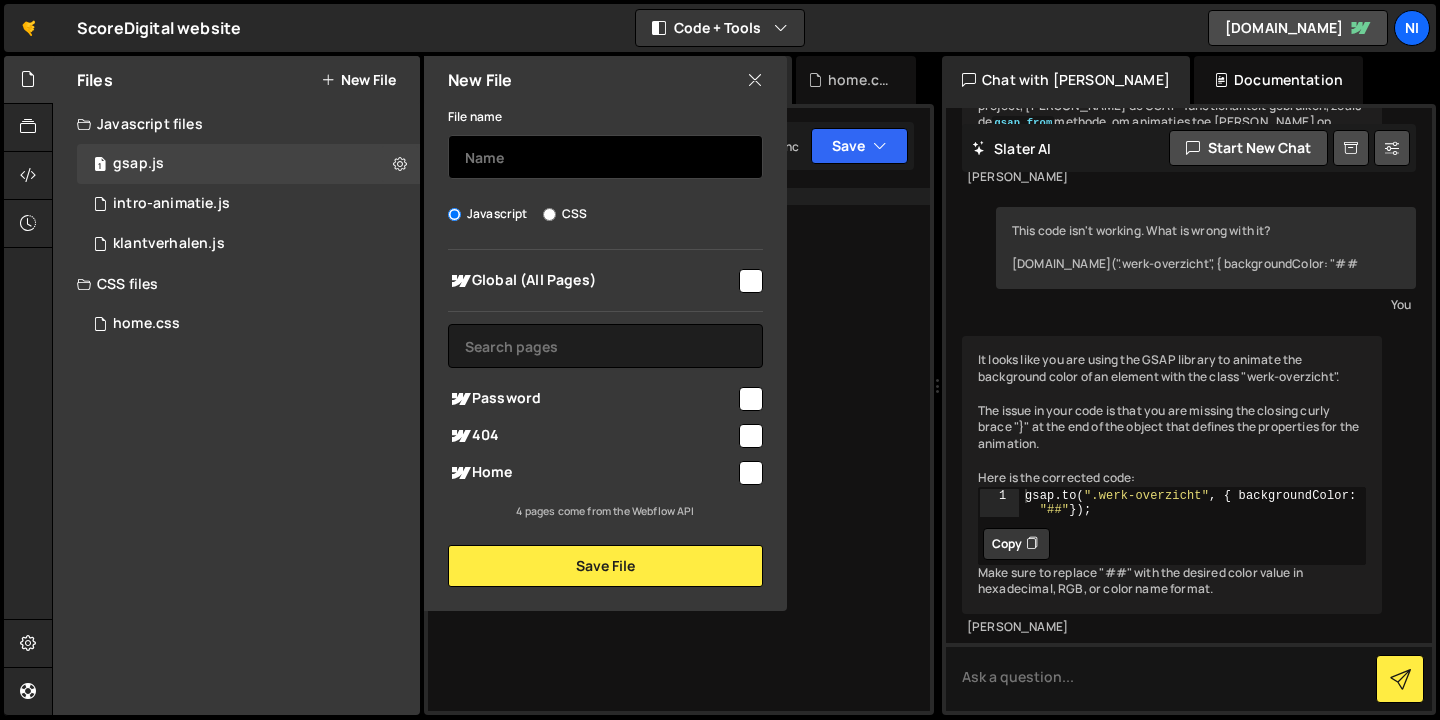click at bounding box center (605, 157) 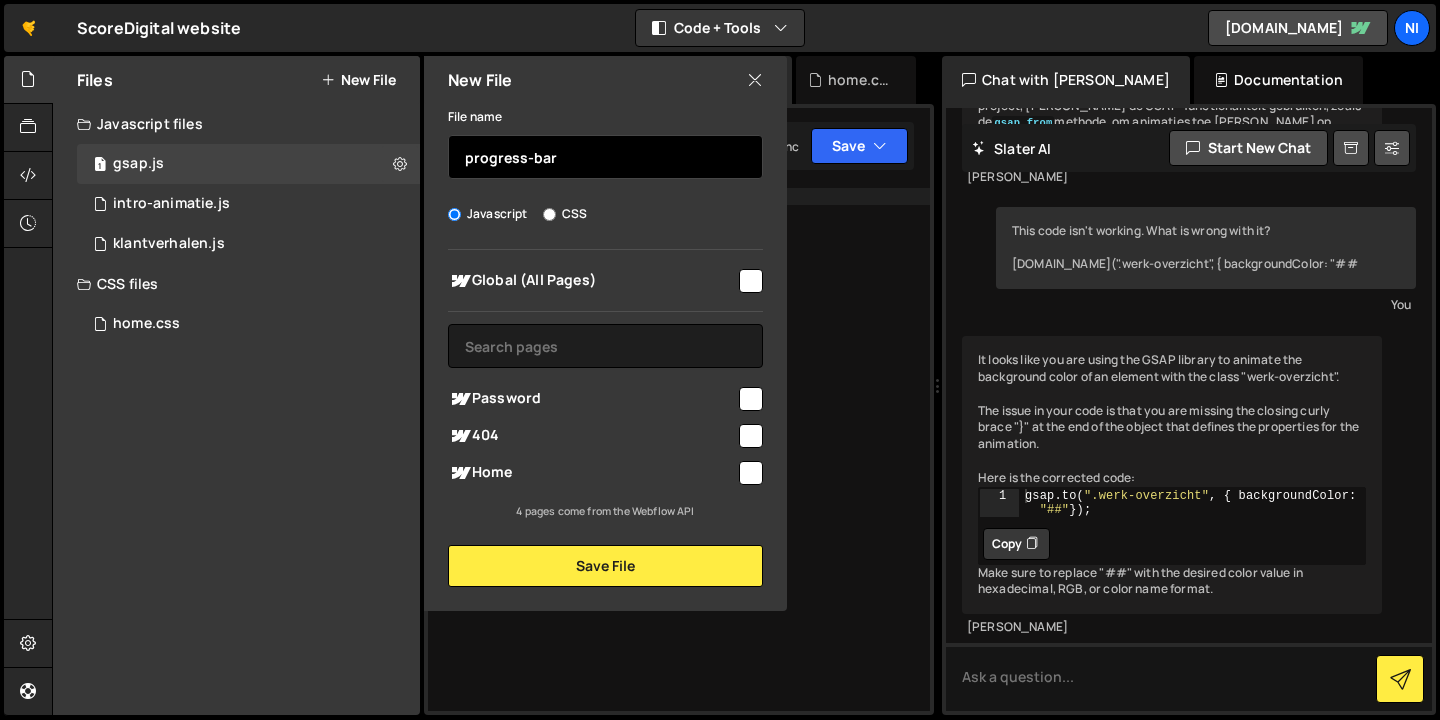 type on "progress-bar" 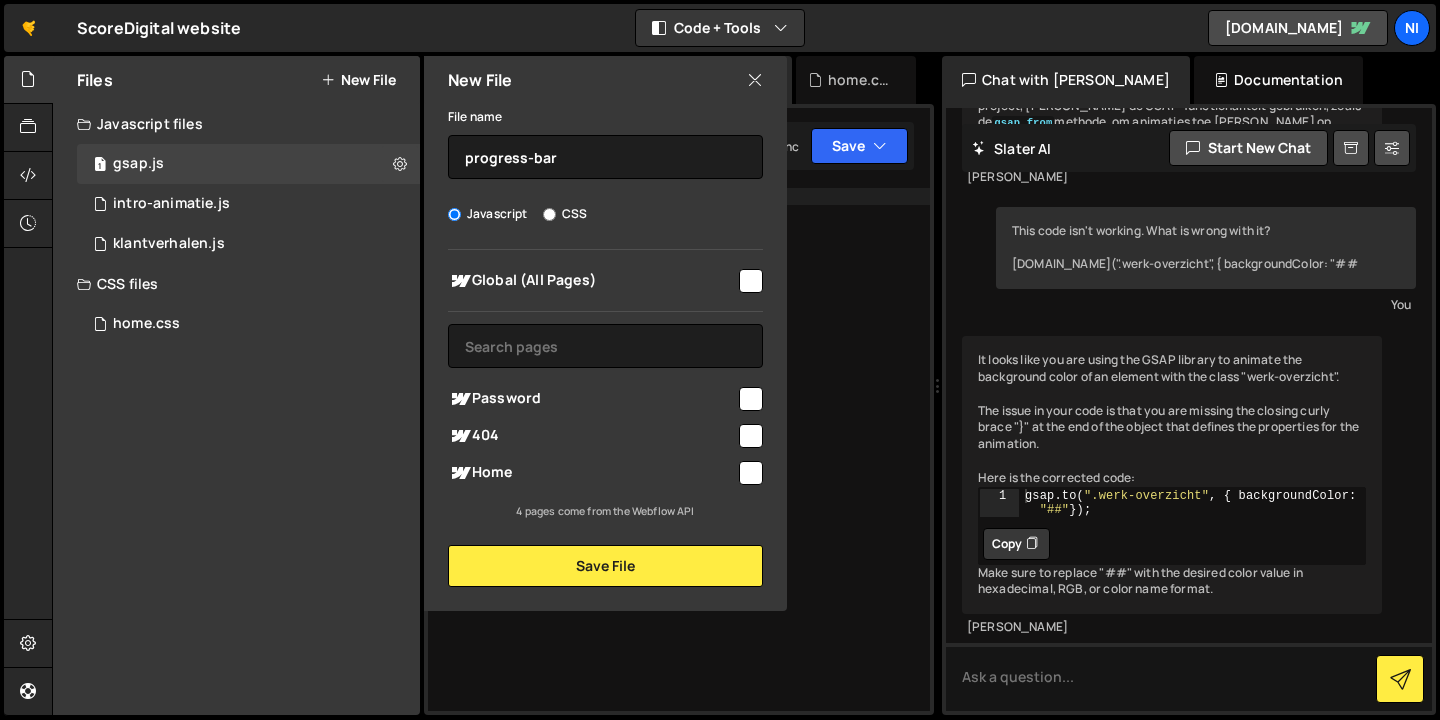 click at bounding box center [751, 281] 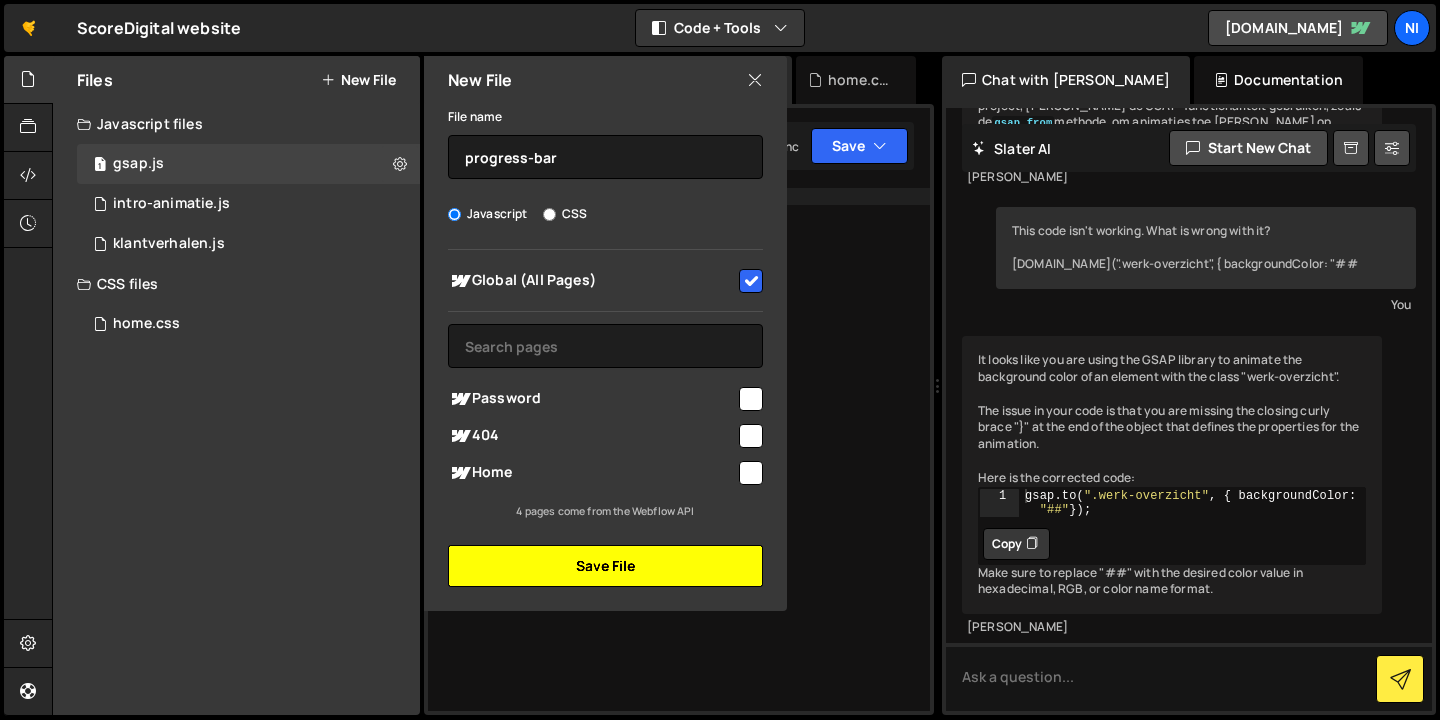 click on "Save File" at bounding box center [605, 566] 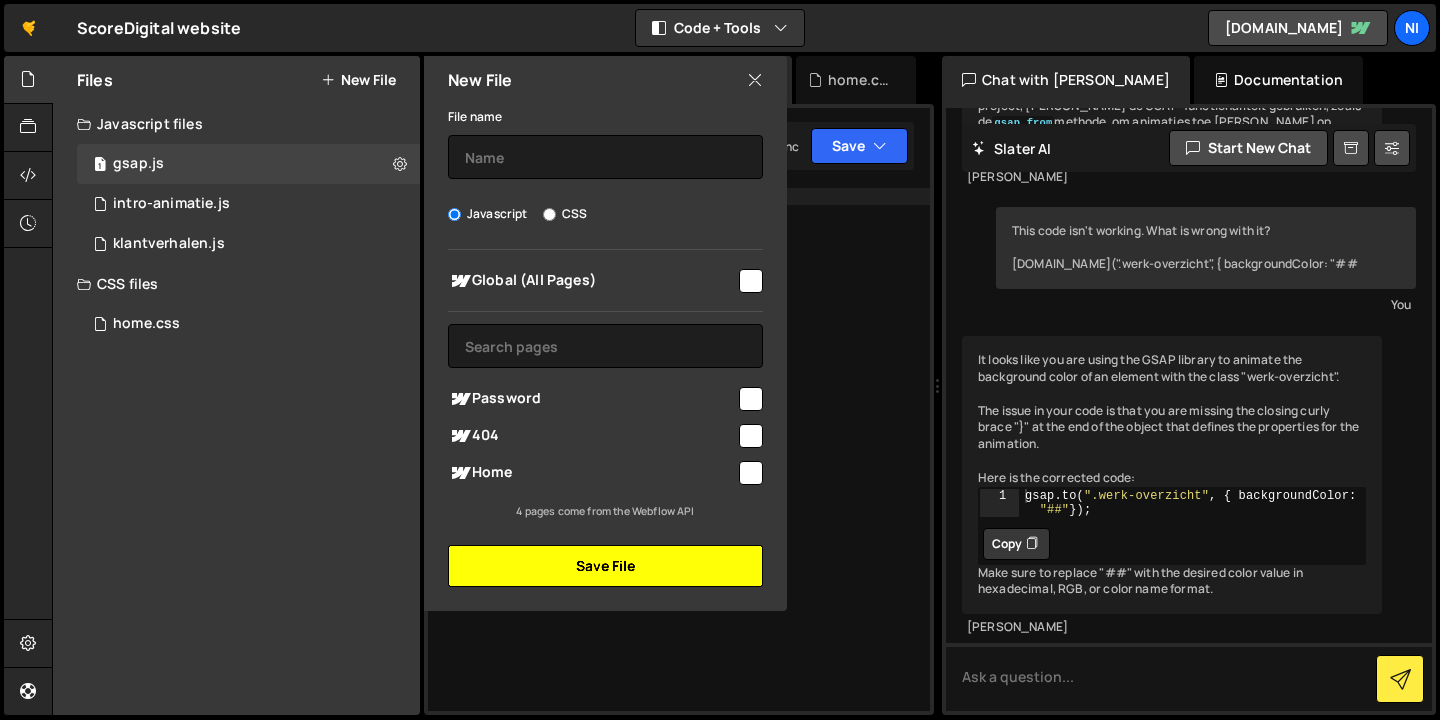 scroll, scrollTop: 0, scrollLeft: 0, axis: both 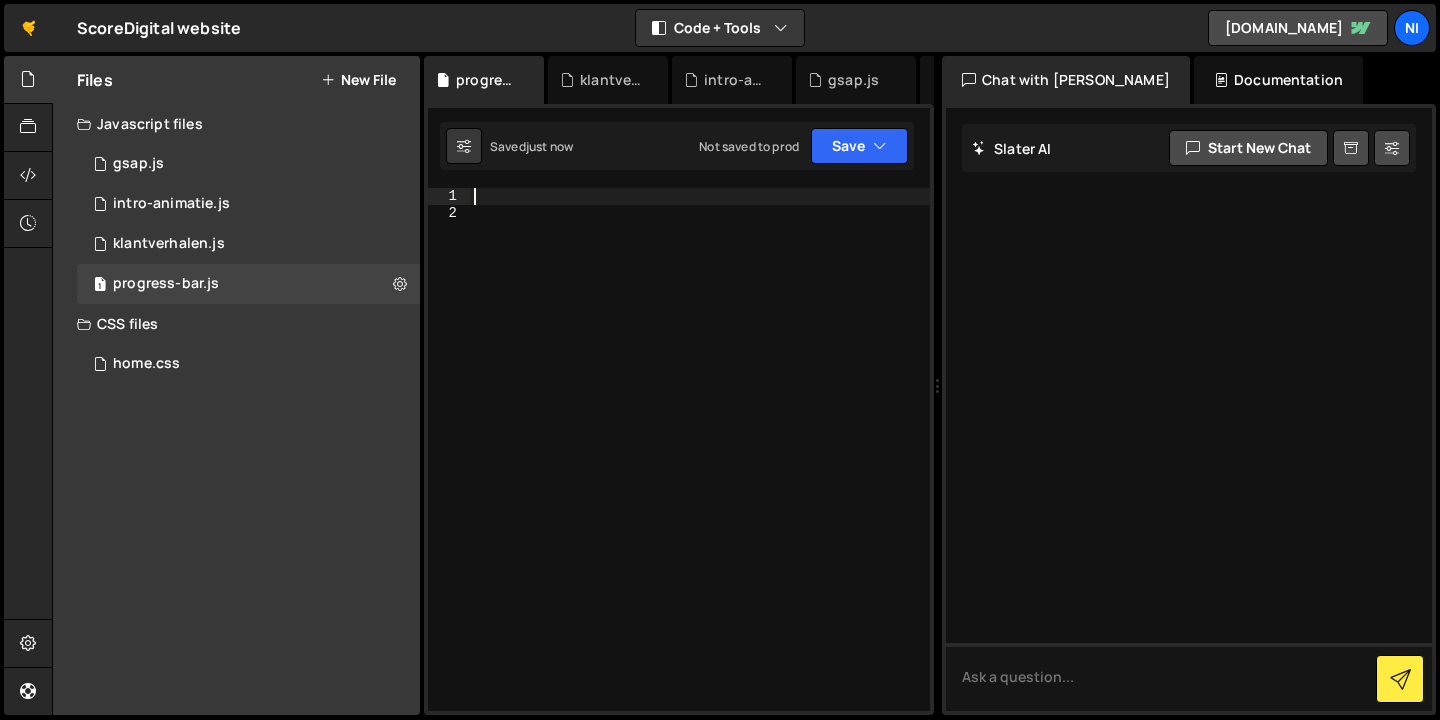 click at bounding box center (700, 466) 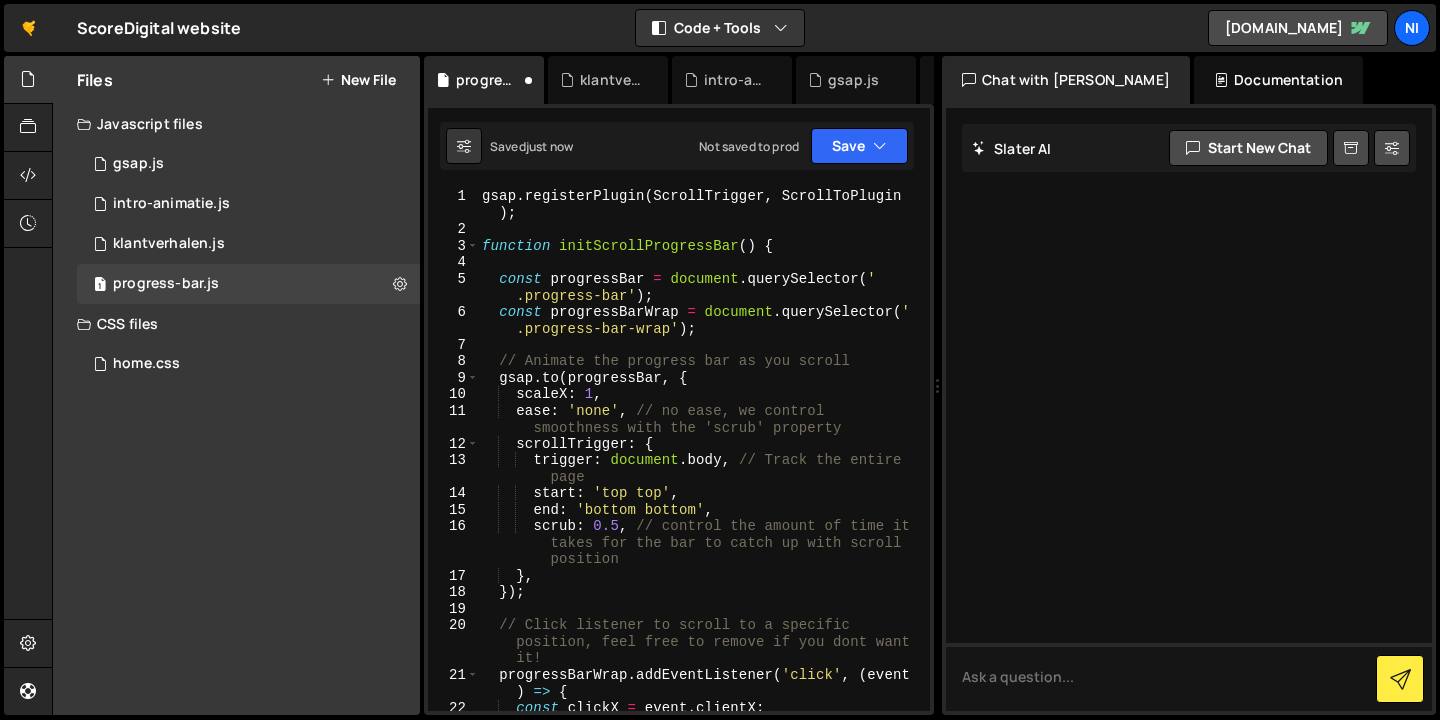 scroll, scrollTop: 0, scrollLeft: 0, axis: both 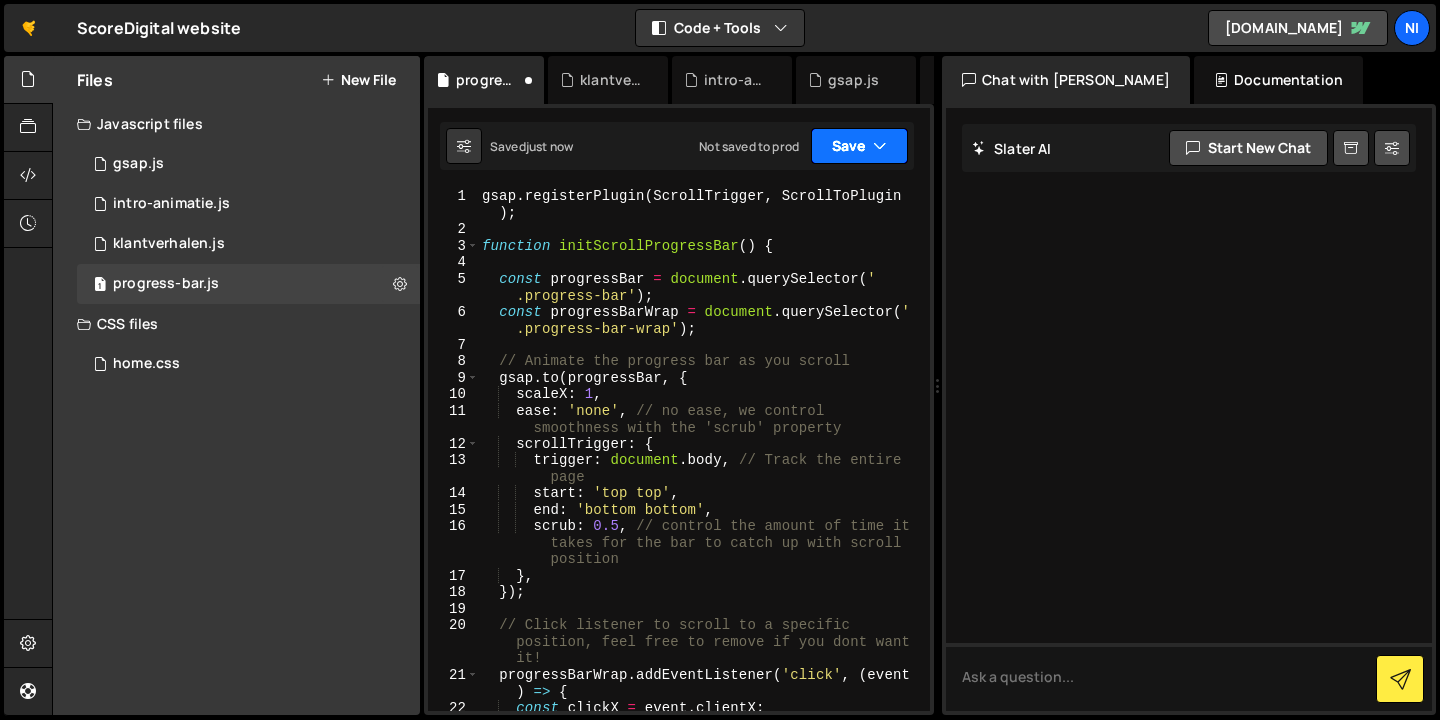 click on "Save" at bounding box center [859, 146] 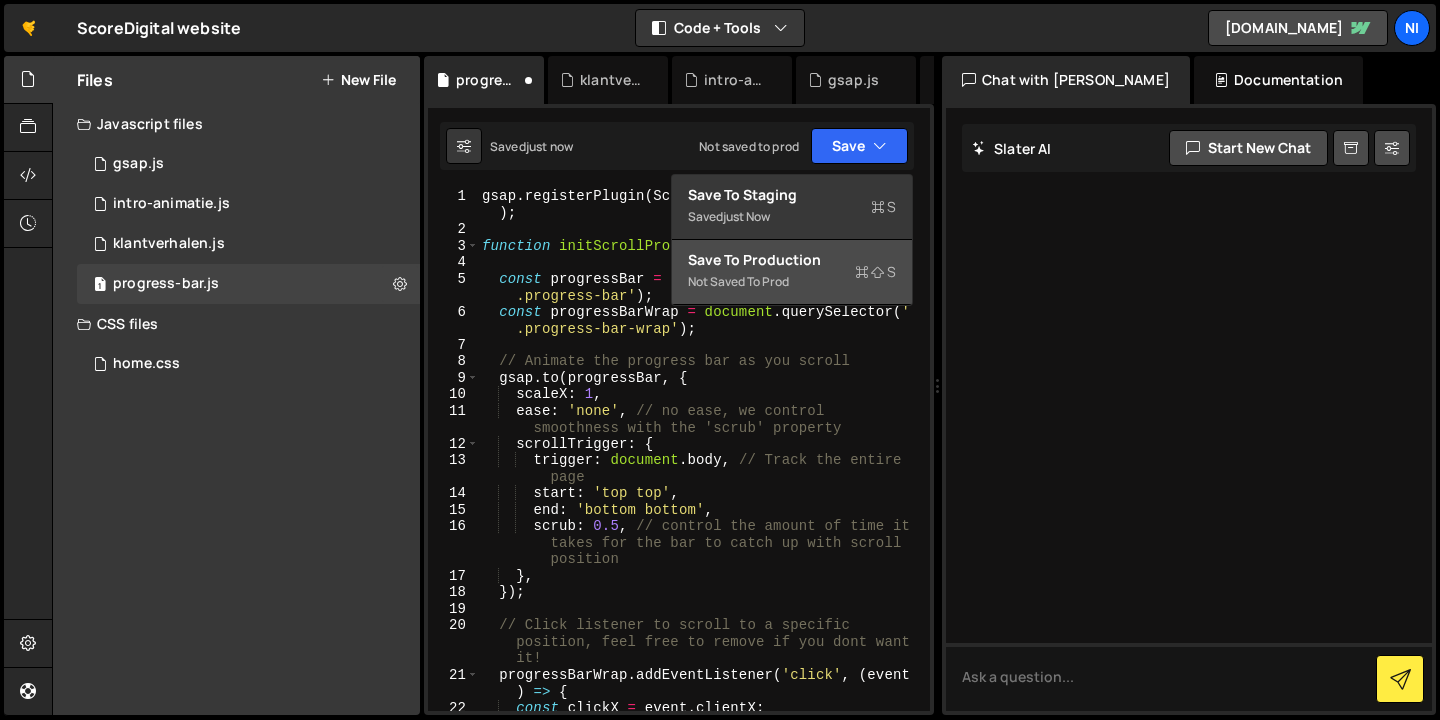 click on "Save to Production
S" at bounding box center (792, 260) 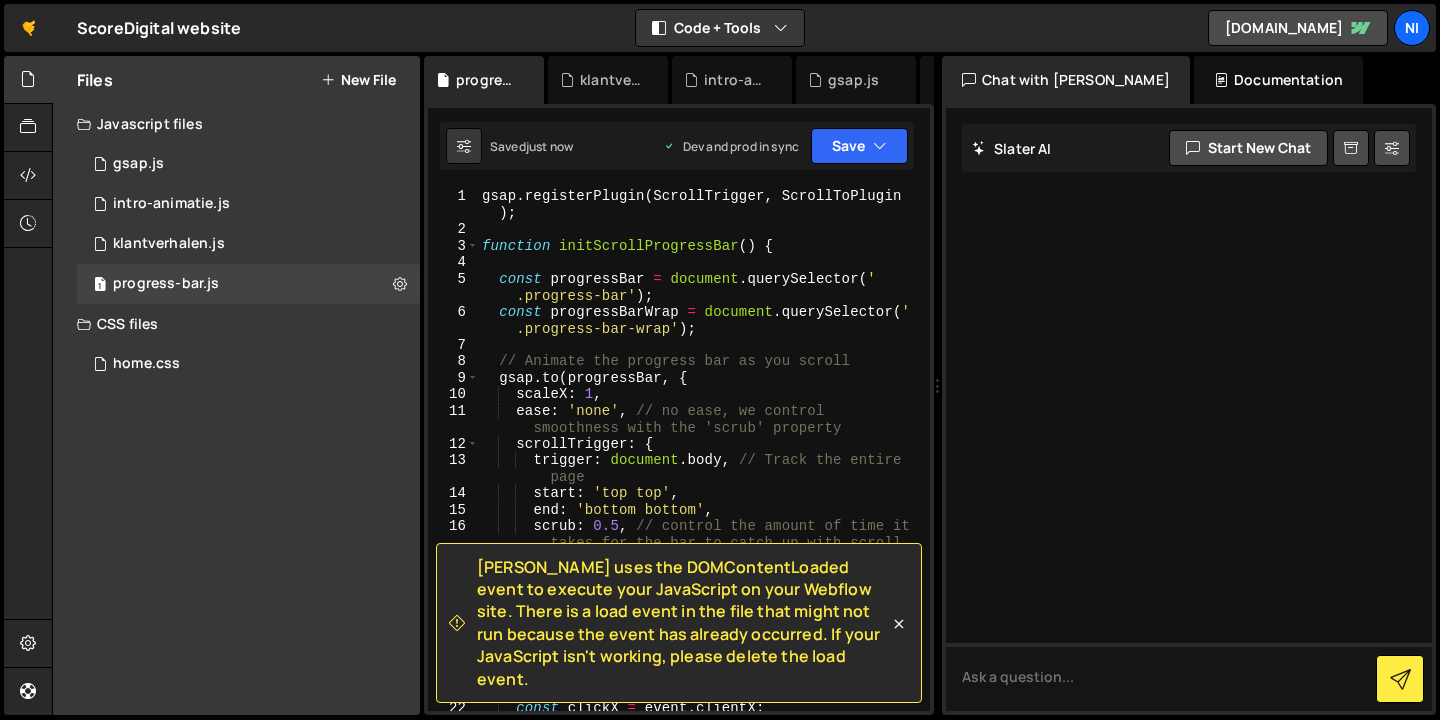 scroll, scrollTop: 0, scrollLeft: 0, axis: both 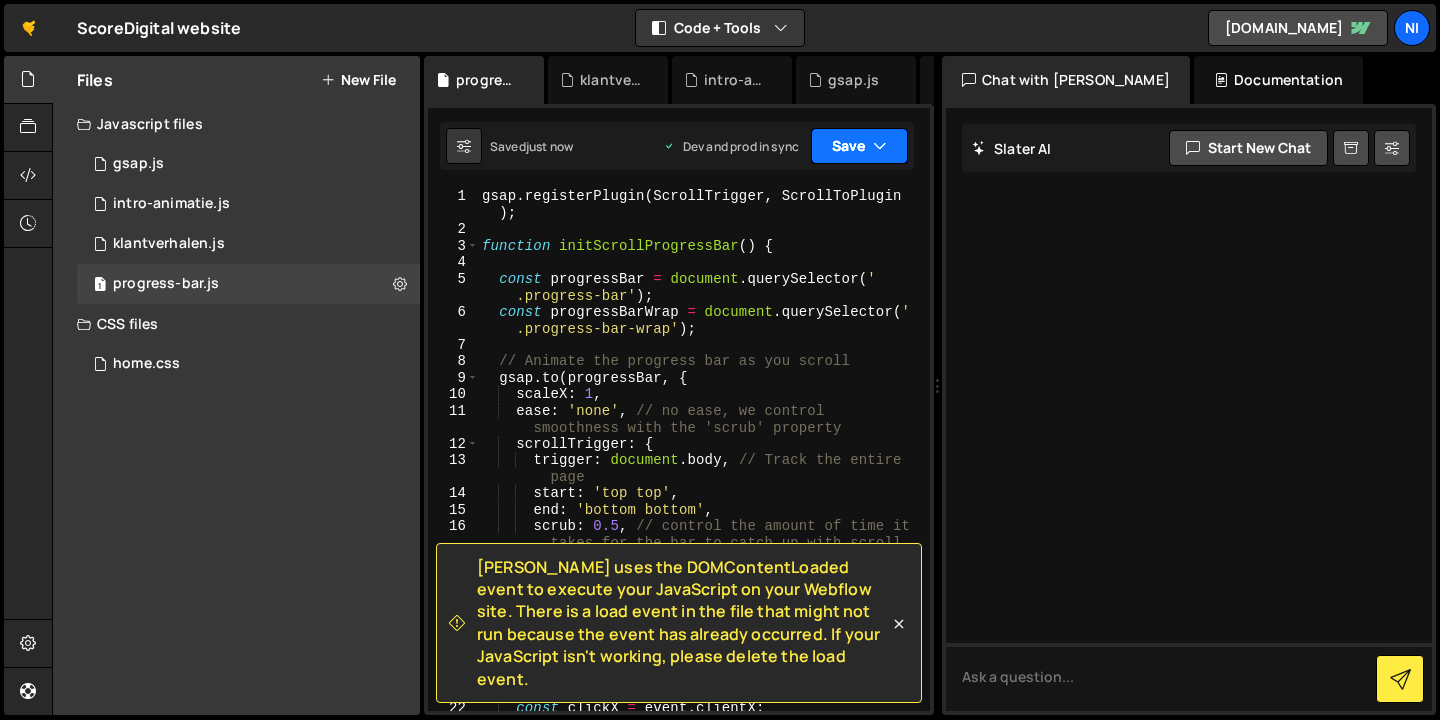 click on "Save" at bounding box center [859, 146] 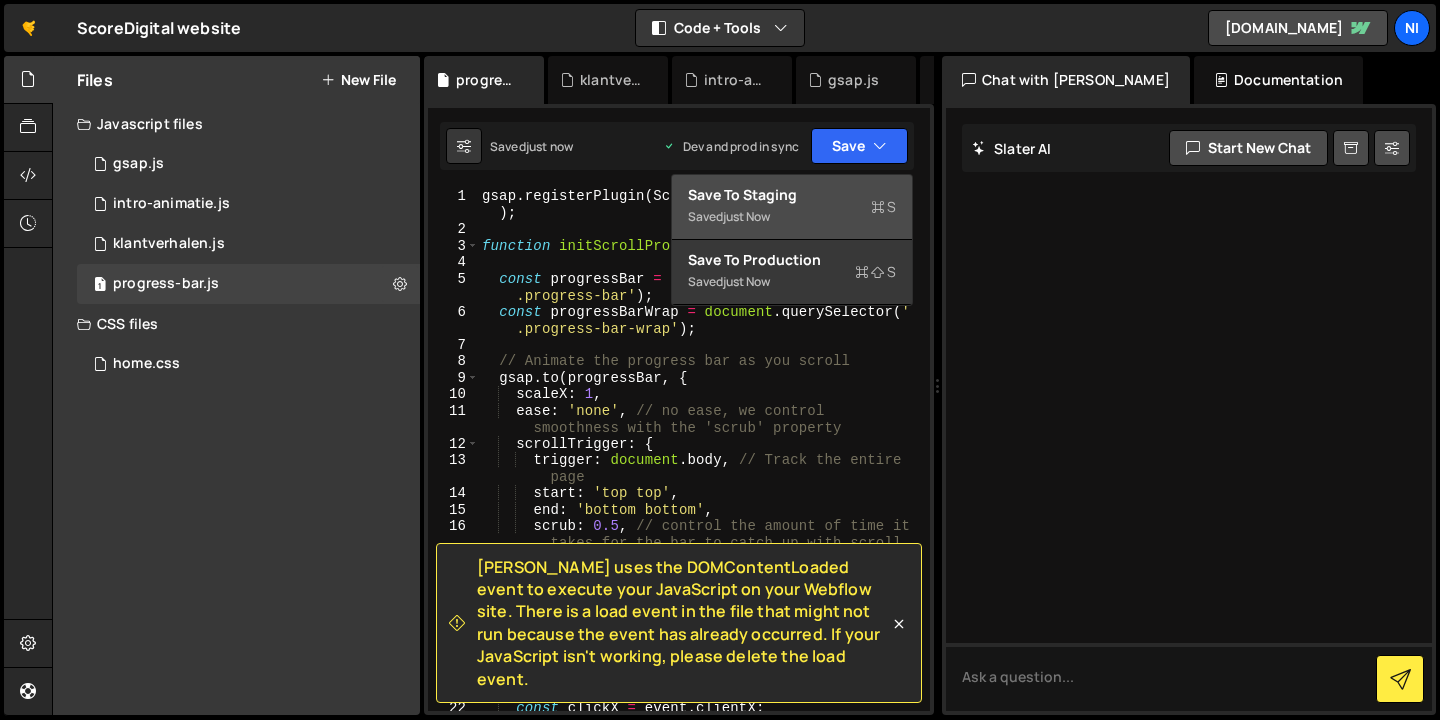 click on "Saved  just now" at bounding box center (792, 217) 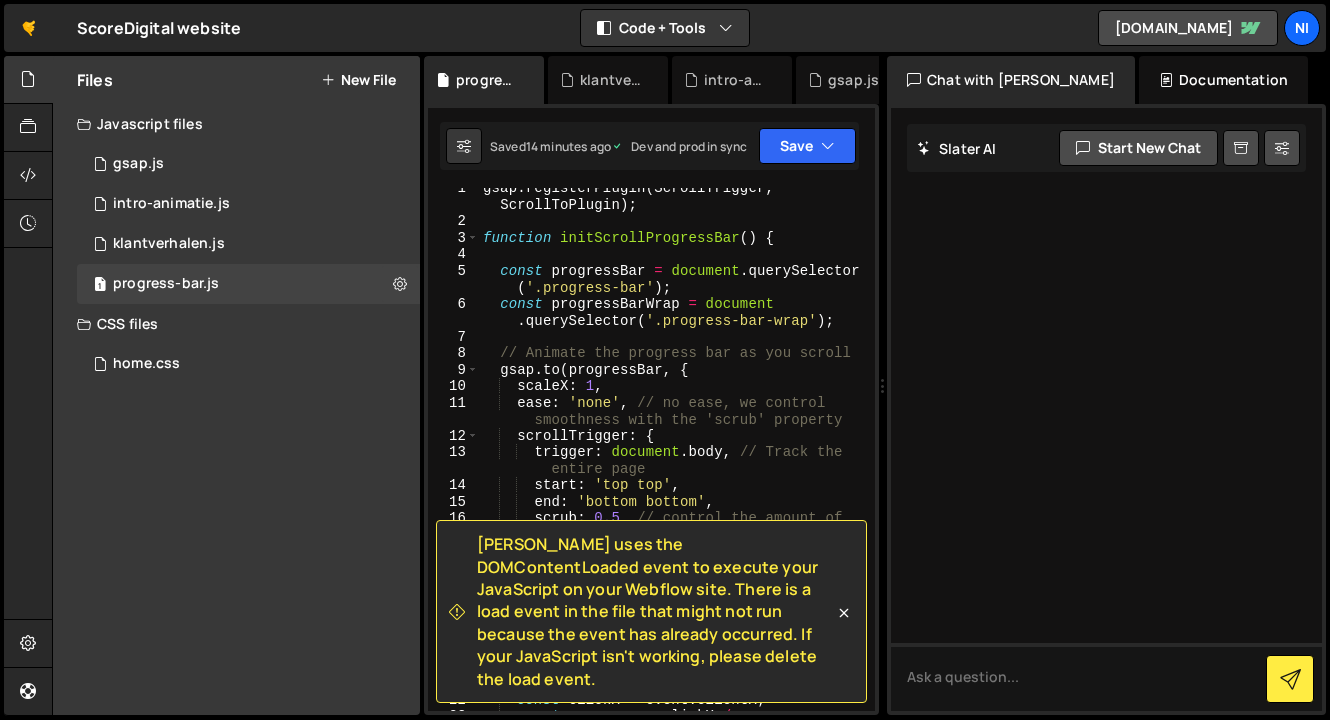 scroll, scrollTop: 0, scrollLeft: 0, axis: both 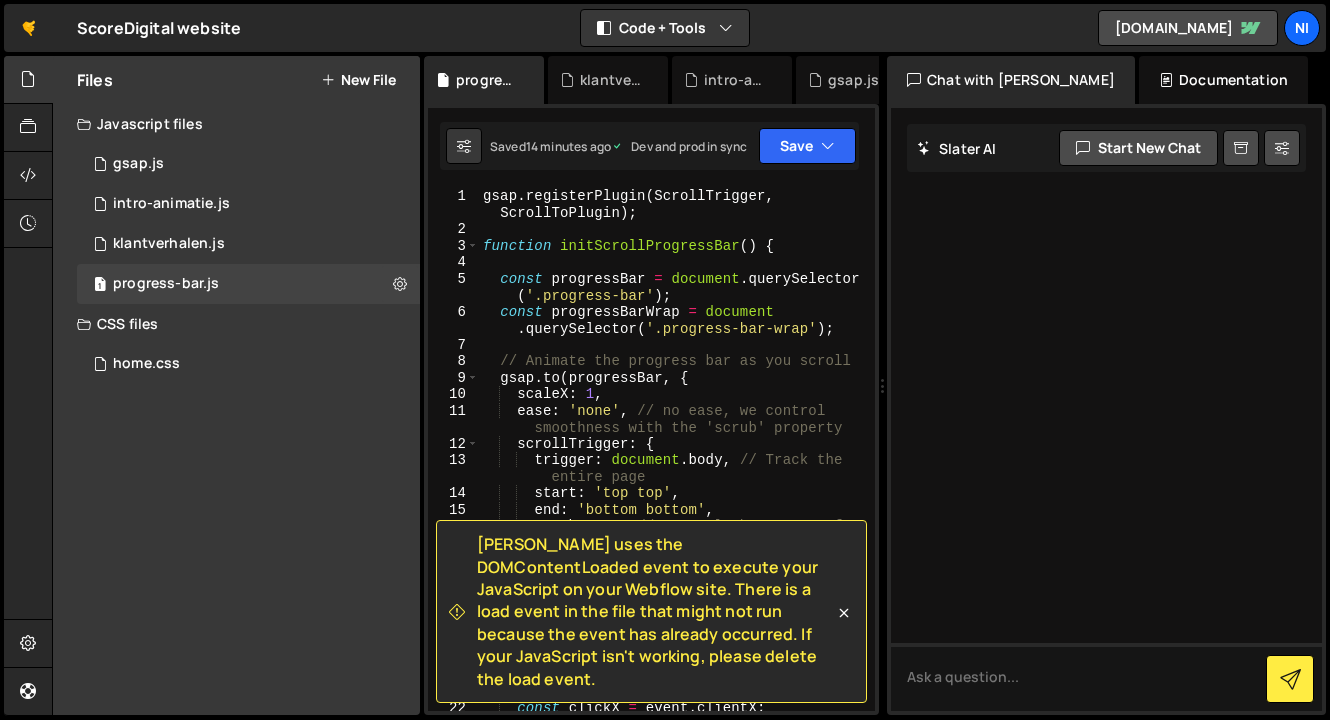 click on "gsap . registerPlugin ( ScrollTrigger ,      ScrollToPlugin ) ; function   initScrollProgressBar ( )   {    const   progressBar   =   document . querySelector      ( '.progress-bar' ) ;    const   progressBarWrap   =   document      . querySelector ( '.progress-bar-wrap' ) ;    // Animate the progress bar as you scroll    gsap . to ( progressBar ,   {       scaleX :   1 ,       ease :   'none' ,   // no ease, we control         smoothness with the 'scrub' property       scrollTrigger :   {          trigger :   document . body ,   // Track the           entire page          start :   'top top' ,          end :   'bottom bottom' ,          scrub :   0.5 ,   // control the amount of           time it takes for the bar to catch           up with scroll position       } ,    }) ;    // Click listener to scroll to a specific       position, feel free to remove if you       dont want it!    progressBarWrap . addEventListener ( 'click' ,        ( event )   =>   {" at bounding box center (673, 482) 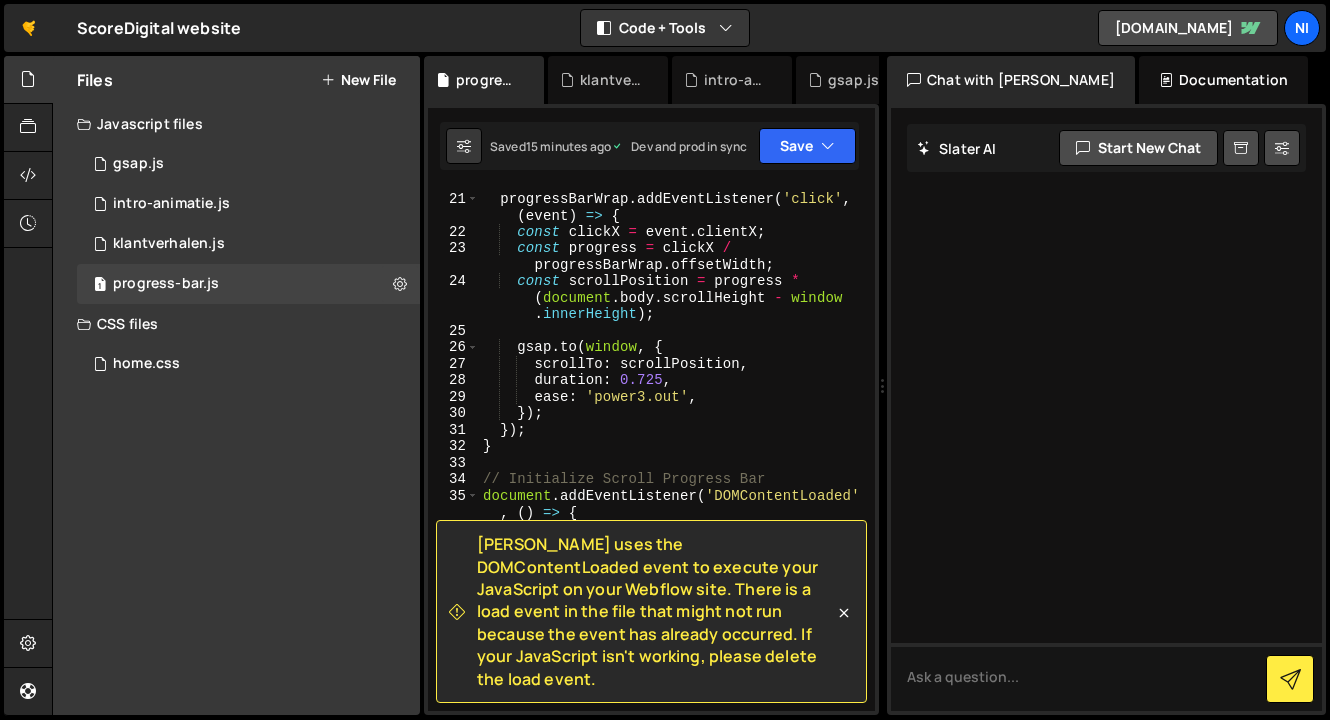 scroll, scrollTop: 588, scrollLeft: 0, axis: vertical 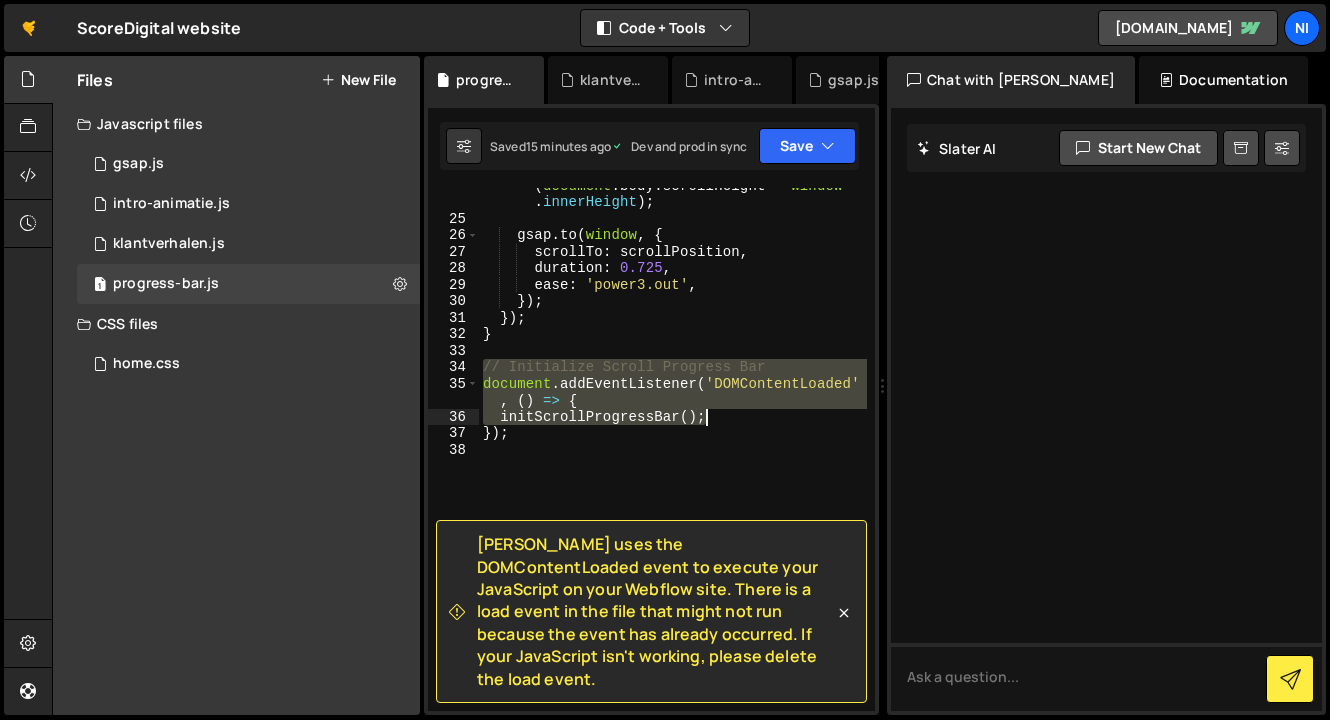 drag, startPoint x: 486, startPoint y: 369, endPoint x: 722, endPoint y: 412, distance: 239.88539 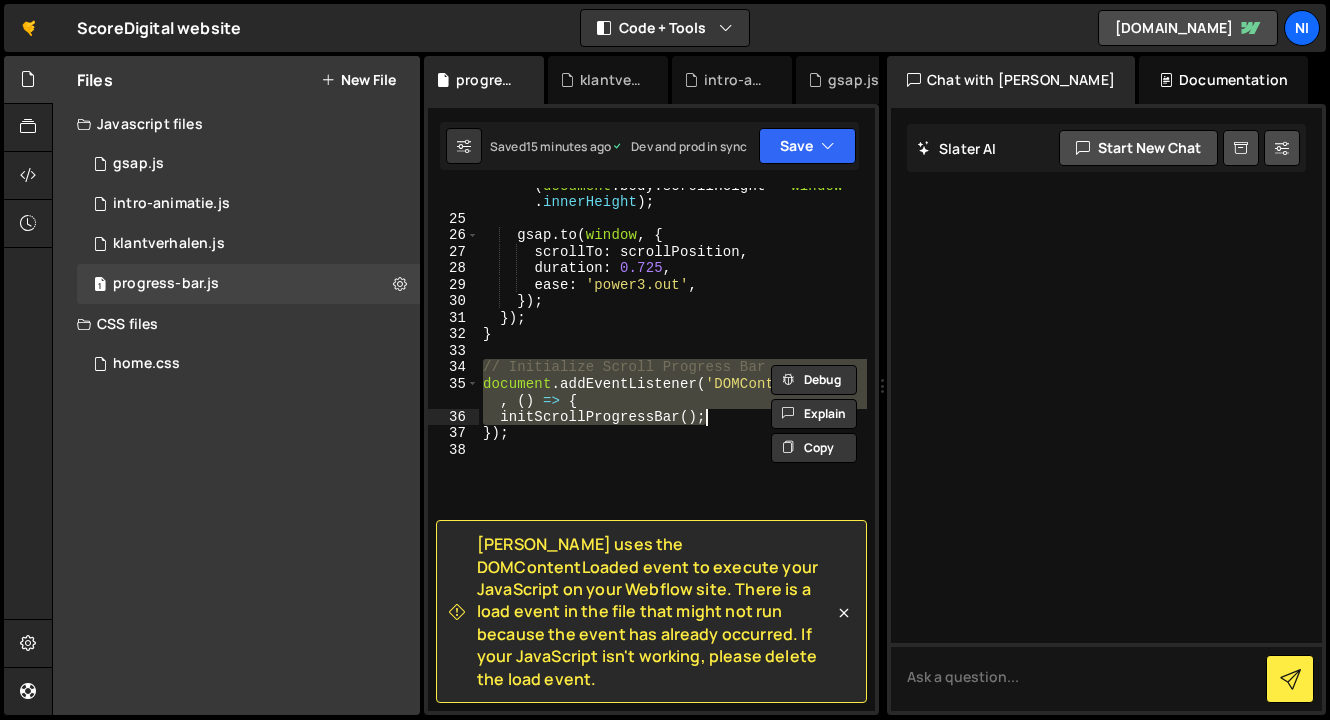 type 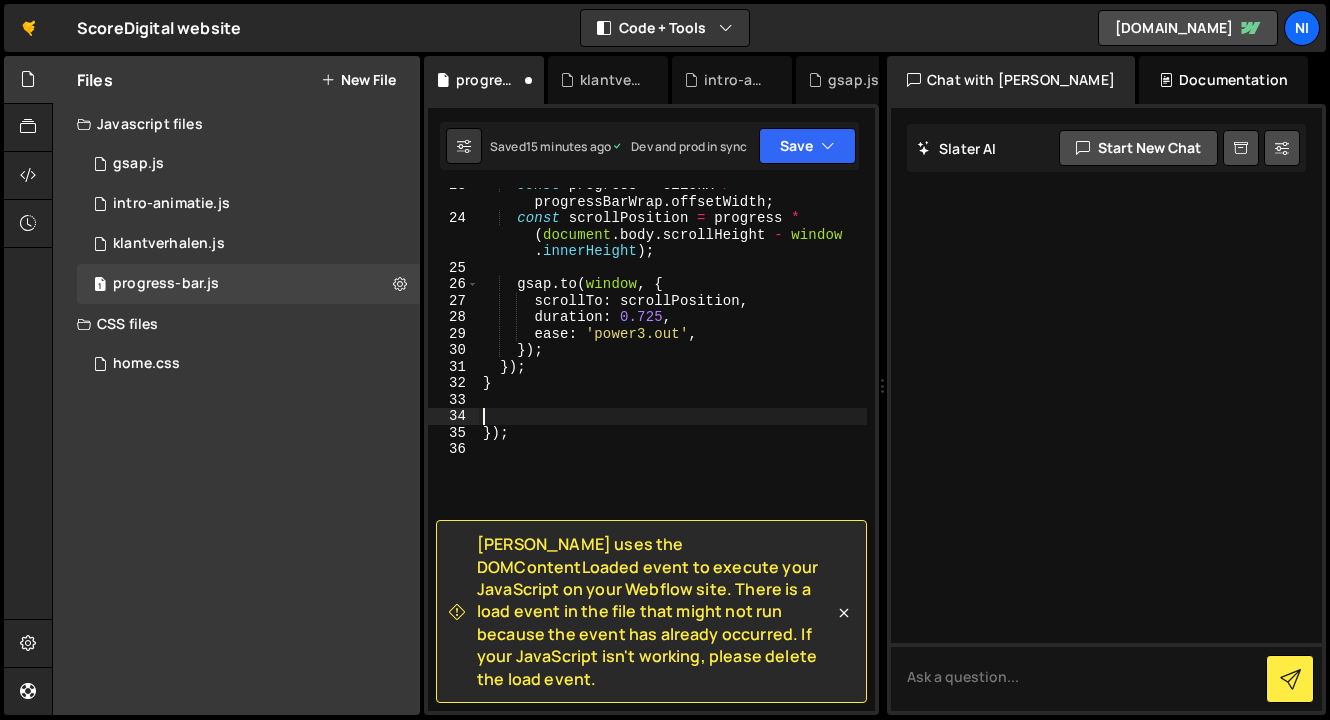 scroll, scrollTop: 522, scrollLeft: 0, axis: vertical 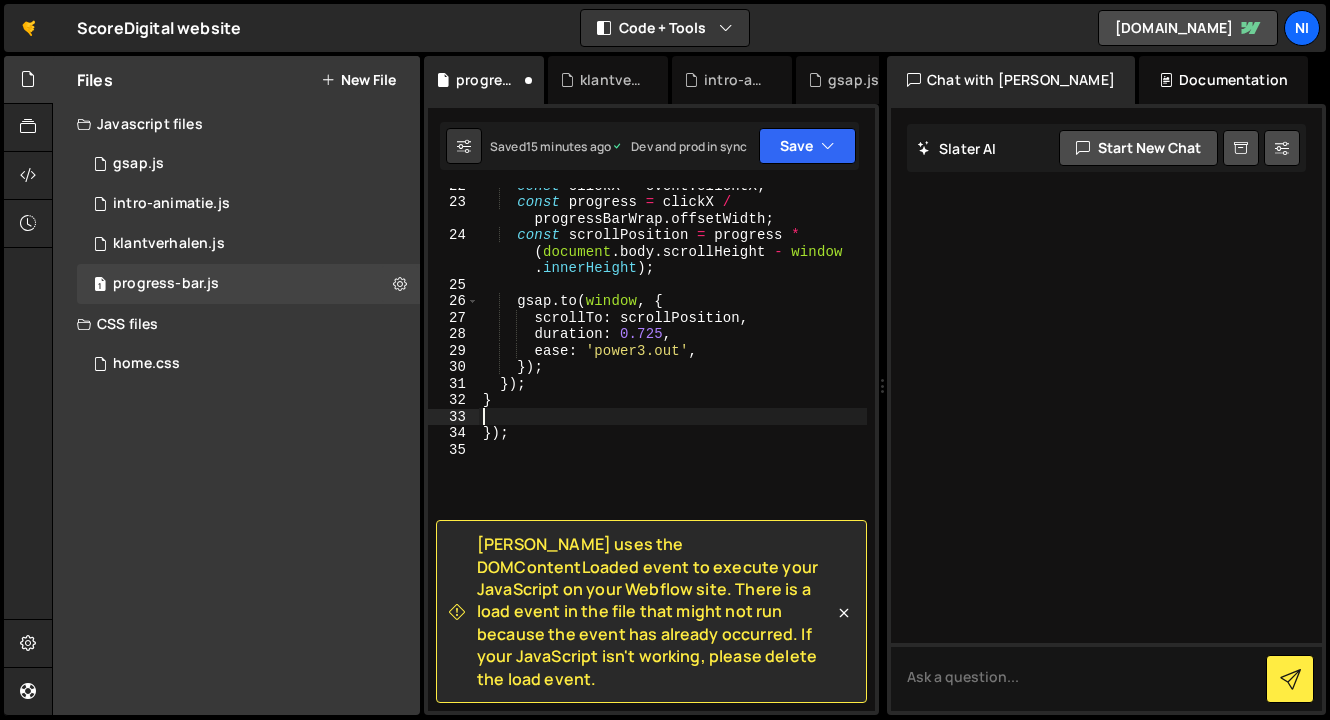 click on "Saved  15 minutes ago
Dev and prod in sync
Upgrade to Edit
Save
Save to Staging
S
Saved   S G" at bounding box center (649, 146) 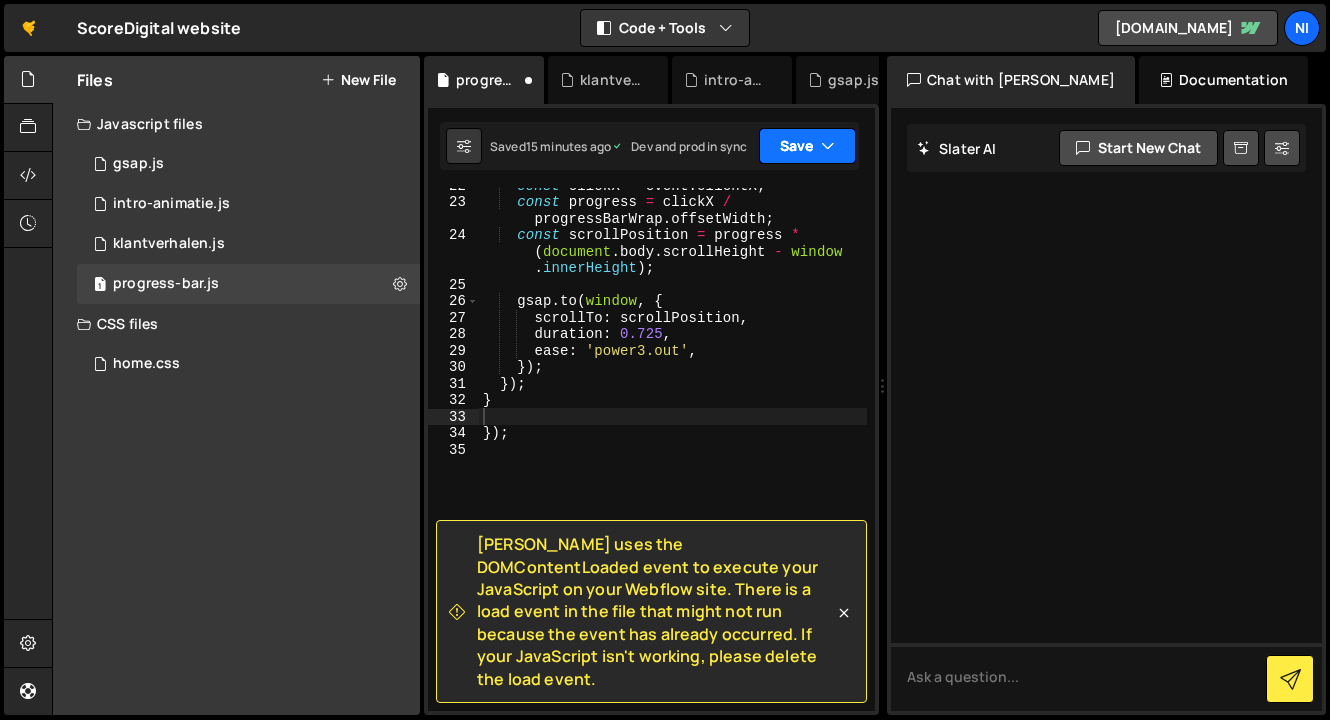 click on "Save" at bounding box center (807, 146) 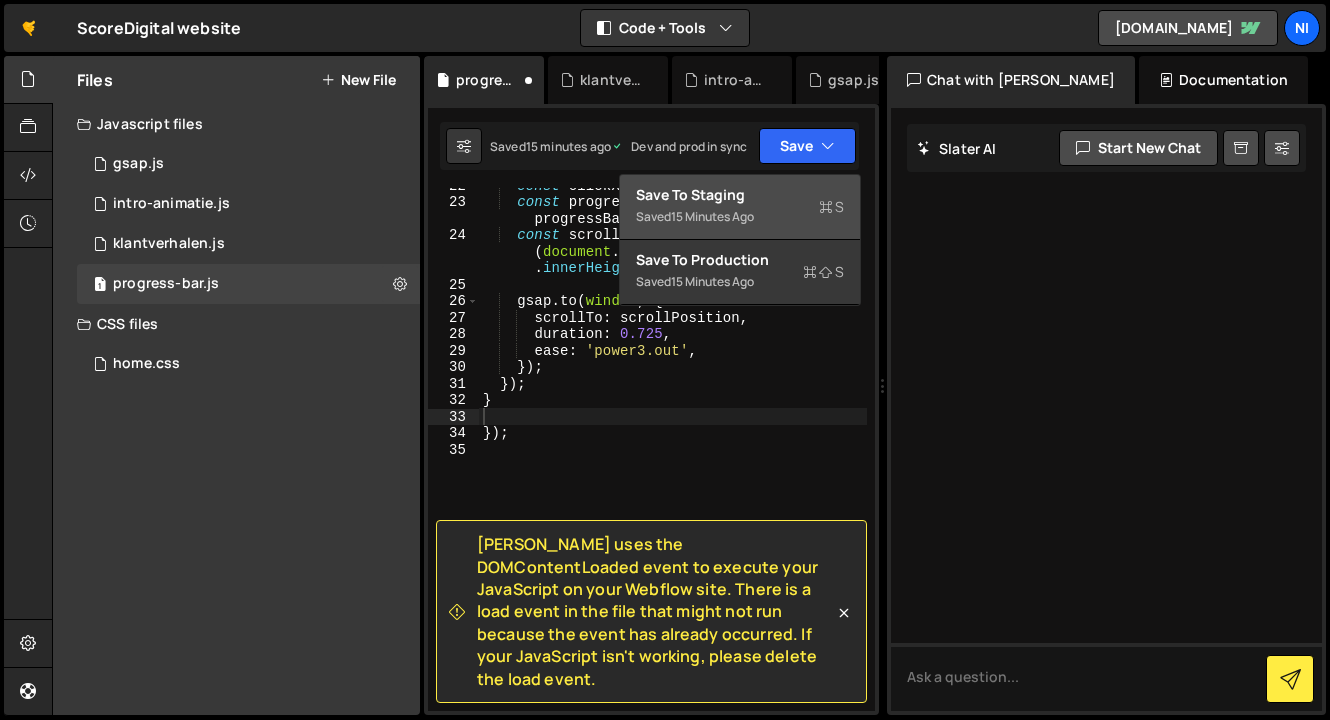 click on "Saved  15 minutes ago" at bounding box center [740, 217] 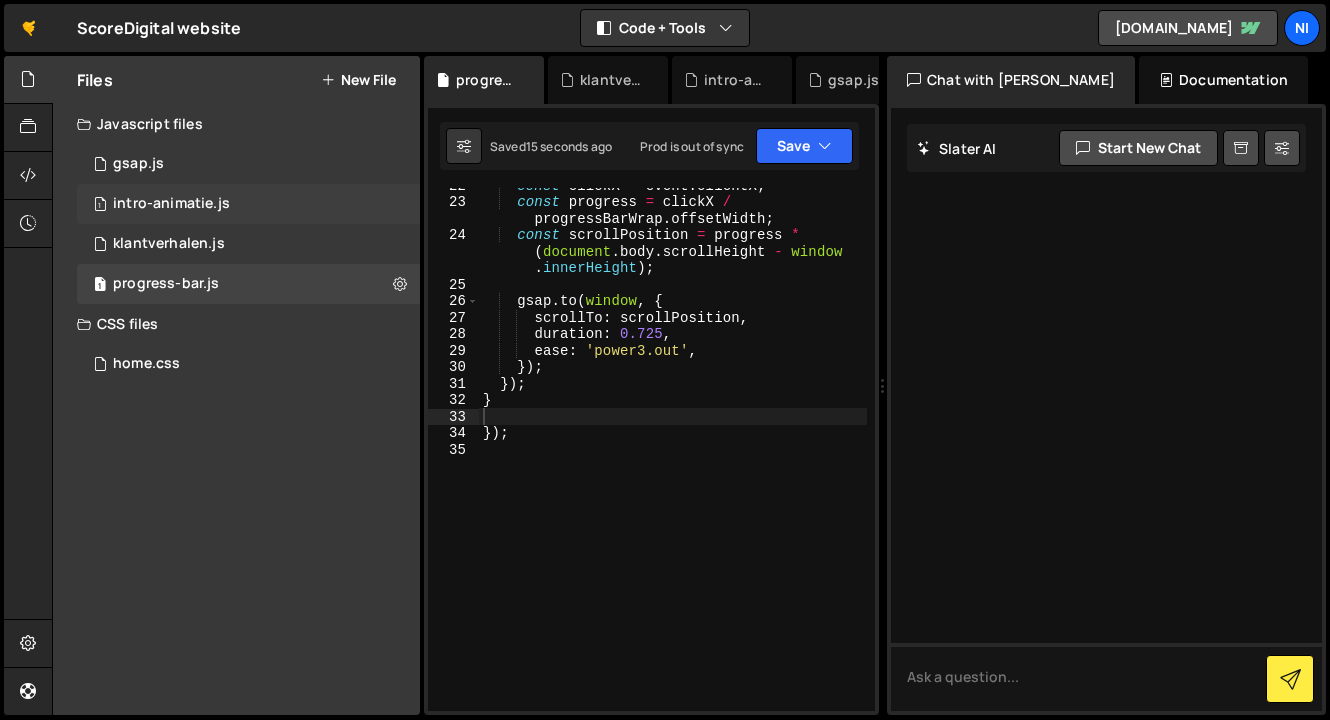click on "1
intro-animatie.js
0" at bounding box center (248, 204) 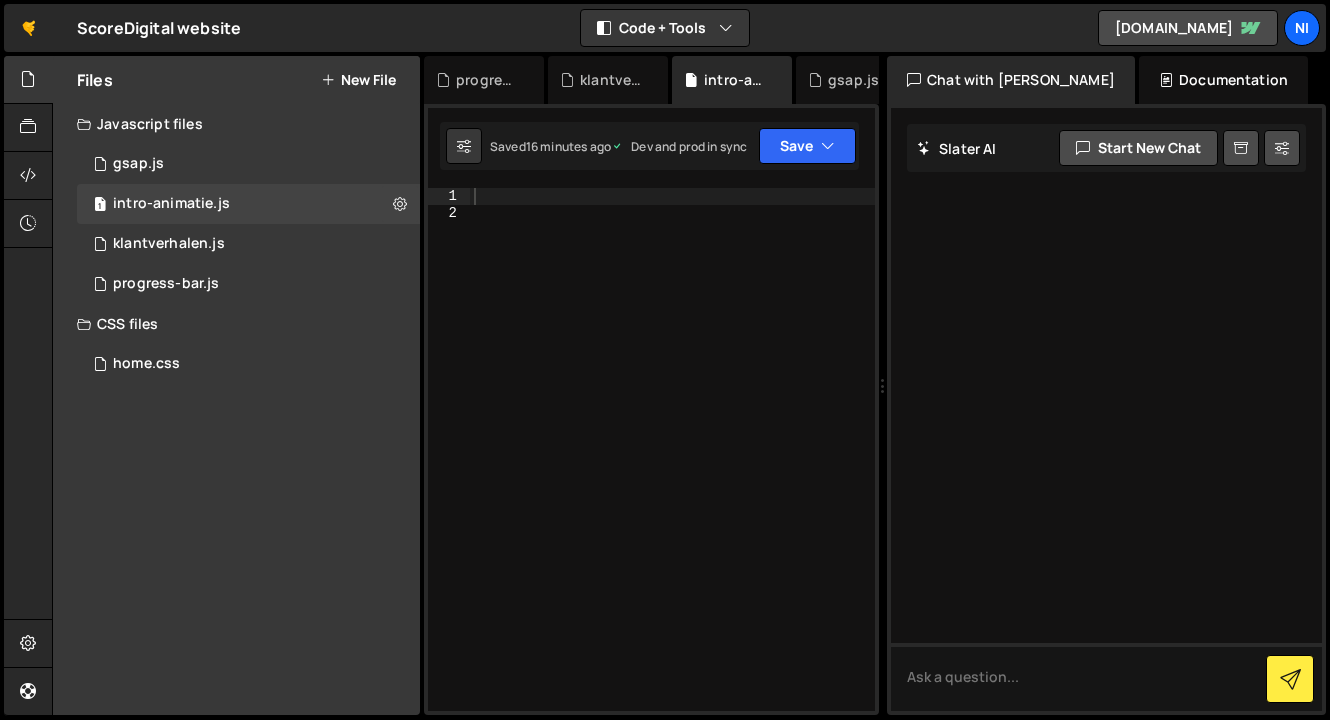 click at bounding box center (700, 466) 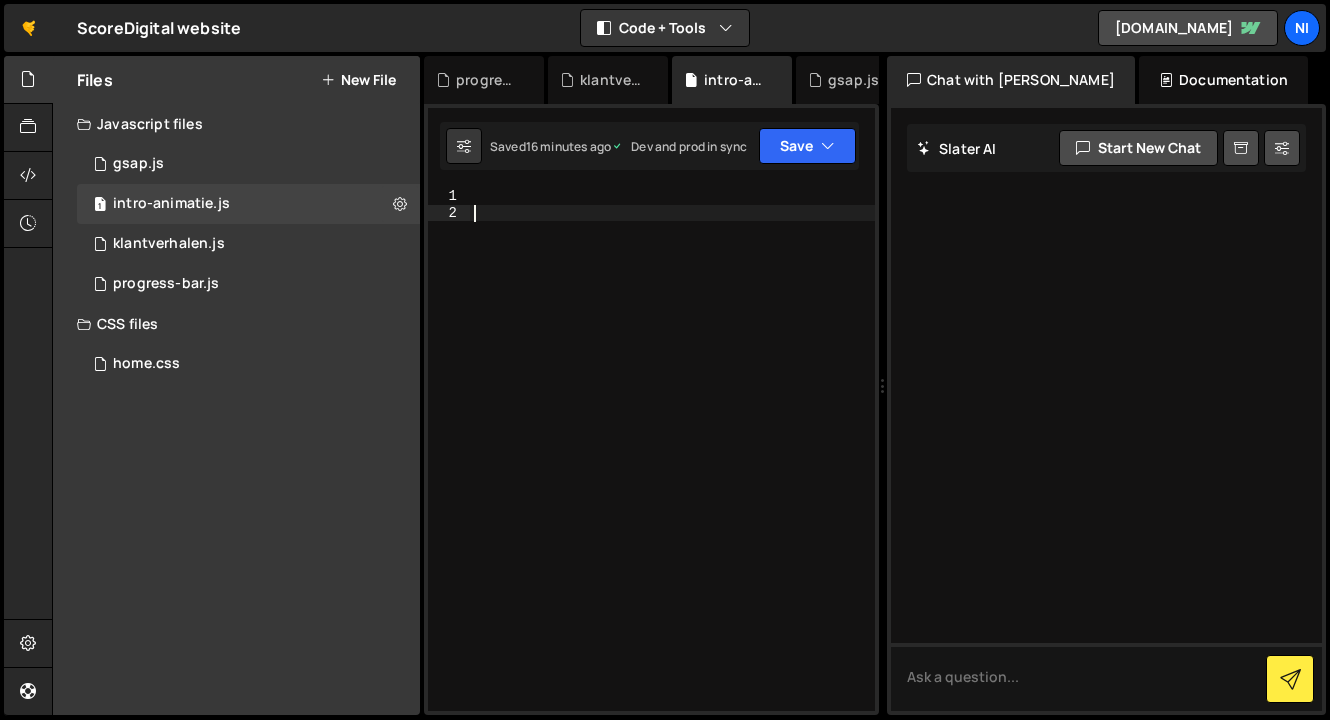 click at bounding box center (672, 466) 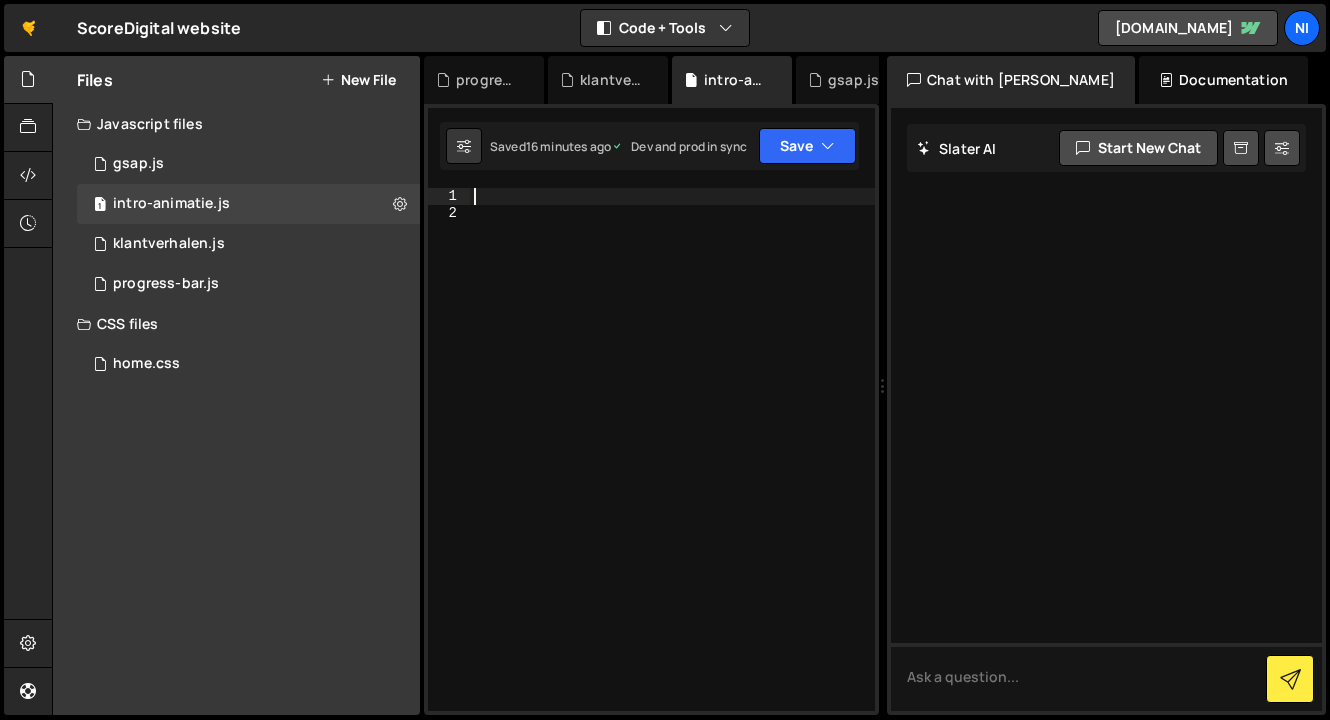 paste on "});" 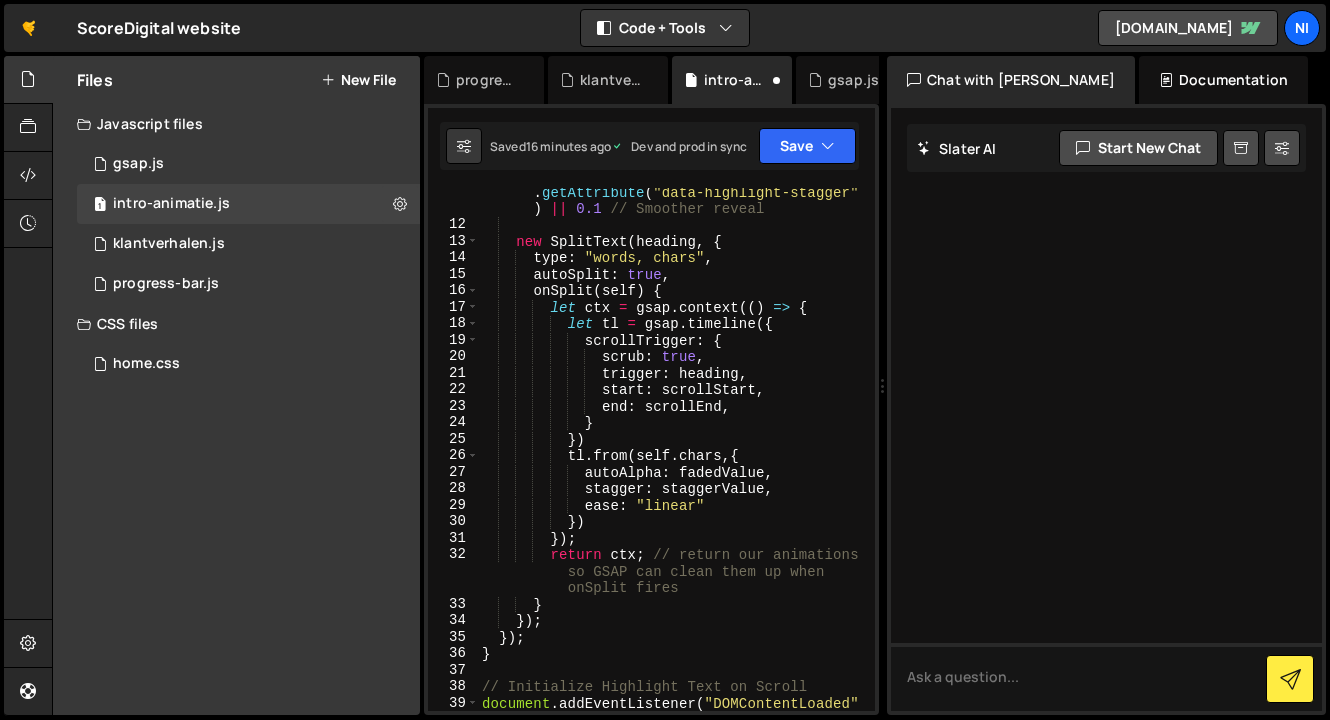 scroll, scrollTop: 0, scrollLeft: 0, axis: both 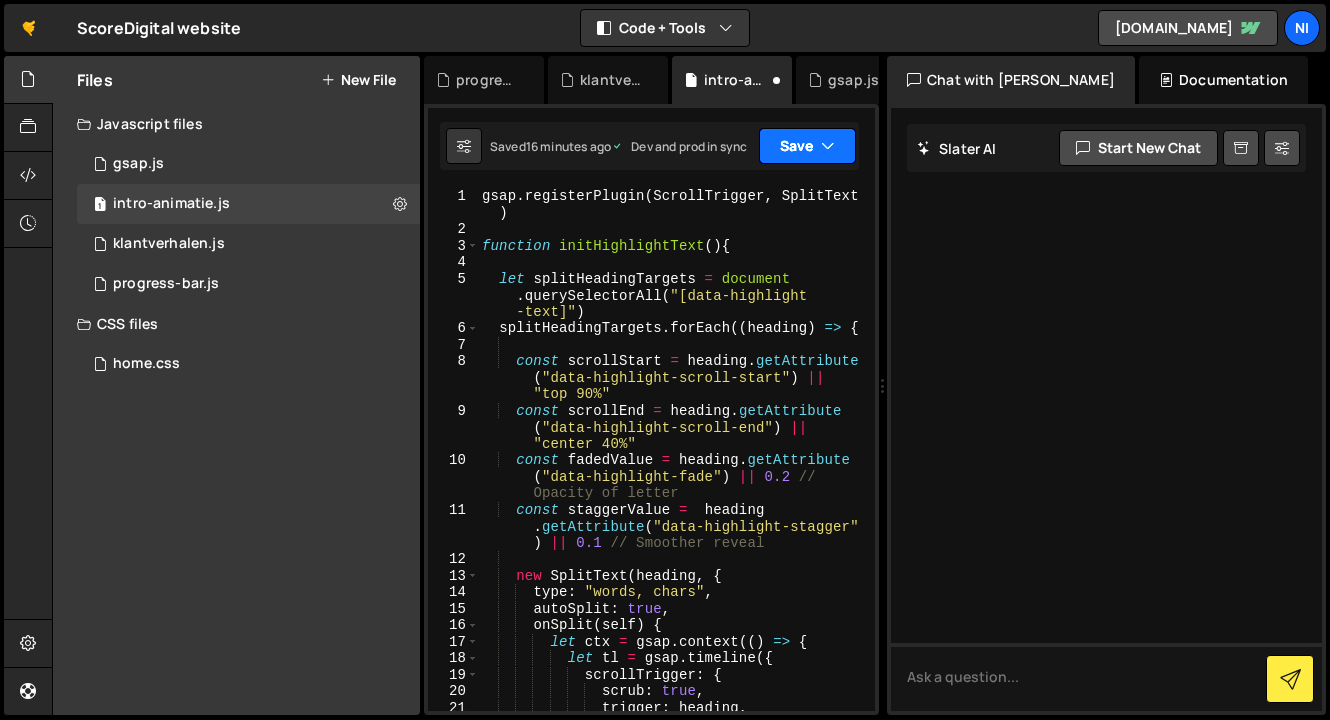 click on "Save" at bounding box center [807, 146] 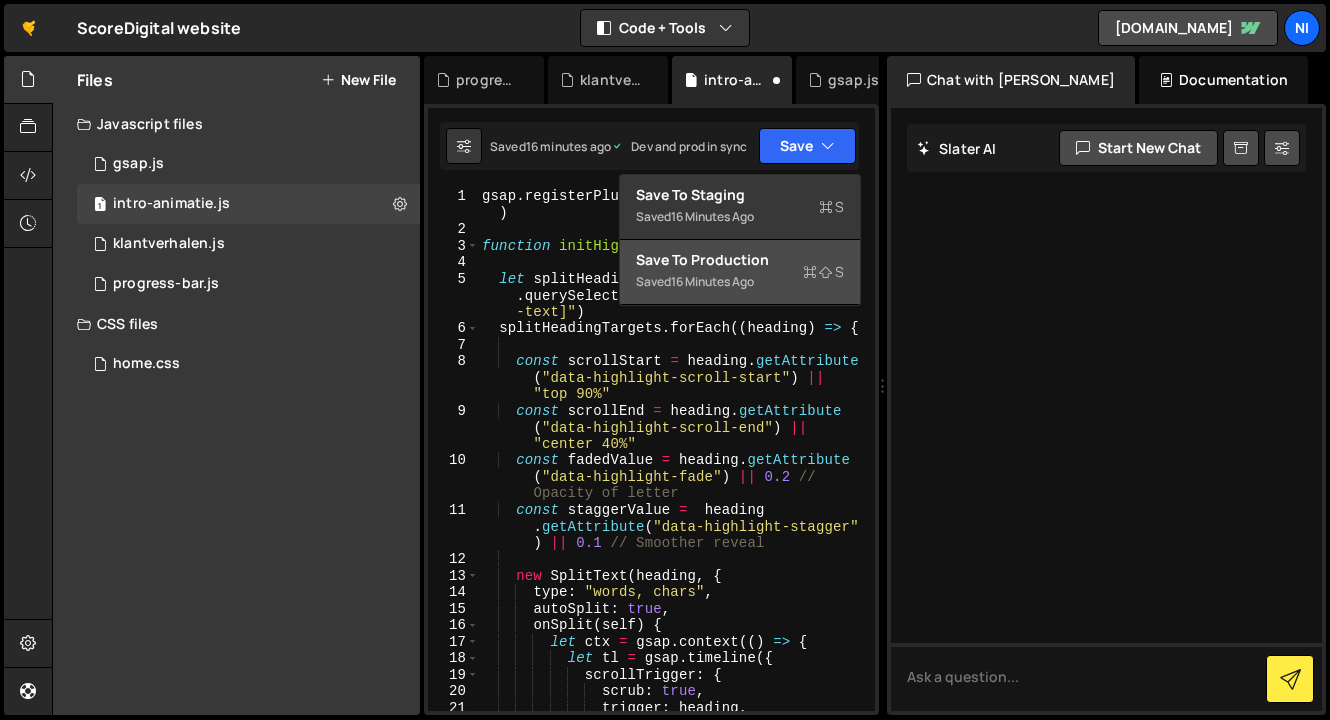 click on "Save to Production
S" at bounding box center [740, 260] 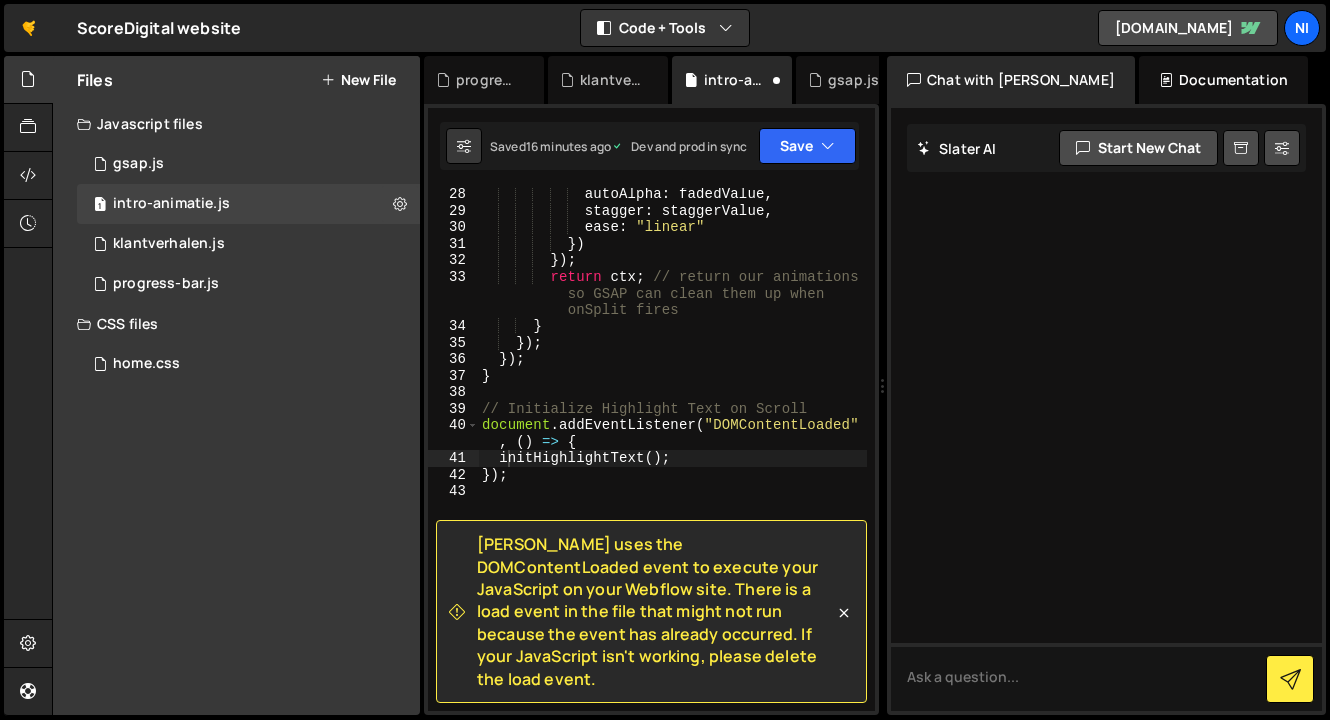 scroll, scrollTop: 629, scrollLeft: 0, axis: vertical 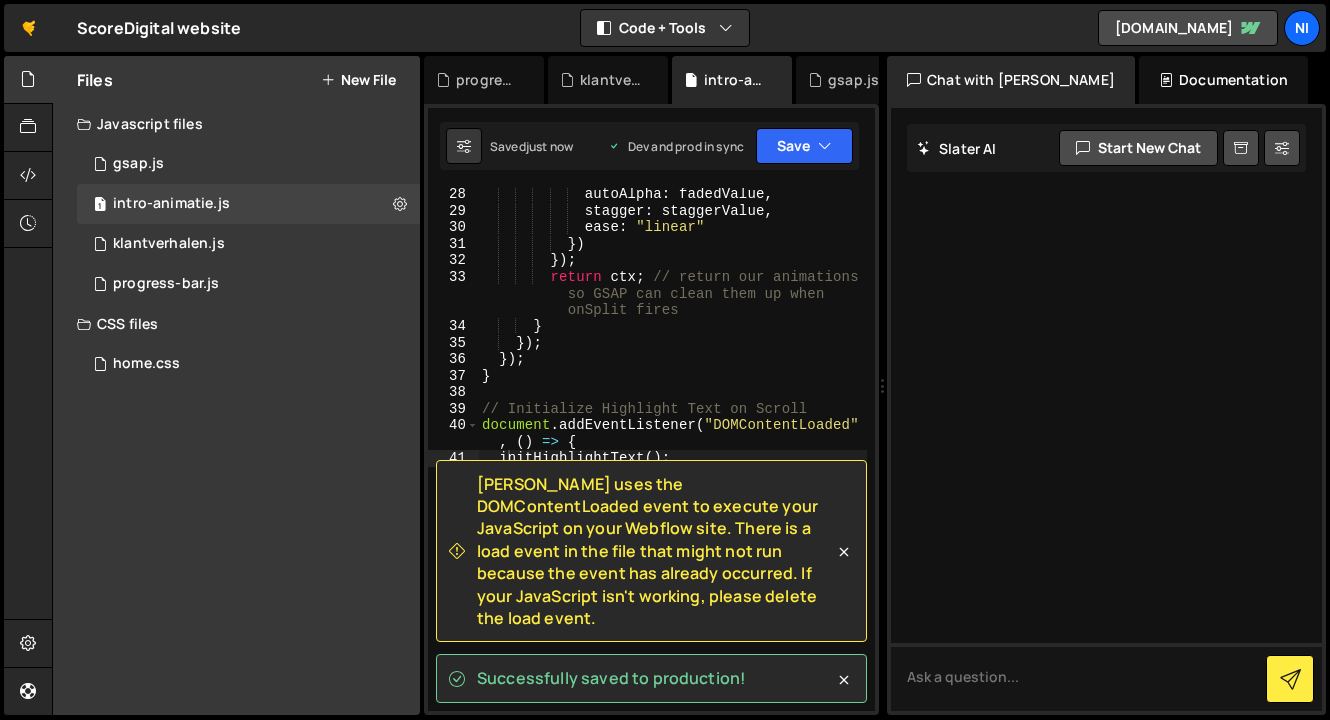drag, startPoint x: 471, startPoint y: 502, endPoint x: 602, endPoint y: 619, distance: 175.64168 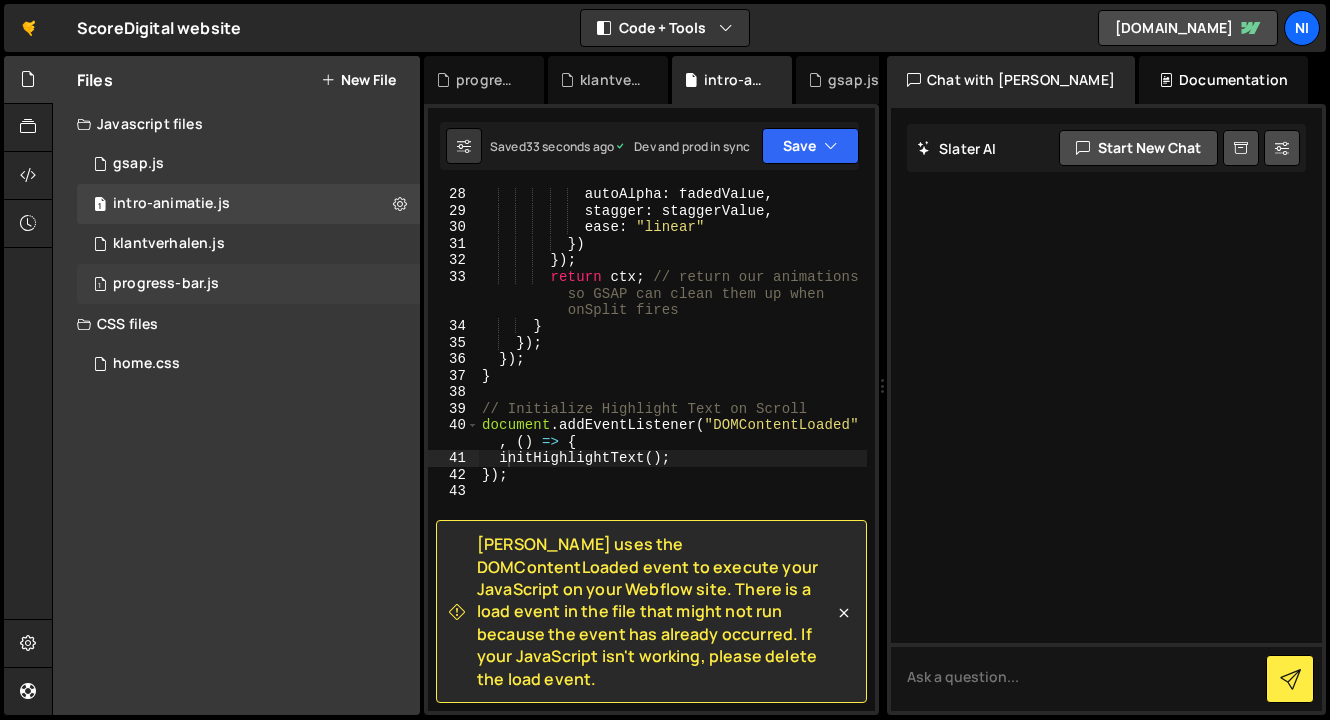 click on "1
progress-bar.js
0" at bounding box center (248, 284) 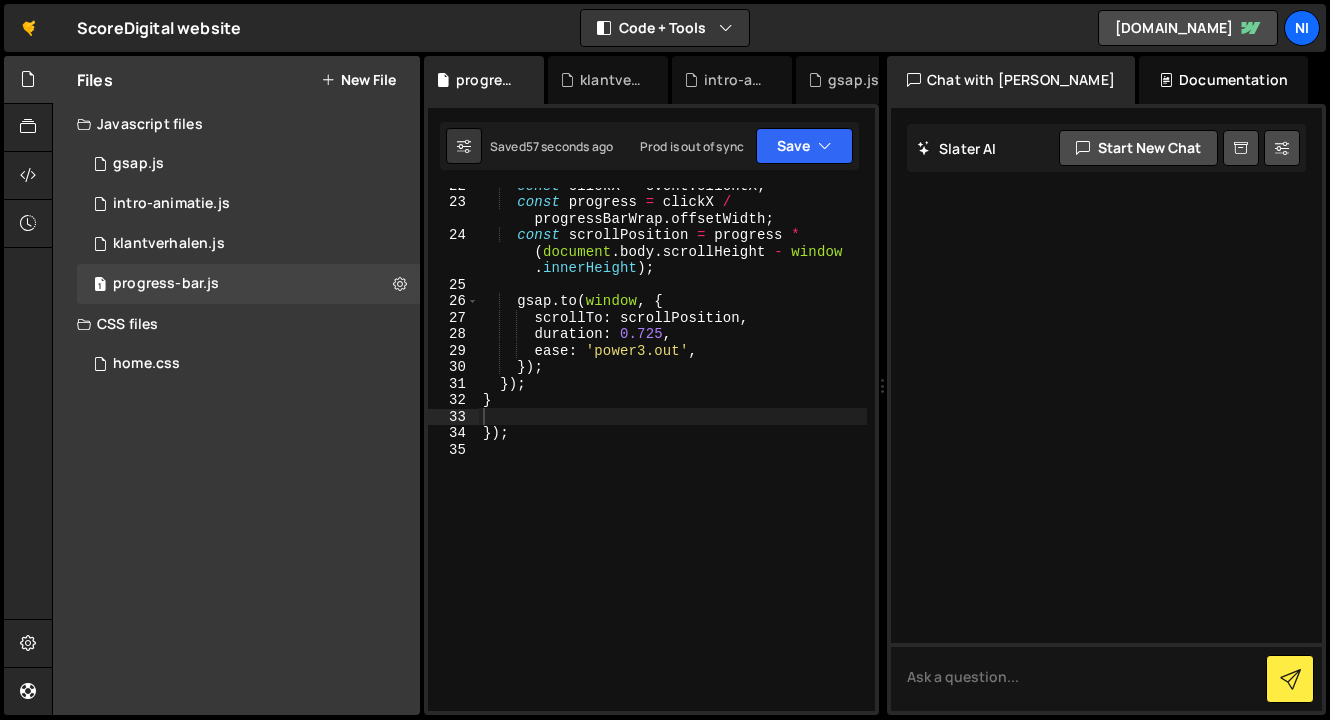 click on "const   clickX   =   event . clientX ;       const   progress   =   clickX   /          progressBarWrap . offsetWidth ;       const   scrollPosition   =   progress   *          ( document . body . scrollHeight   -   window        . innerHeight ) ;       gsap . to ( window ,   {          scrollTo :   scrollPosition ,          duration :   0.725 ,          ease :   'power3.out' ,       }) ;    }) ; } }) ;" at bounding box center [673, 455] 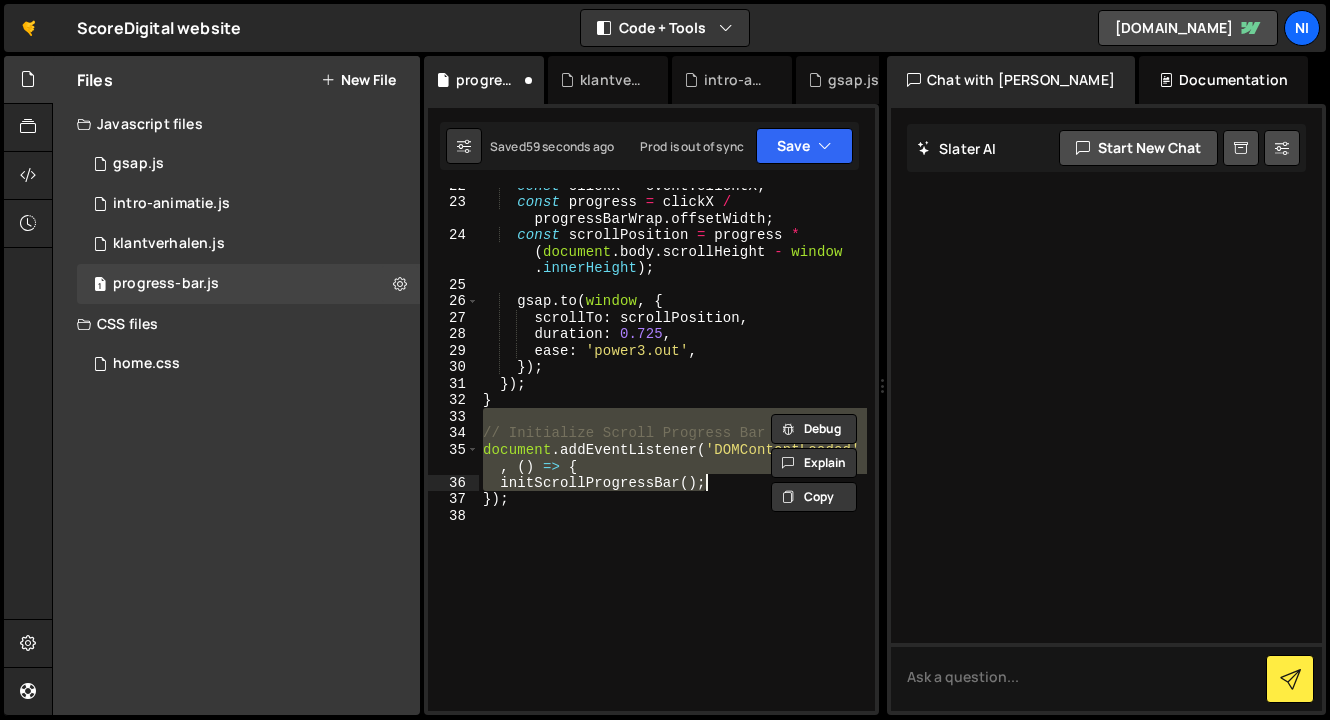 click on "const   clickX   =   event . clientX ;       const   progress   =   clickX   /          progressBarWrap . offsetWidth ;       const   scrollPosition   =   progress   *          ( document . body . scrollHeight   -   window        . innerHeight ) ;       gsap . to ( window ,   {          scrollTo :   scrollPosition ,          duration :   0.725 ,          ease :   'power3.out' ,       }) ;    }) ; } // Initialize Scroll Progress Bar document . addEventListener ( 'DOMContentLoaded'    ,   ( )   =>   {    initScrollProgressBar ( ) ; }) ;" at bounding box center (673, 455) 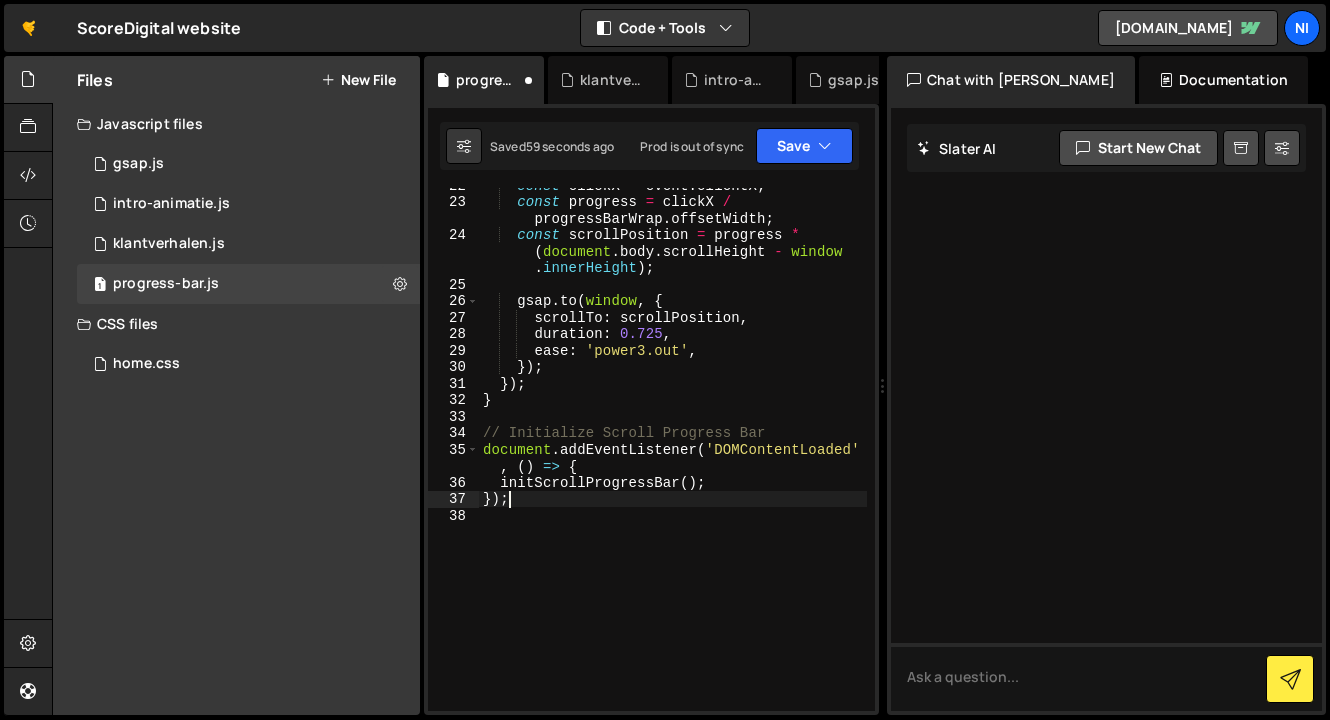 type on "});" 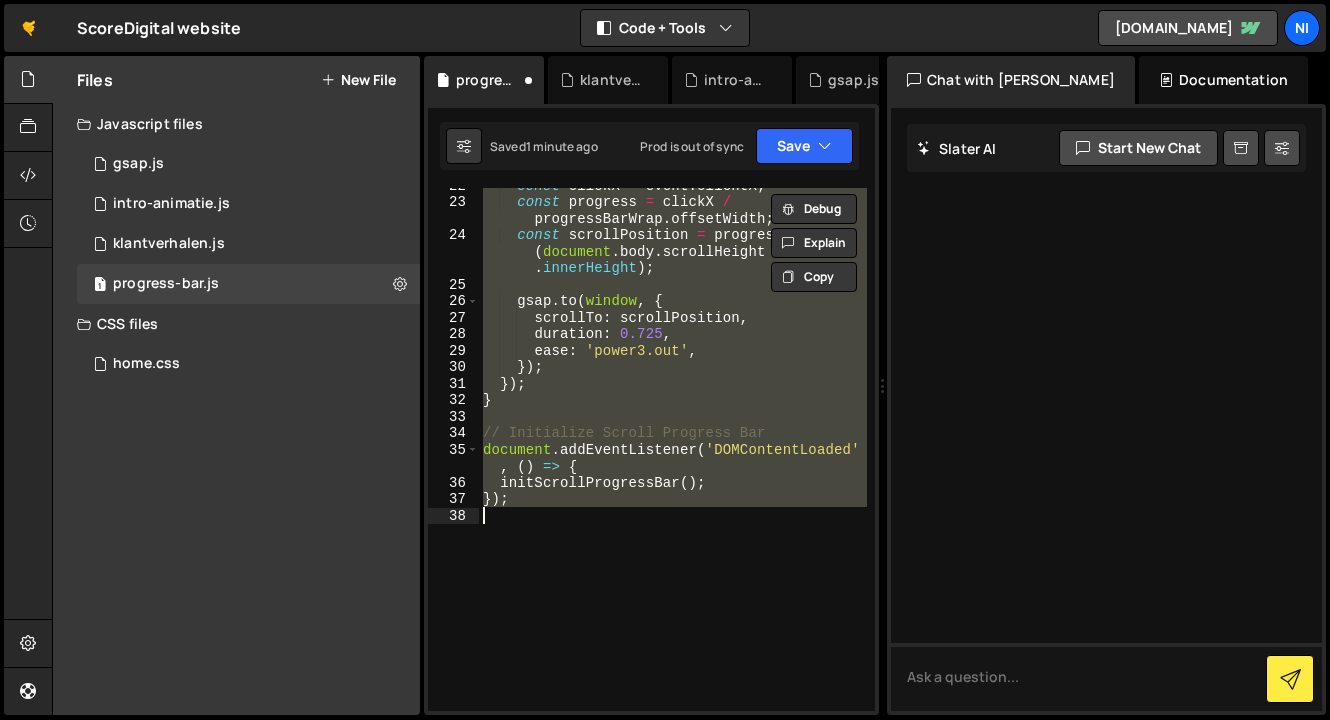 click on "const   clickX   =   event . clientX ;       const   progress   =   clickX   /          progressBarWrap . offsetWidth ;       const   scrollPosition   =   progress   *          ( document . body . scrollHeight   -   window        . innerHeight ) ;       gsap . to ( window ,   {          scrollTo :   scrollPosition ,          duration :   0.725 ,          ease :   'power3.out' ,       }) ;    }) ; } // Initialize Scroll Progress Bar document . addEventListener ( 'DOMContentLoaded'    ,   ( )   =>   {    initScrollProgressBar ( ) ; }) ;" at bounding box center (673, 449) 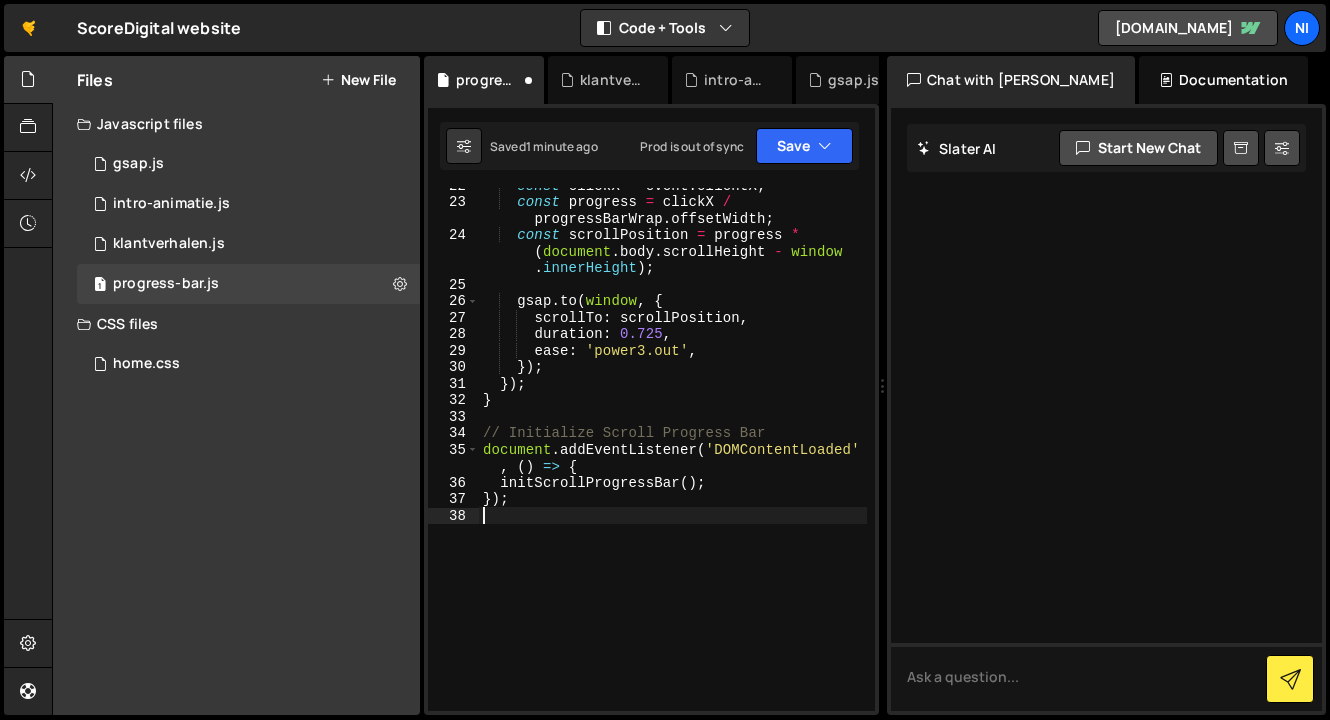 type on "});" 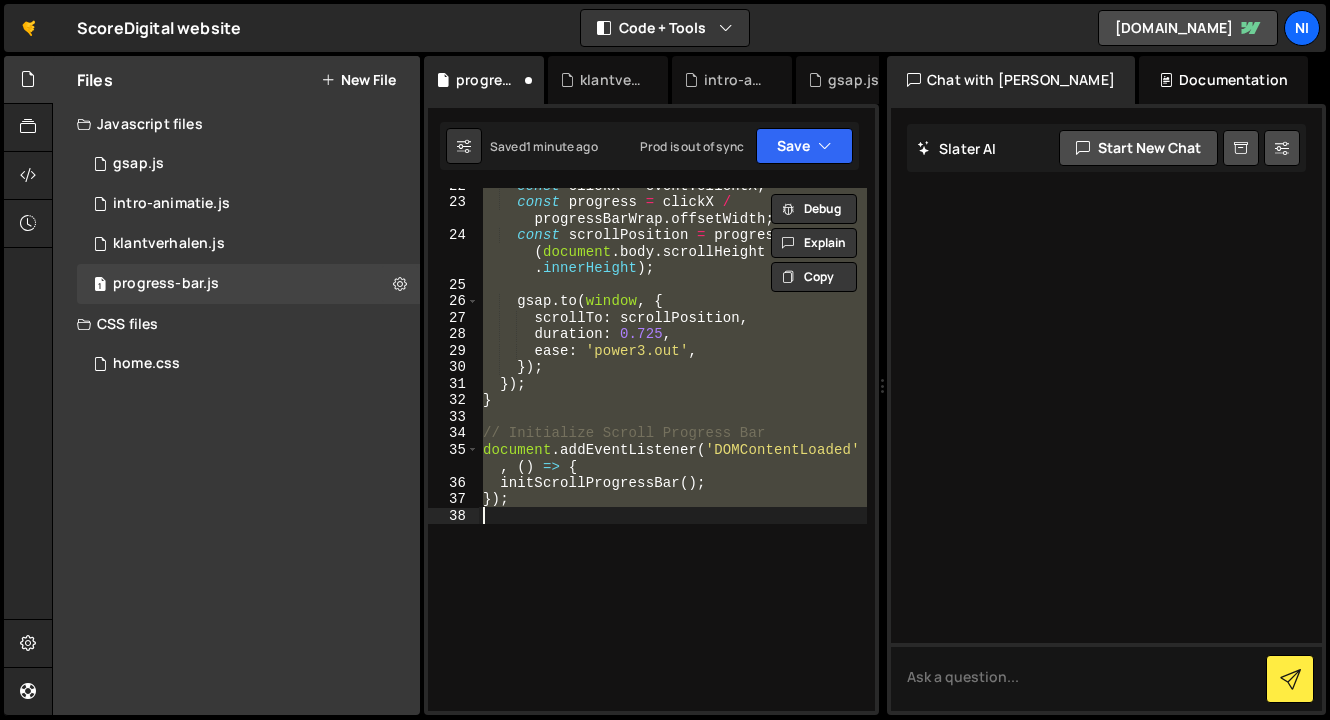 paste 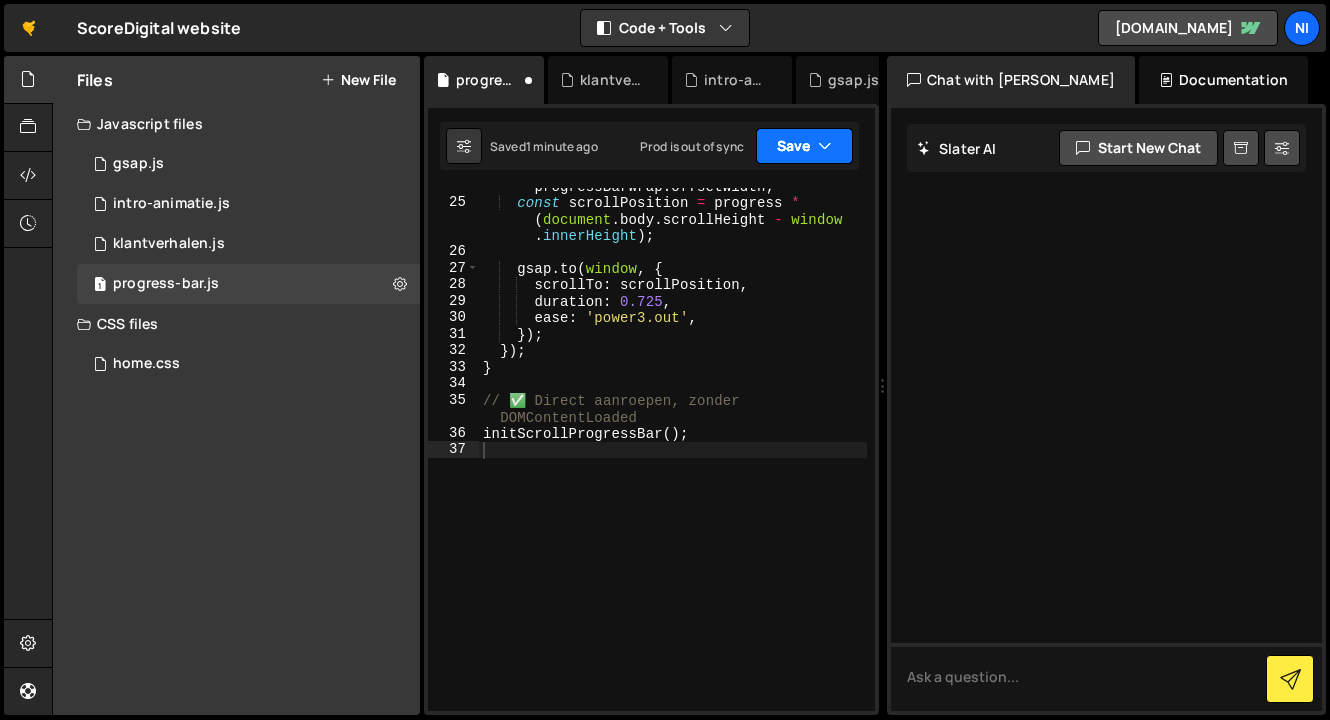 click on "Save" at bounding box center [804, 146] 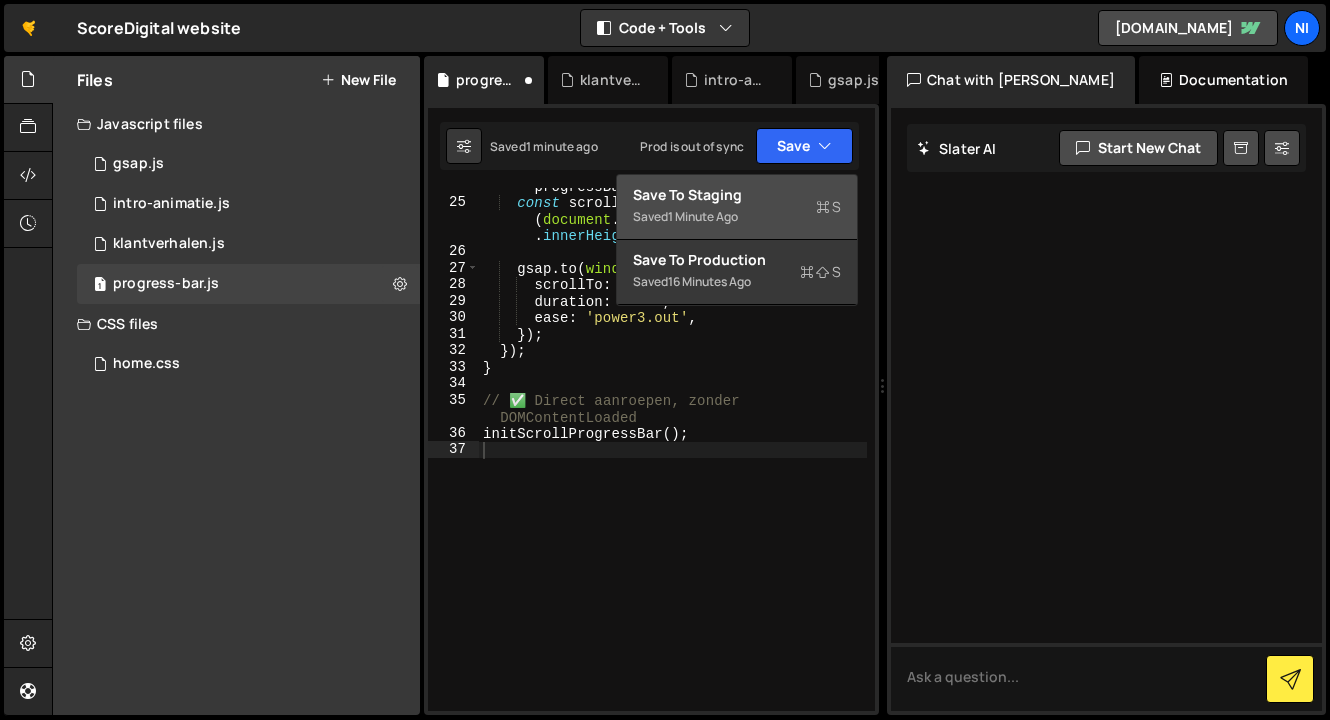 click on "Saved  1 minute ago" at bounding box center (737, 217) 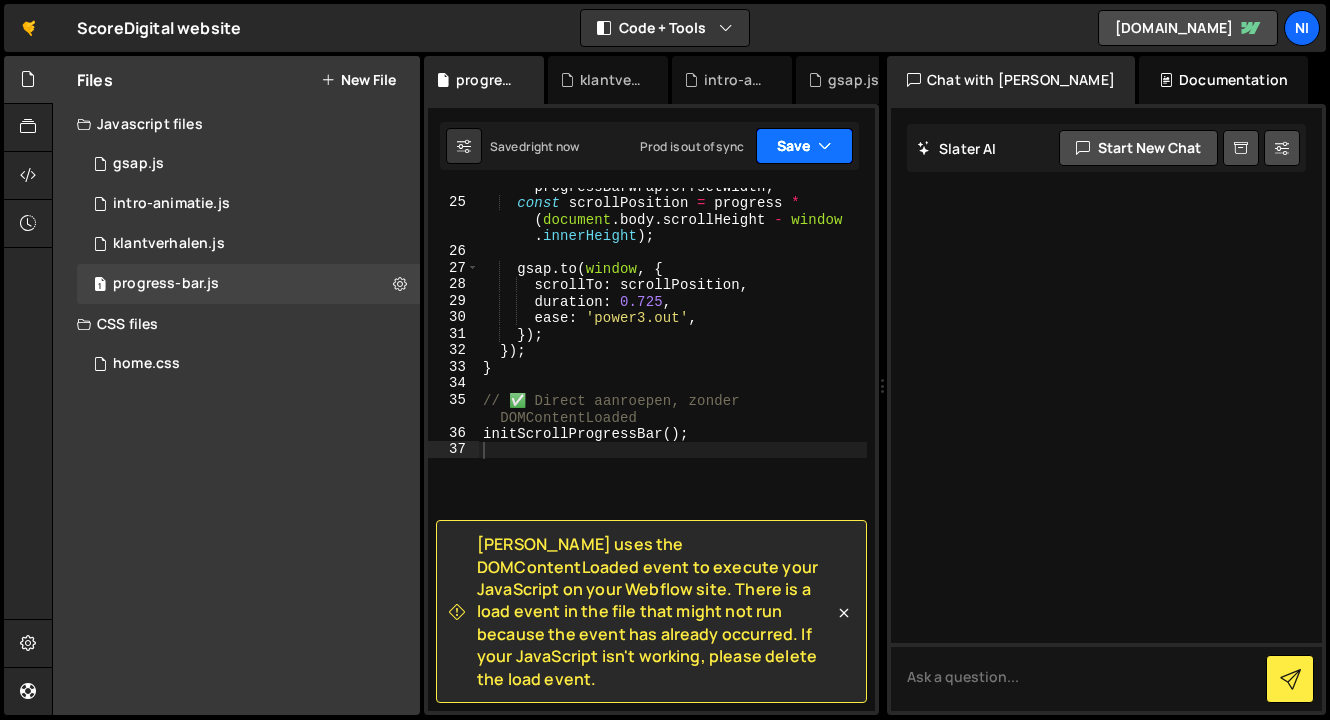 click on "Save" at bounding box center (804, 146) 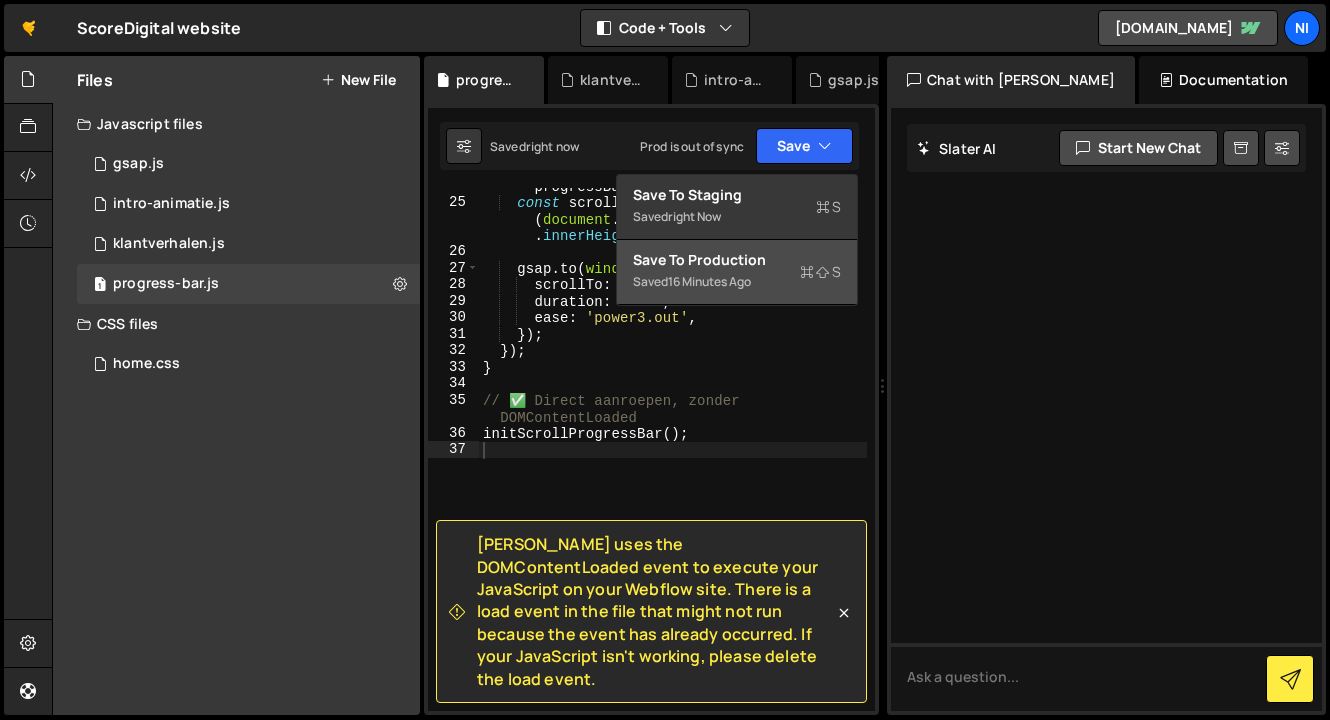 click on "Save to Production
S" at bounding box center (737, 260) 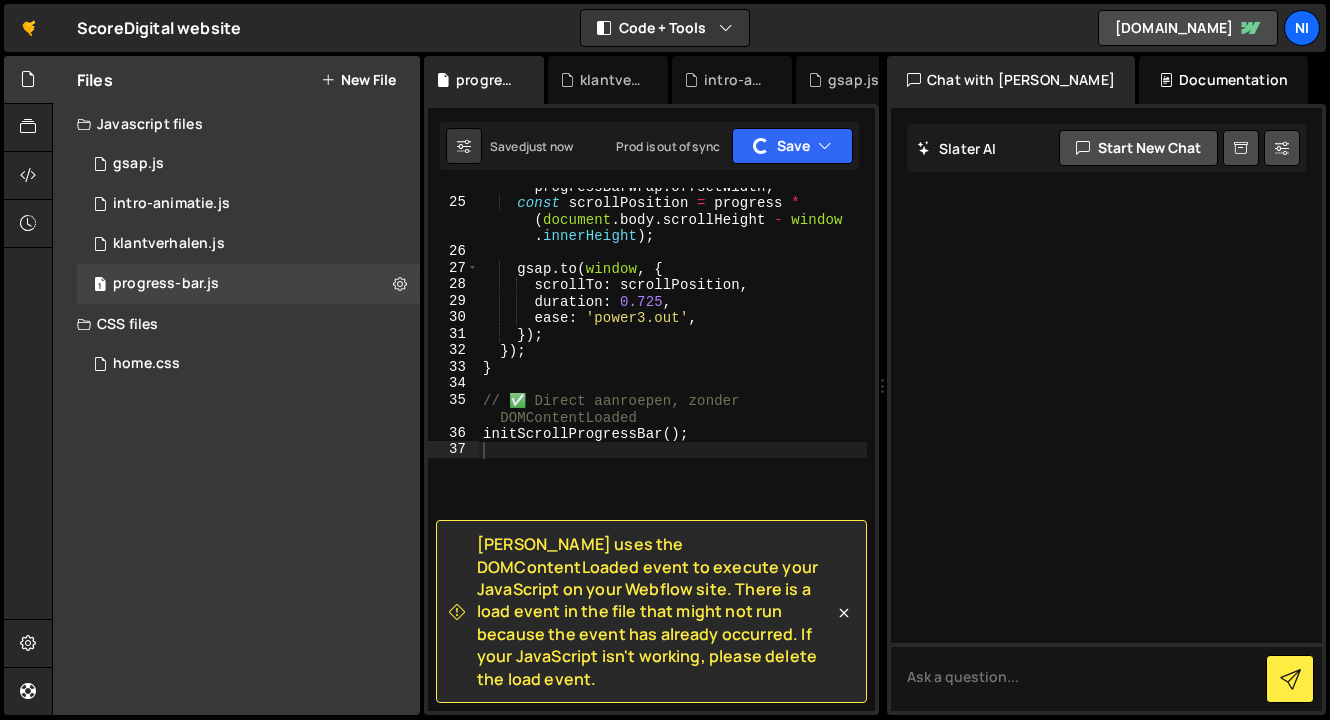 type on "// ✅ Direct aanroepen, zonder DOMContentLoaded" 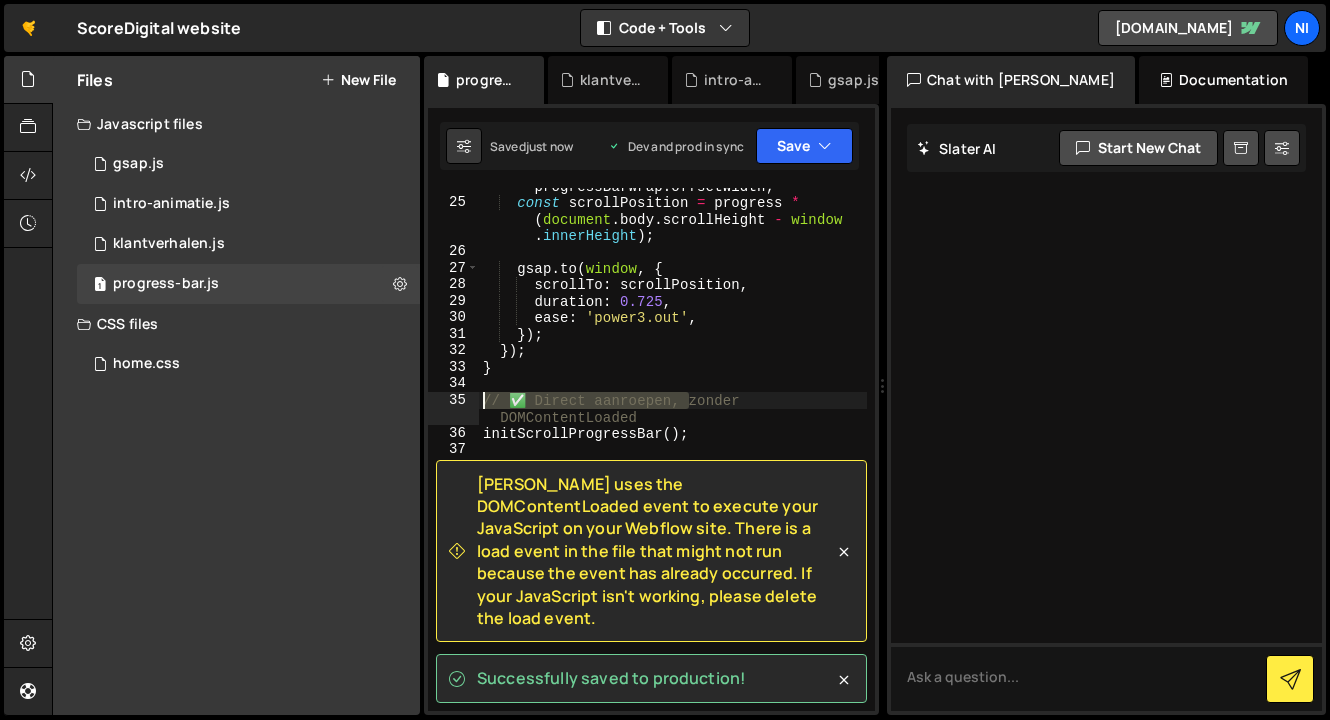 drag, startPoint x: 688, startPoint y: 408, endPoint x: 578, endPoint y: 407, distance: 110.00455 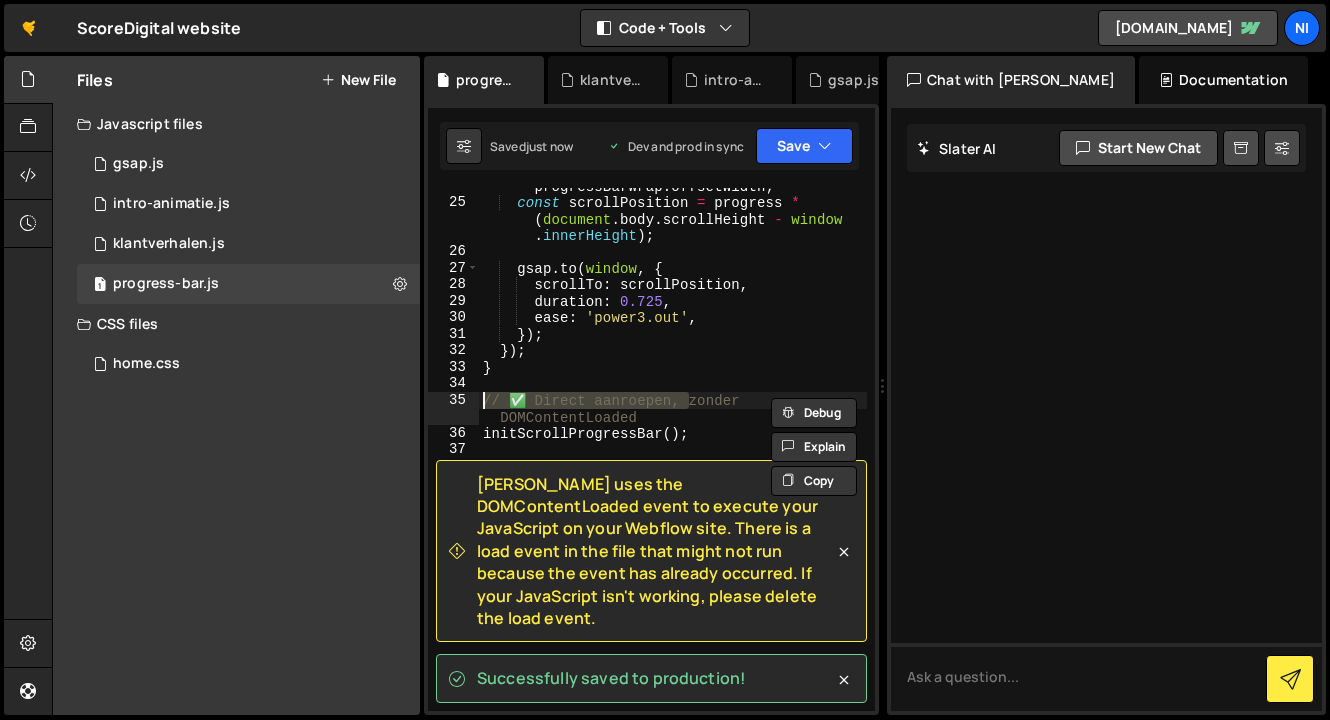 drag, startPoint x: 598, startPoint y: 410, endPoint x: 618, endPoint y: 415, distance: 20.615528 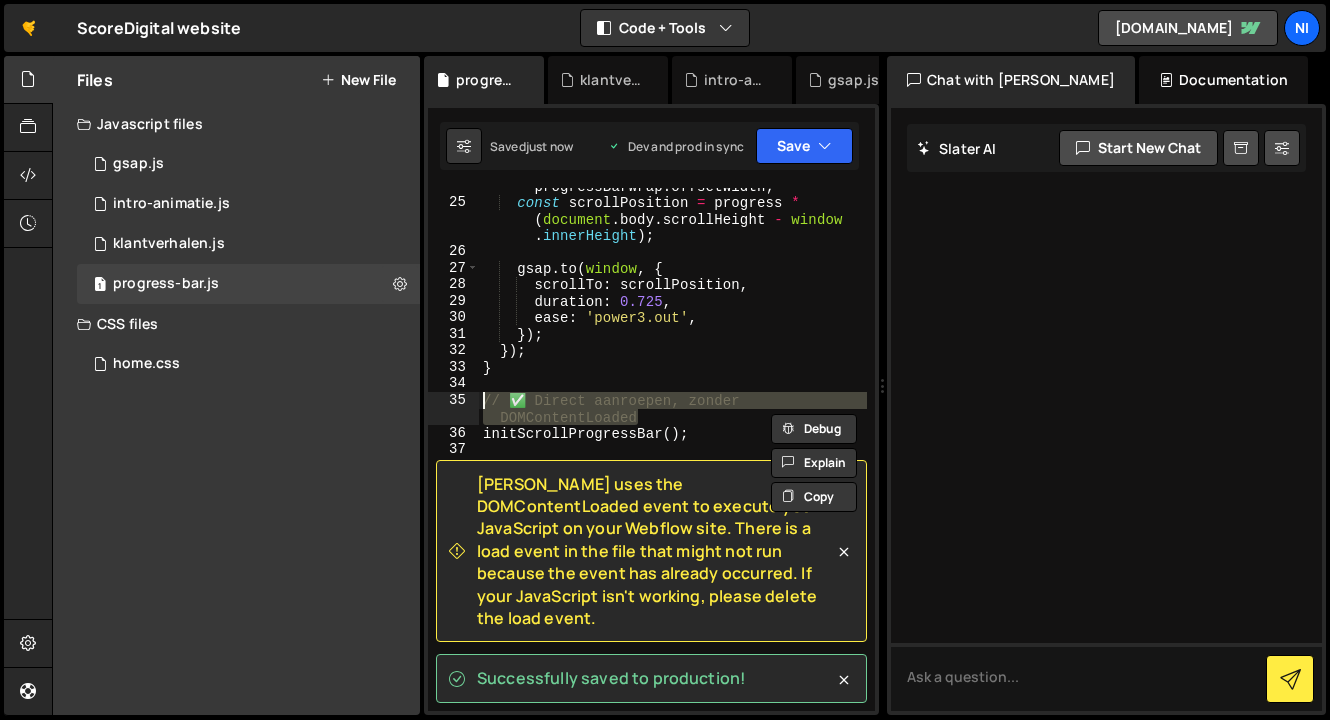 drag, startPoint x: 647, startPoint y: 414, endPoint x: 454, endPoint y: 400, distance: 193.50711 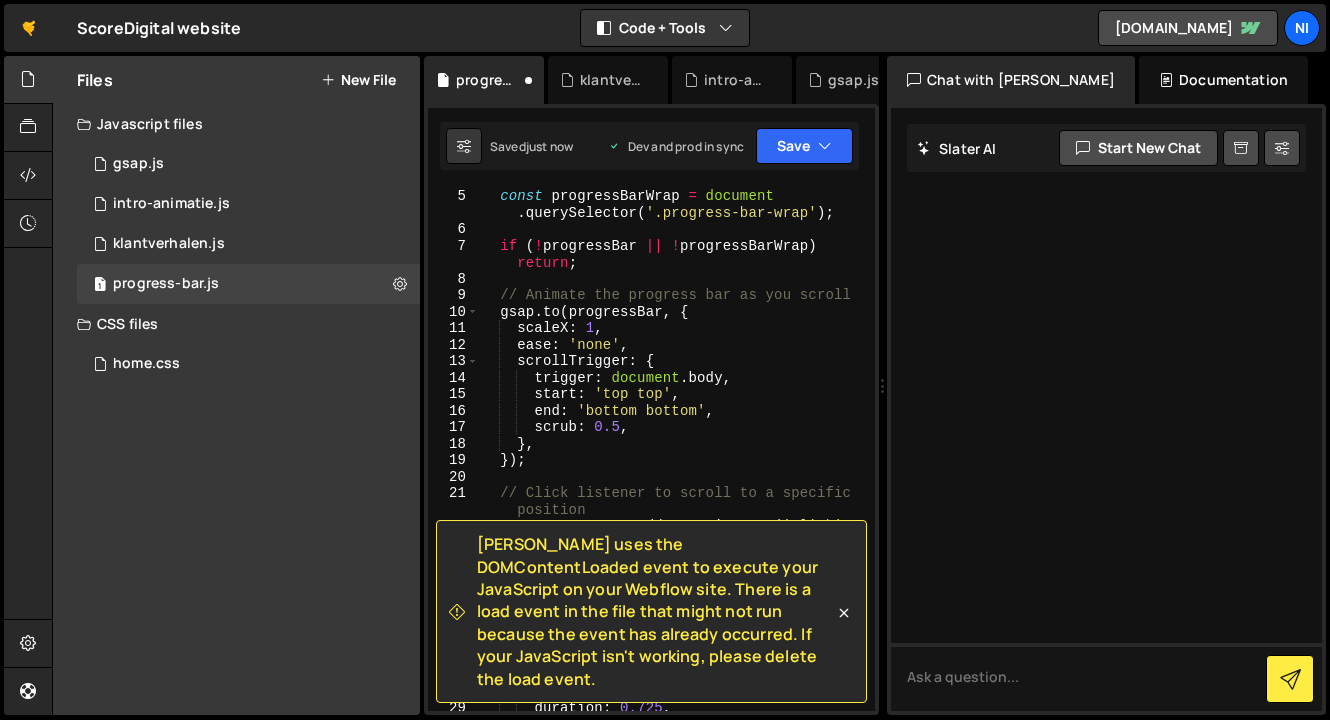 scroll, scrollTop: 0, scrollLeft: 0, axis: both 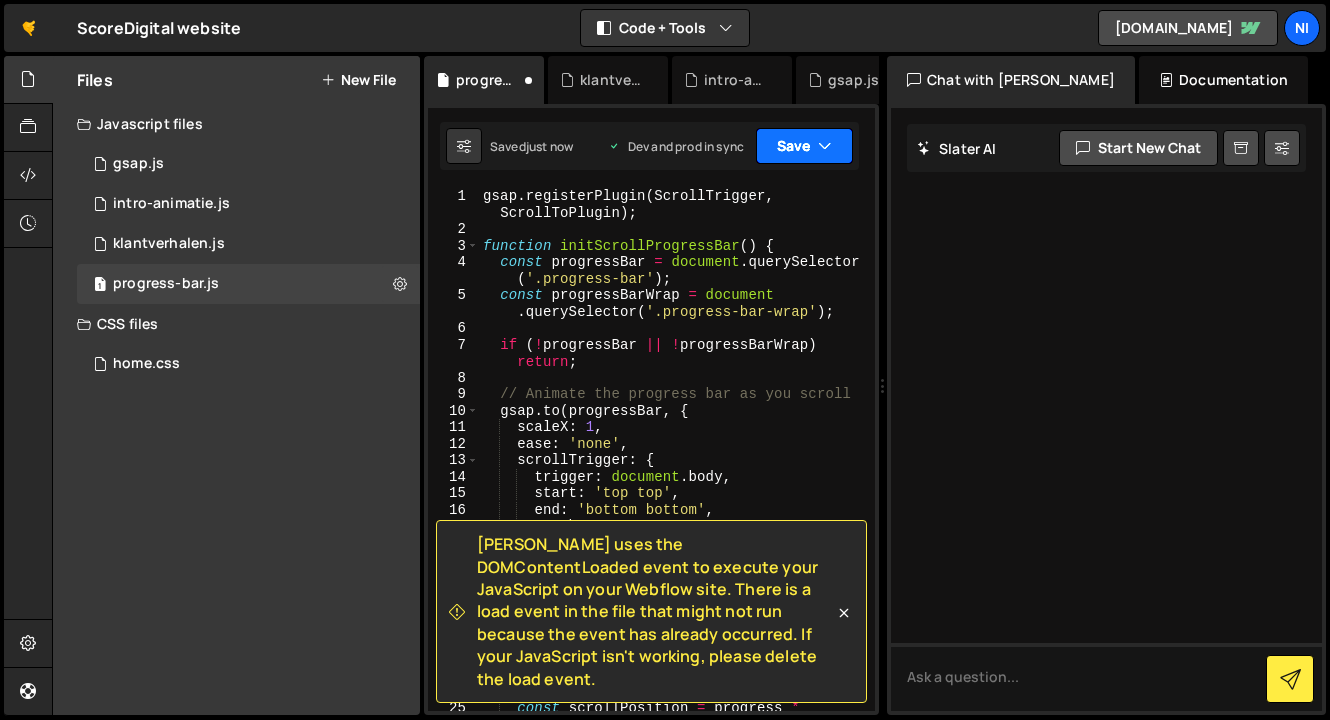click on "Save" at bounding box center [804, 146] 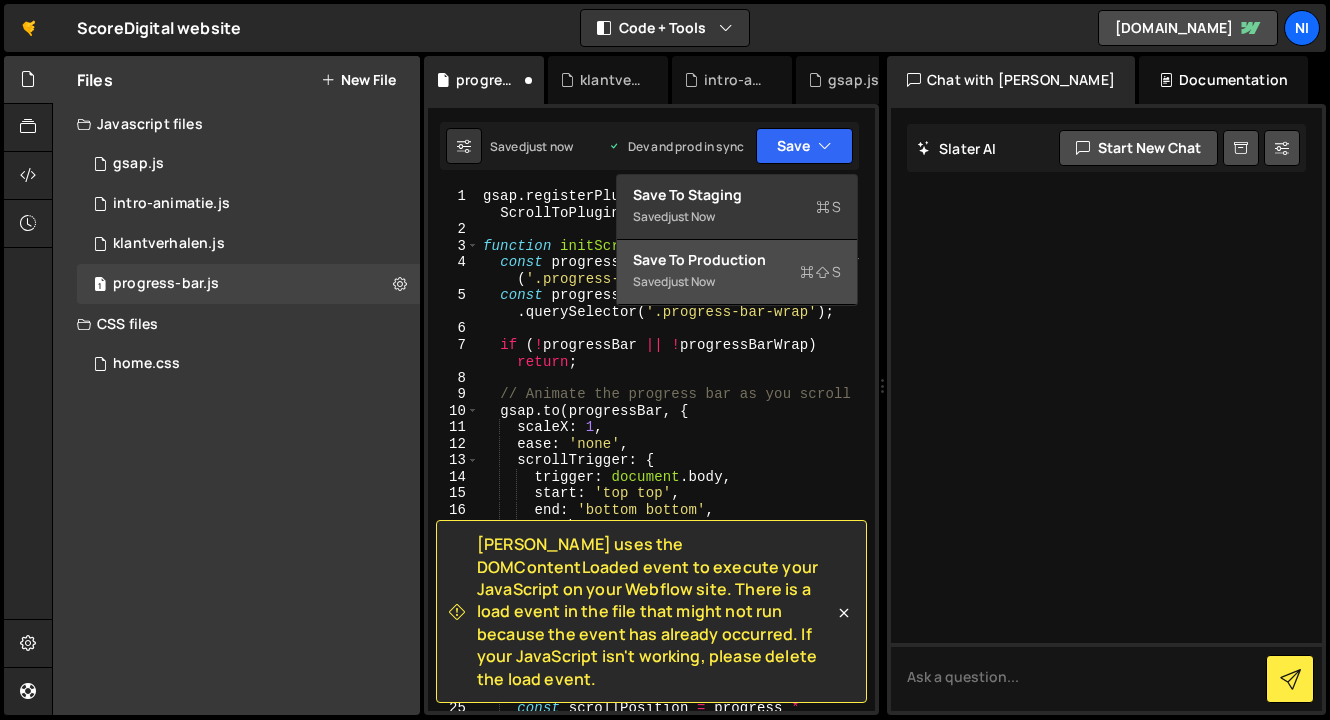click on "Saved  just now" at bounding box center [737, 282] 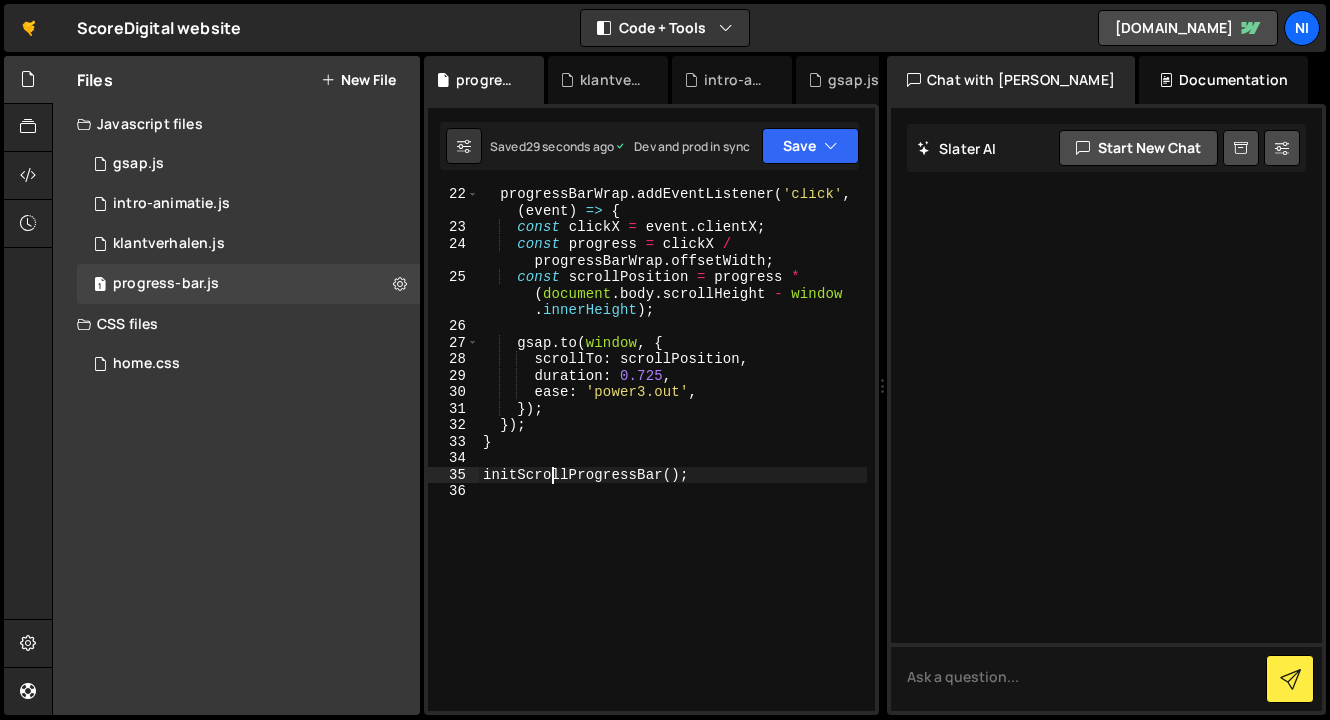 click on "progressBarWrap . addEventListener ( 'click' ,        ( event )   =>   {       const   clickX   =   event . clientX ;       const   progress   =   clickX   /          progressBarWrap . offsetWidth ;       const   scrollPosition   =   progress   *          ( document . body . scrollHeight   -   window        . innerHeight ) ;       gsap . to ( window ,   {          scrollTo :   scrollPosition ,          duration :   0.725 ,          ease :   'power3.out' ,       }) ;    }) ; } initScrollProgressBar ( ) ;" at bounding box center (673, 472) 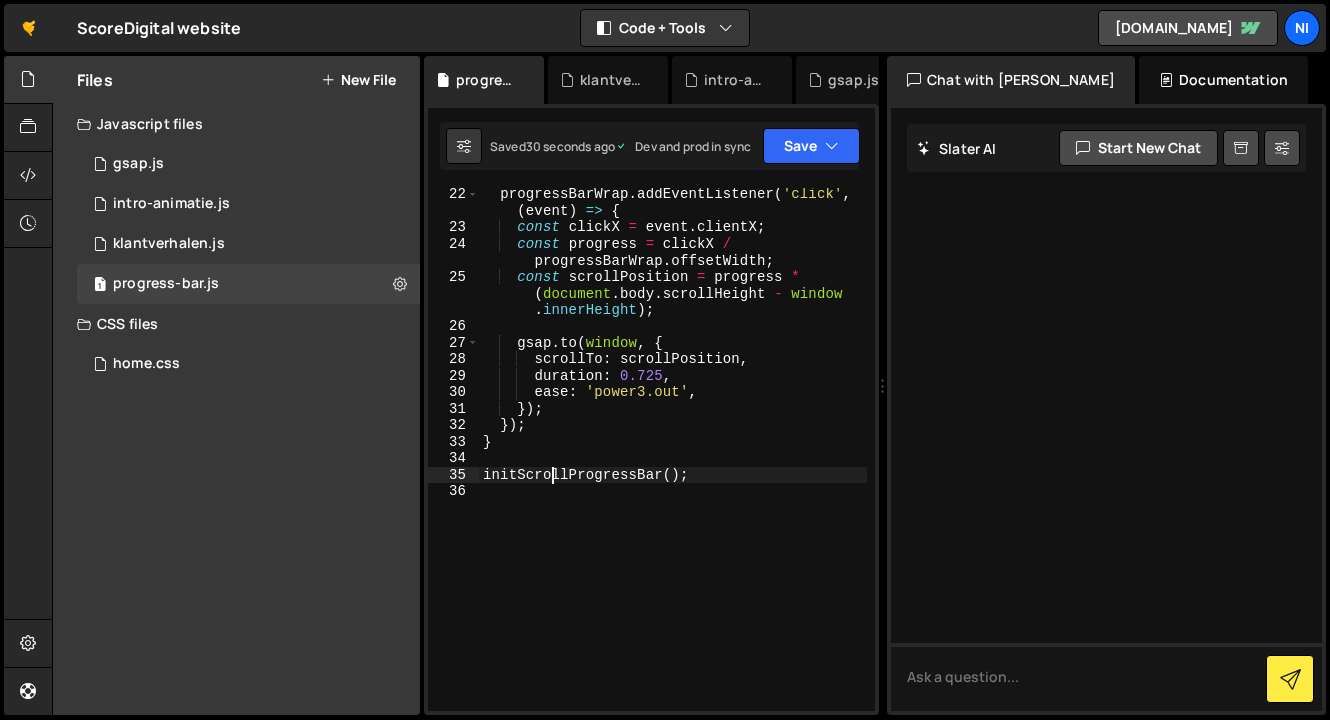 type on "initScrollProgressBar();" 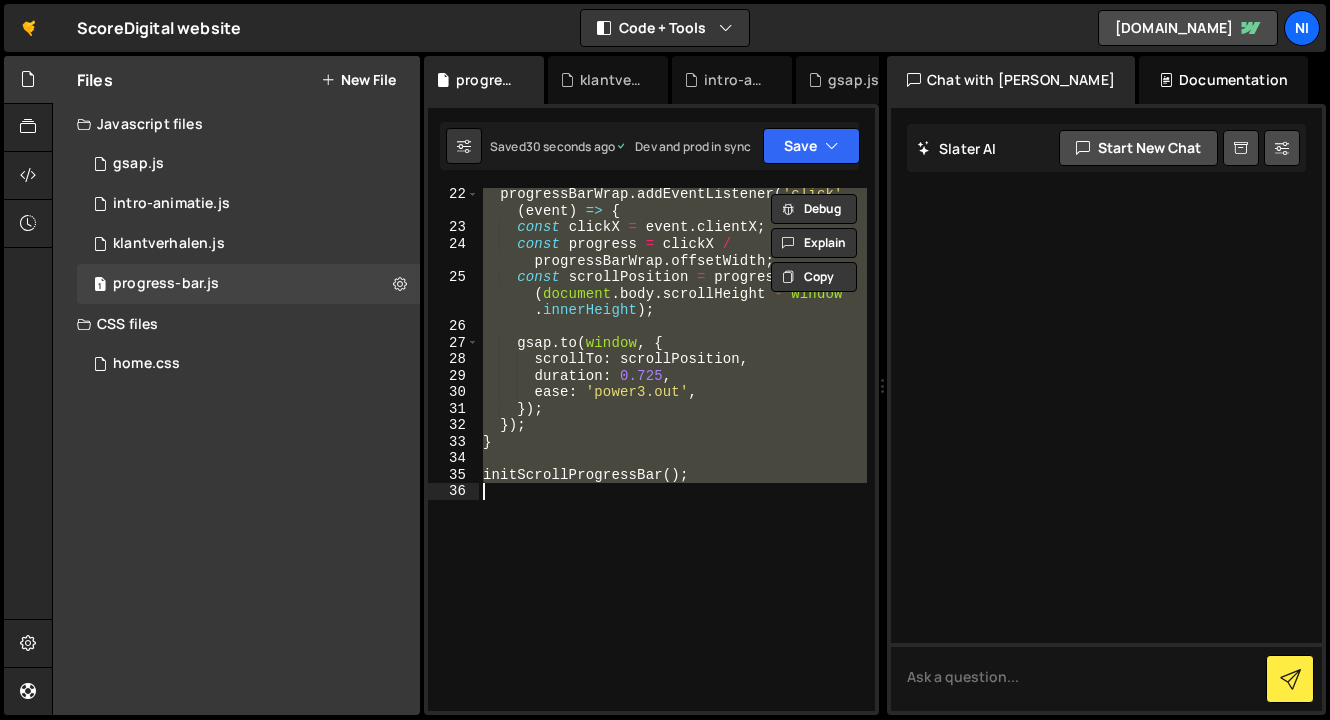 paste 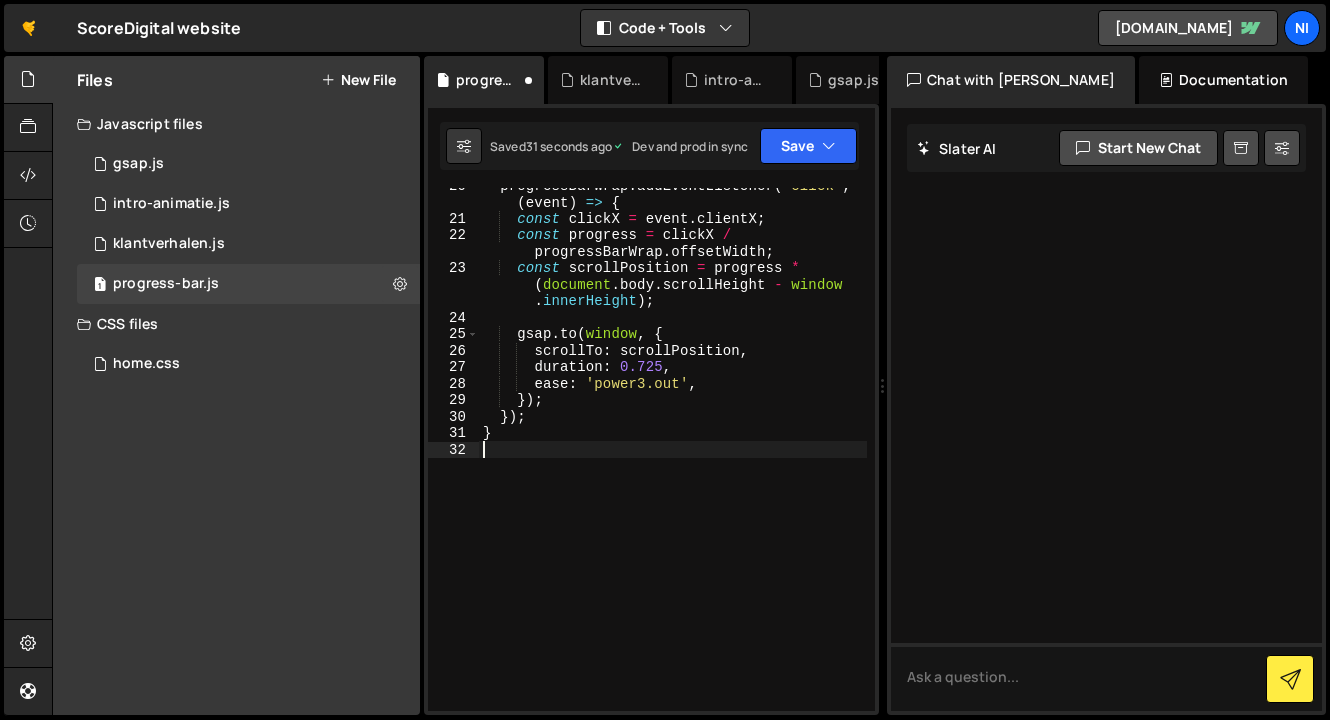 scroll, scrollTop: 390, scrollLeft: 0, axis: vertical 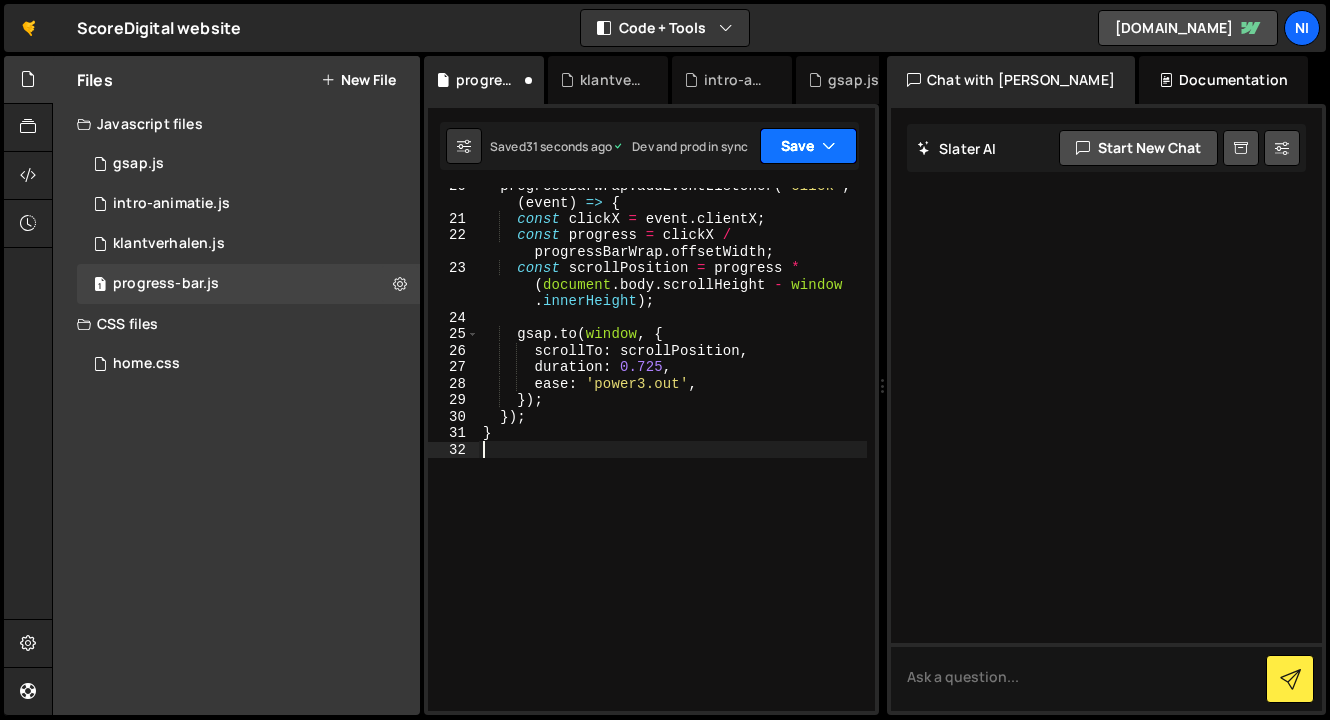 click on "Save" at bounding box center [808, 146] 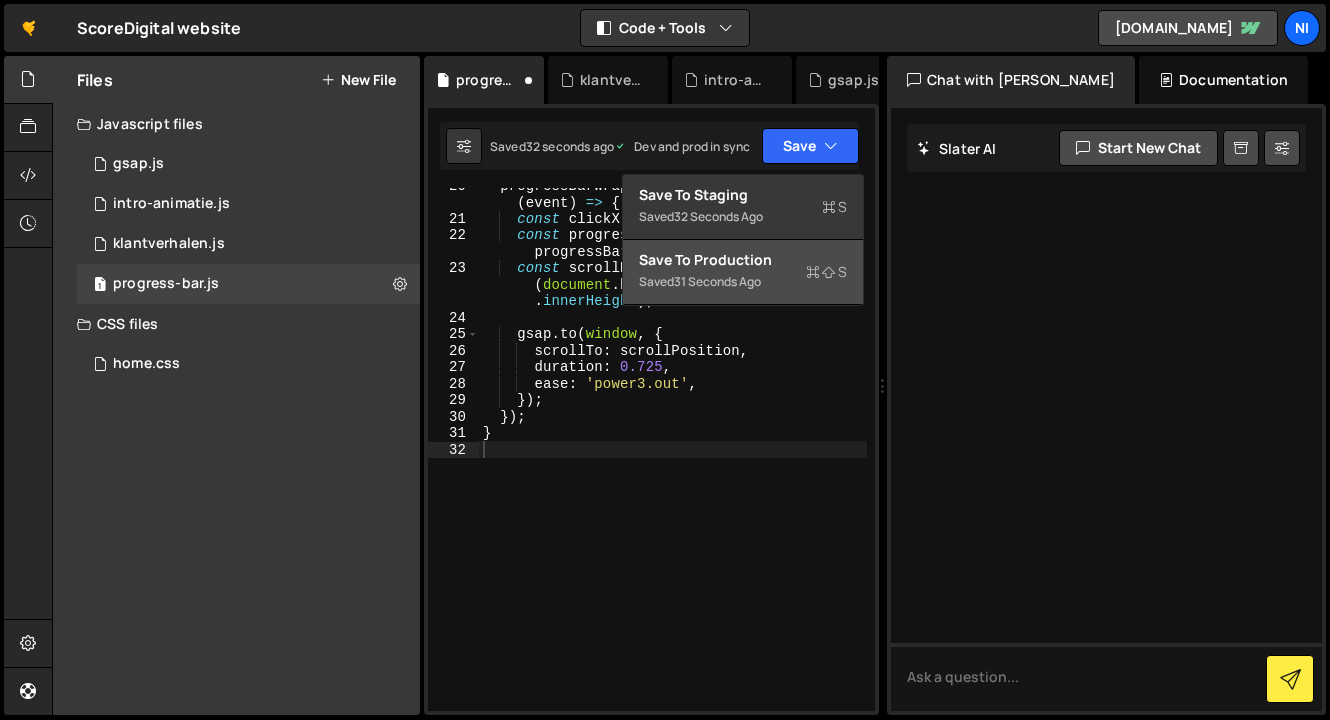 click on "Saved  31 seconds ago" at bounding box center (743, 282) 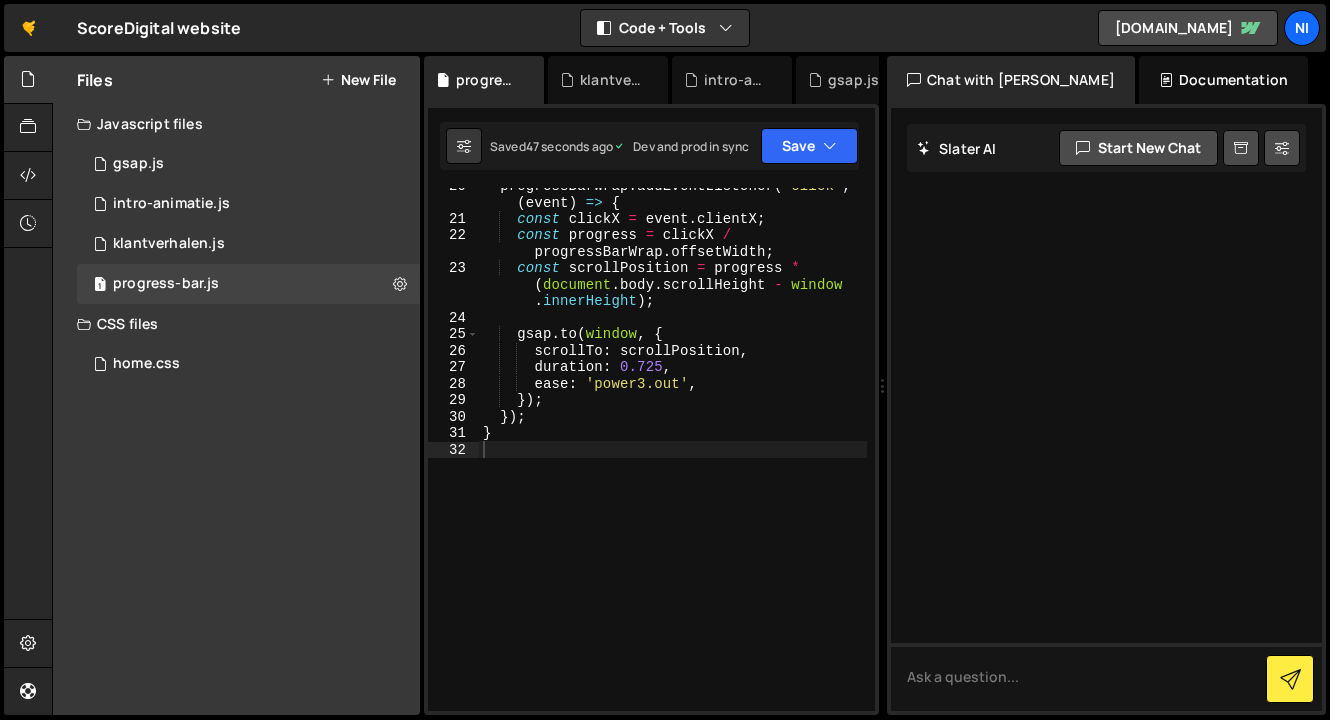 click on "progressBarWrap . addEventListener ( 'click' ,        ( event )   =>   {       const   clickX   =   event . clientX ;       const   progress   =   clickX   /          progressBarWrap . offsetWidth ;       const   scrollPosition   =   progress   *          ( document . body . scrollHeight   -   window        . innerHeight ) ;       gsap . to ( window ,   {          scrollTo :   scrollPosition ,          duration :   0.725 ,          ease :   'power3.out' ,       }) ;    }) ; }" at bounding box center (673, 463) 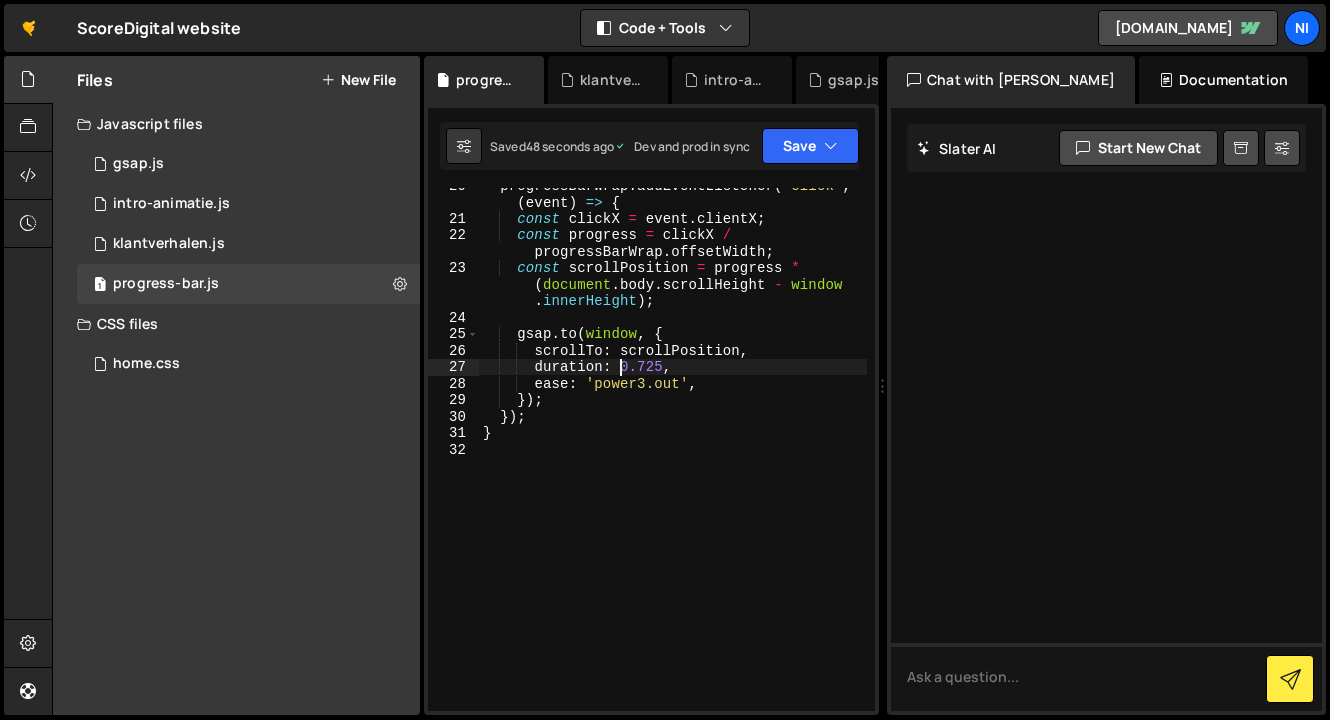 type on "}" 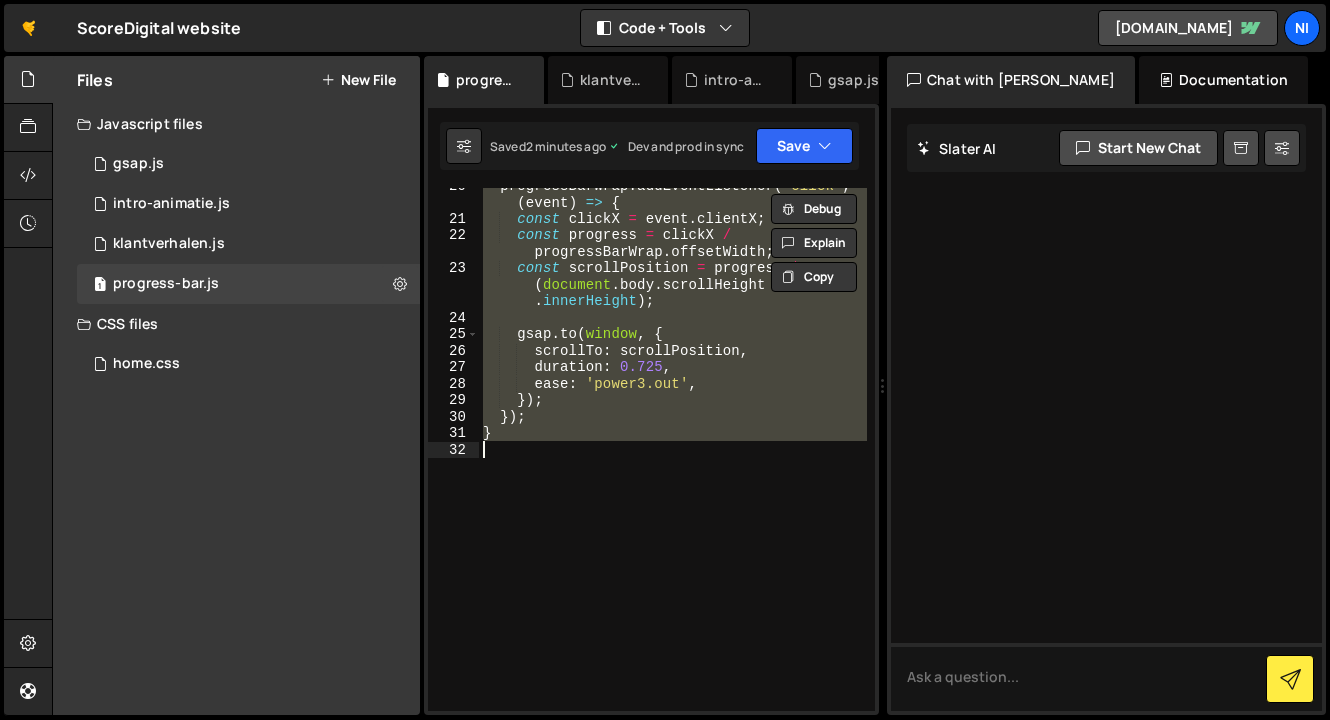 click on "progressBarWrap . addEventListener ( 'click' ,        ( event )   =>   {       const   clickX   =   event . clientX ;       const   progress   =   clickX   /          progressBarWrap . offsetWidth ;       const   scrollPosition   =   progress   *          ( document . body . scrollHeight   -   window        . innerHeight ) ;       gsap . to ( window ,   {          scrollTo :   scrollPosition ,          duration :   0.725 ,          ease :   'power3.out' ,       }) ;    }) ; }" at bounding box center [673, 449] 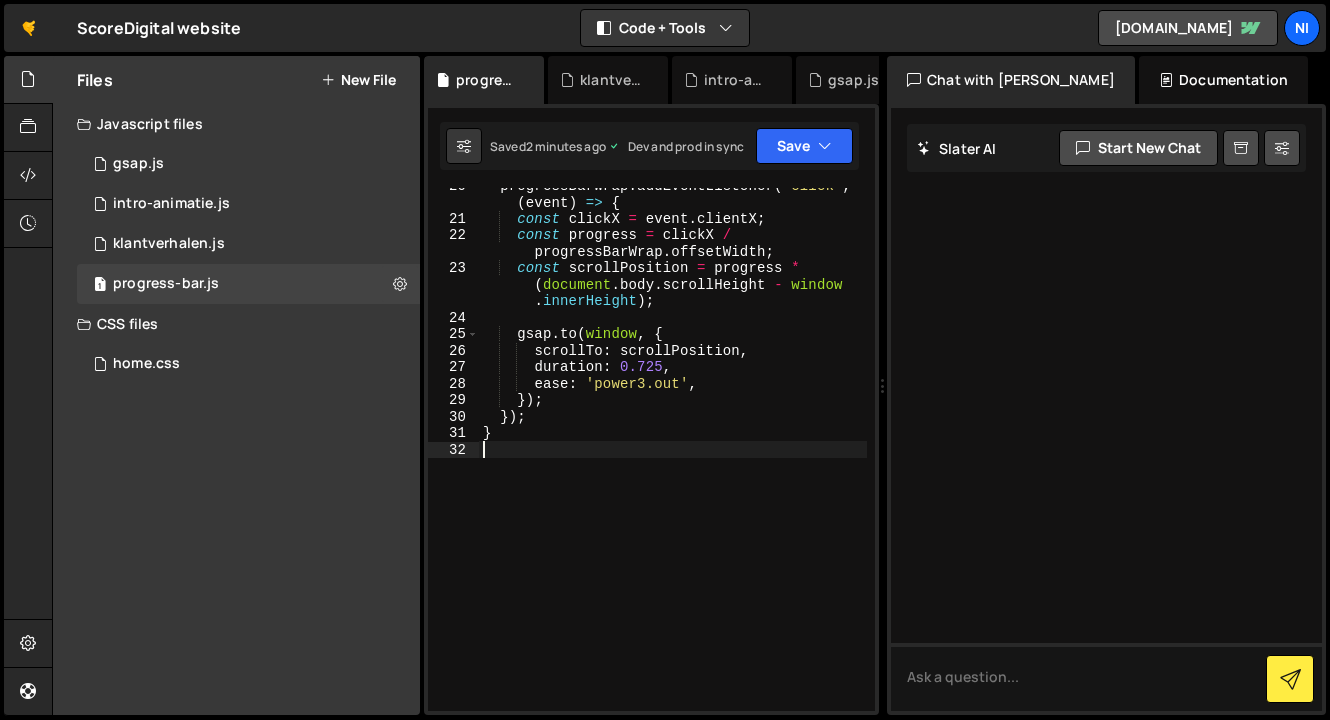 scroll, scrollTop: 0, scrollLeft: 0, axis: both 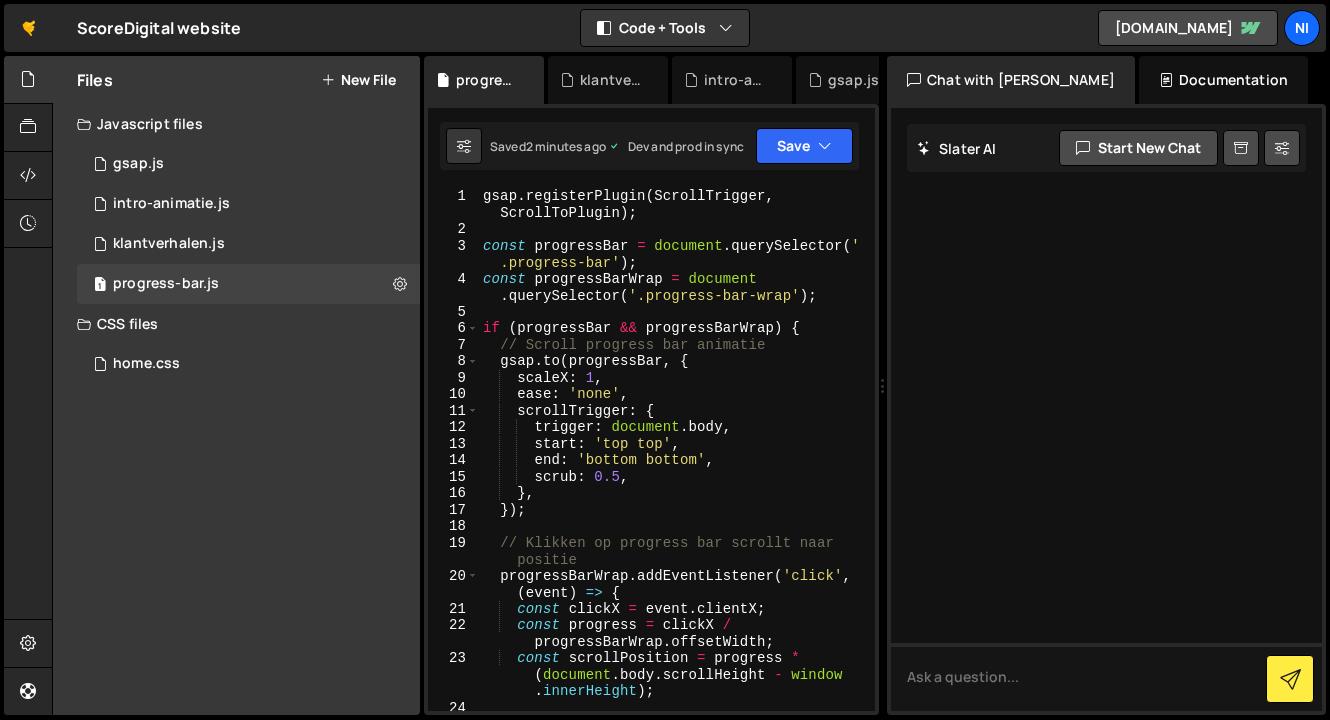 click on "gsap . registerPlugin ( ScrollTrigger ,      ScrollToPlugin ) ; const   progressBar   =   document . querySelector ( '    .progress-bar' ) ; const   progressBarWrap   =   document    . querySelector ( '.progress-bar-wrap' ) ; if   ( progressBar   &&   progressBarWrap )   {    // Scroll progress bar animatie    gsap . to ( progressBar ,   {       scaleX :   1 ,       ease :   'none' ,       scrollTrigger :   {          trigger :   document . body ,          start :   'top top' ,          end :   'bottom bottom' ,          scrub :   0.5 ,       } ,    }) ;    // Klikken op progress bar scrollt naar       positie    progressBarWrap . addEventListener ( 'click' ,        ( event )   =>   {       const   clickX   =   event . clientX ;       const   progress   =   clickX   /          progressBarWrap . offsetWidth ;       const   scrollPosition   =   progress   *          ( document . body . scrollHeight   -   window        . innerHeight ) ;       gsap . to ( window ,   {" at bounding box center [673, 474] 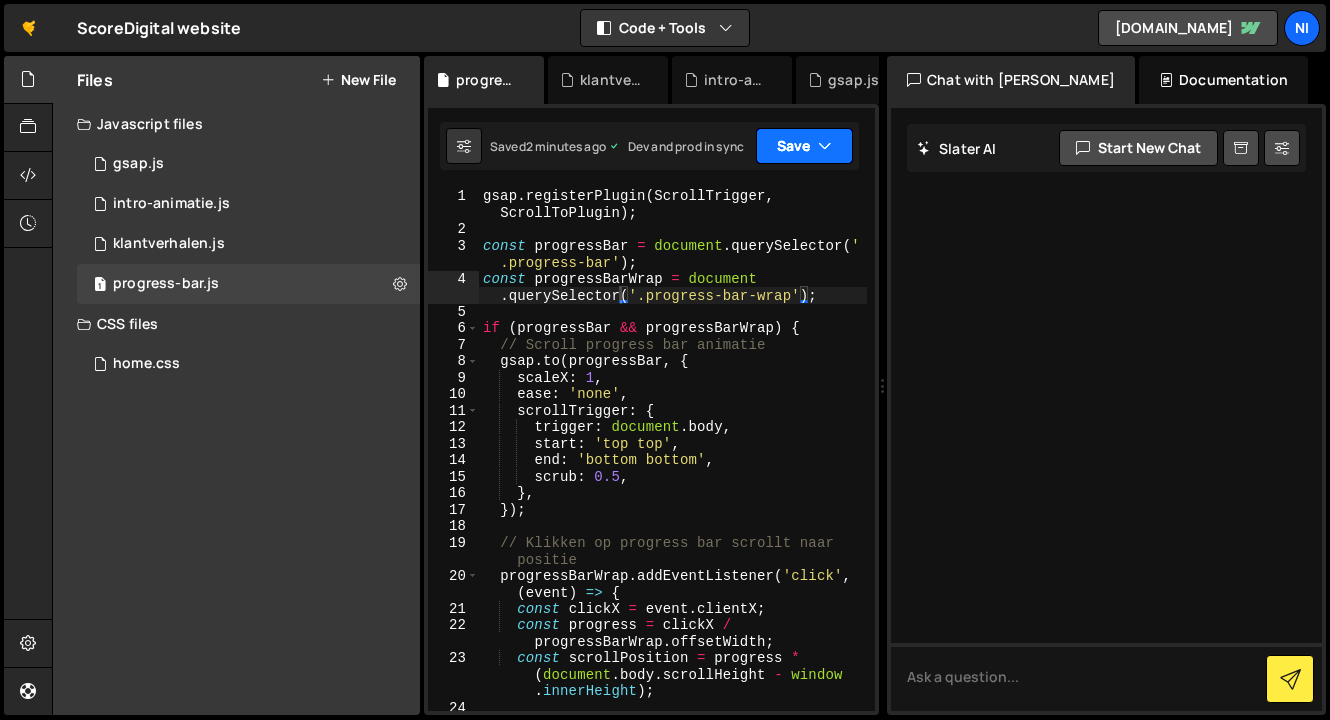 click on "Save" at bounding box center (804, 146) 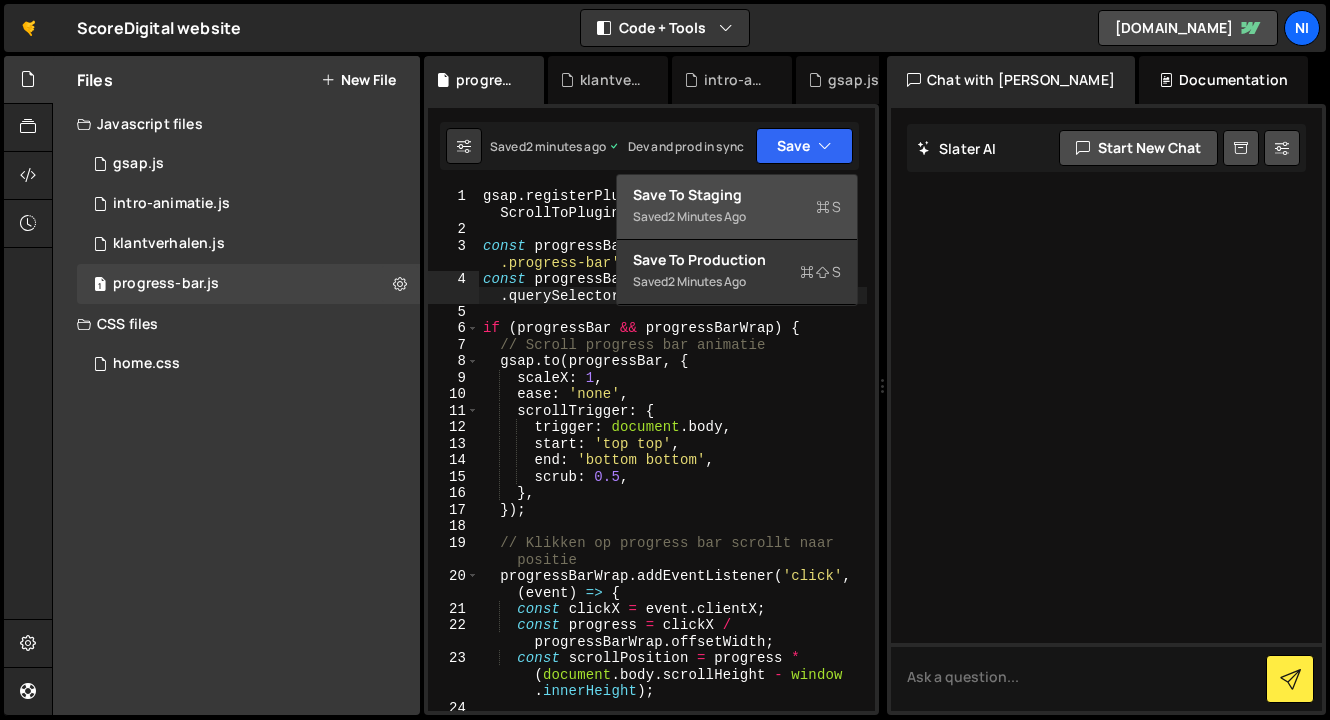 click on "Save to Staging
S" at bounding box center (737, 195) 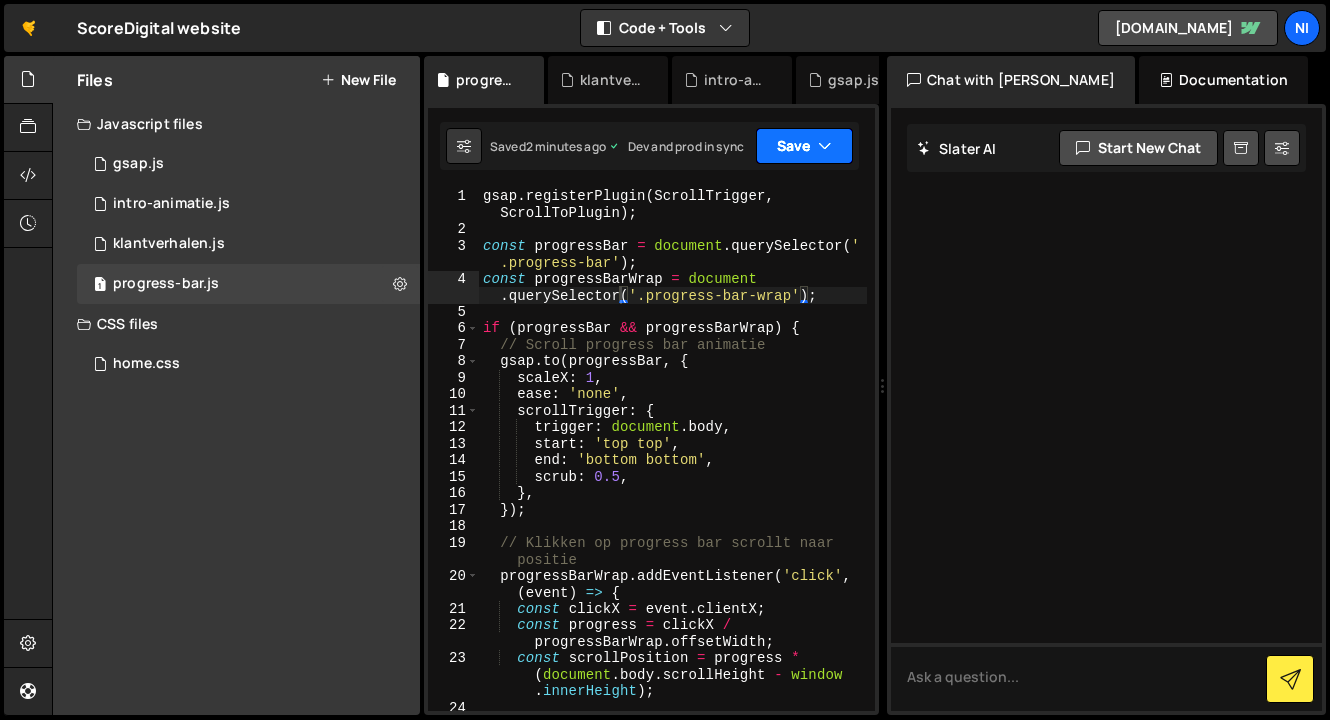 click on "Save" at bounding box center (804, 146) 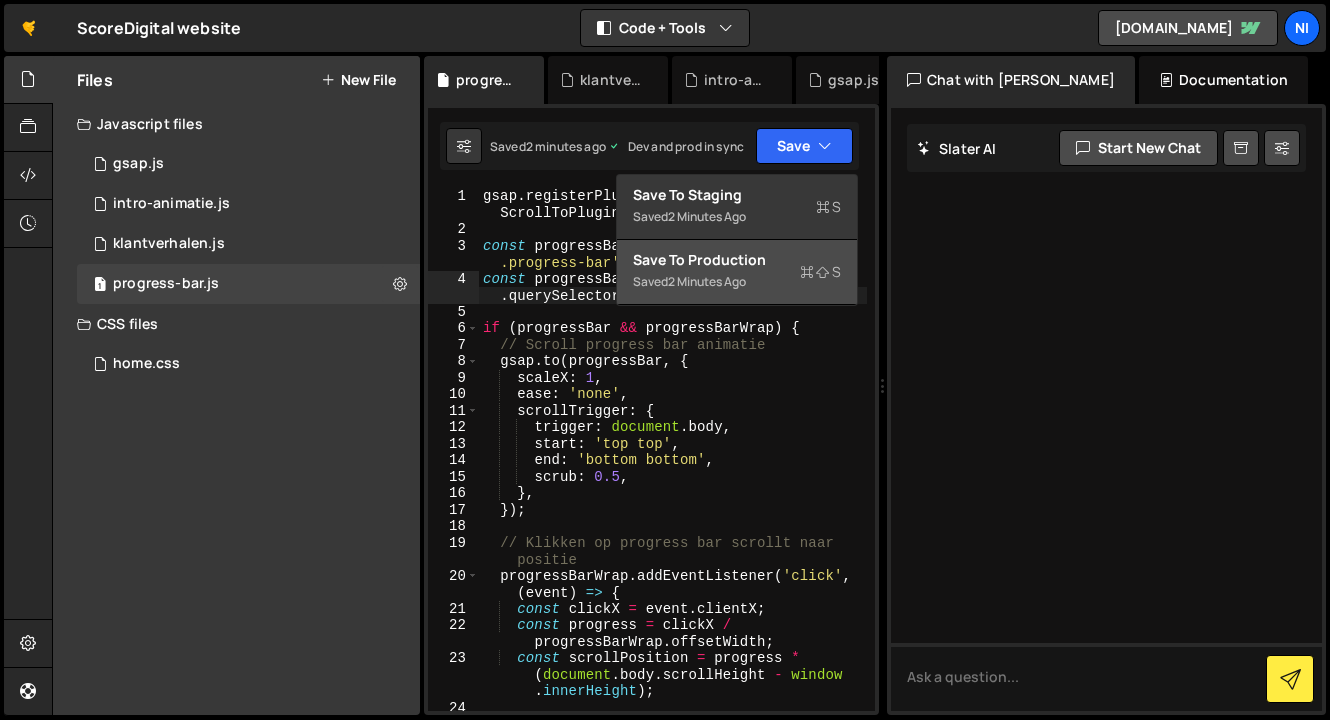 click on "Save to Production
S" at bounding box center [737, 260] 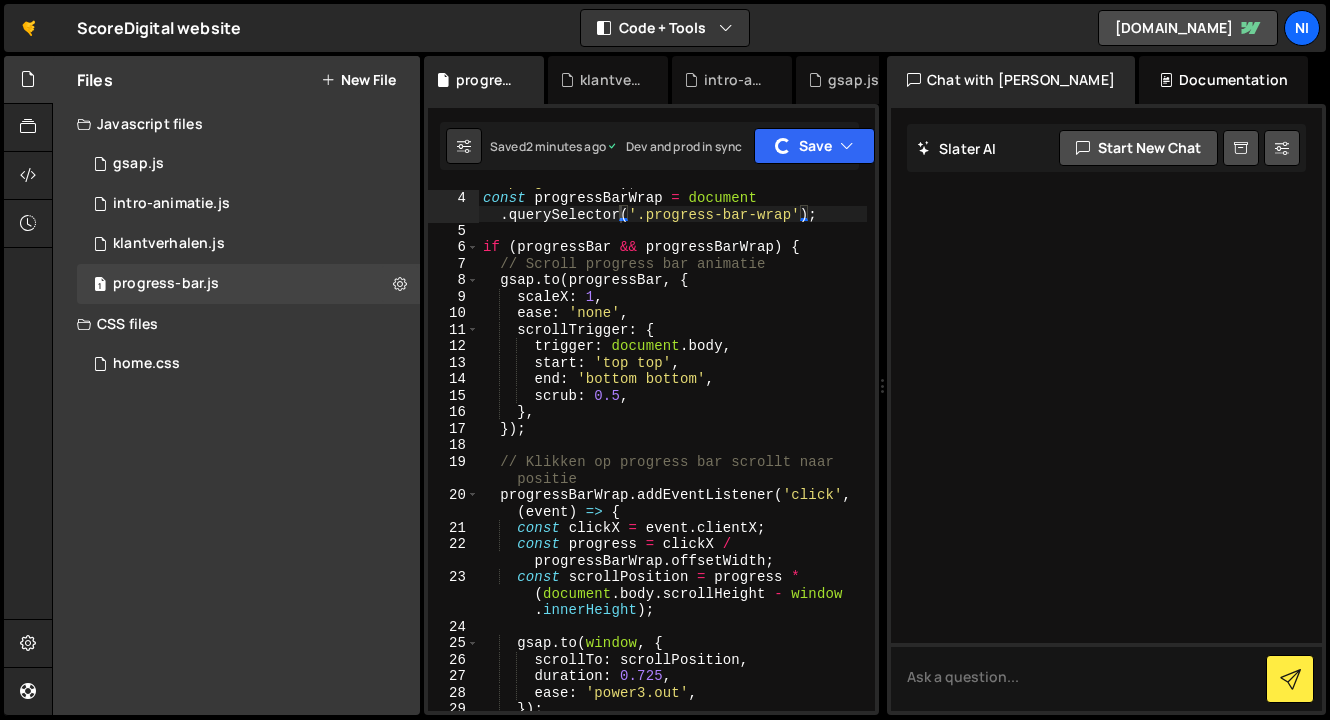 scroll, scrollTop: 86, scrollLeft: 0, axis: vertical 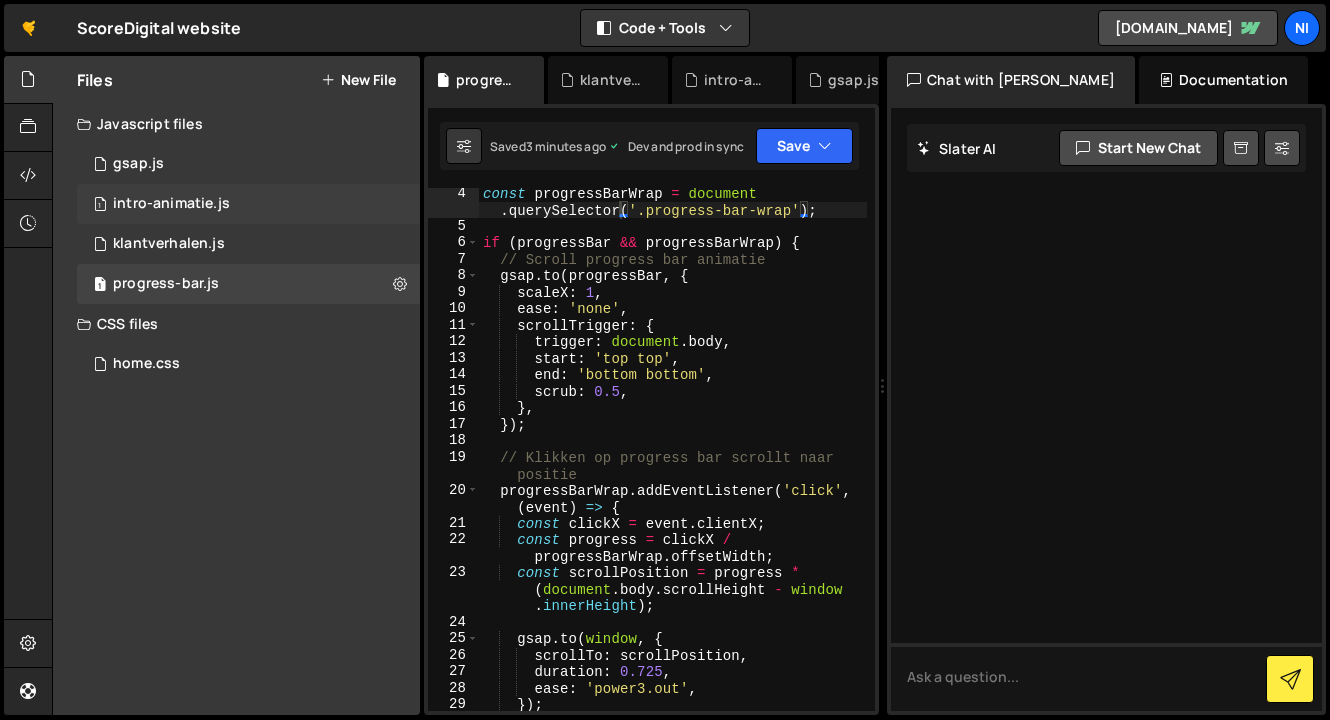 click on "intro-animatie.js" at bounding box center [171, 204] 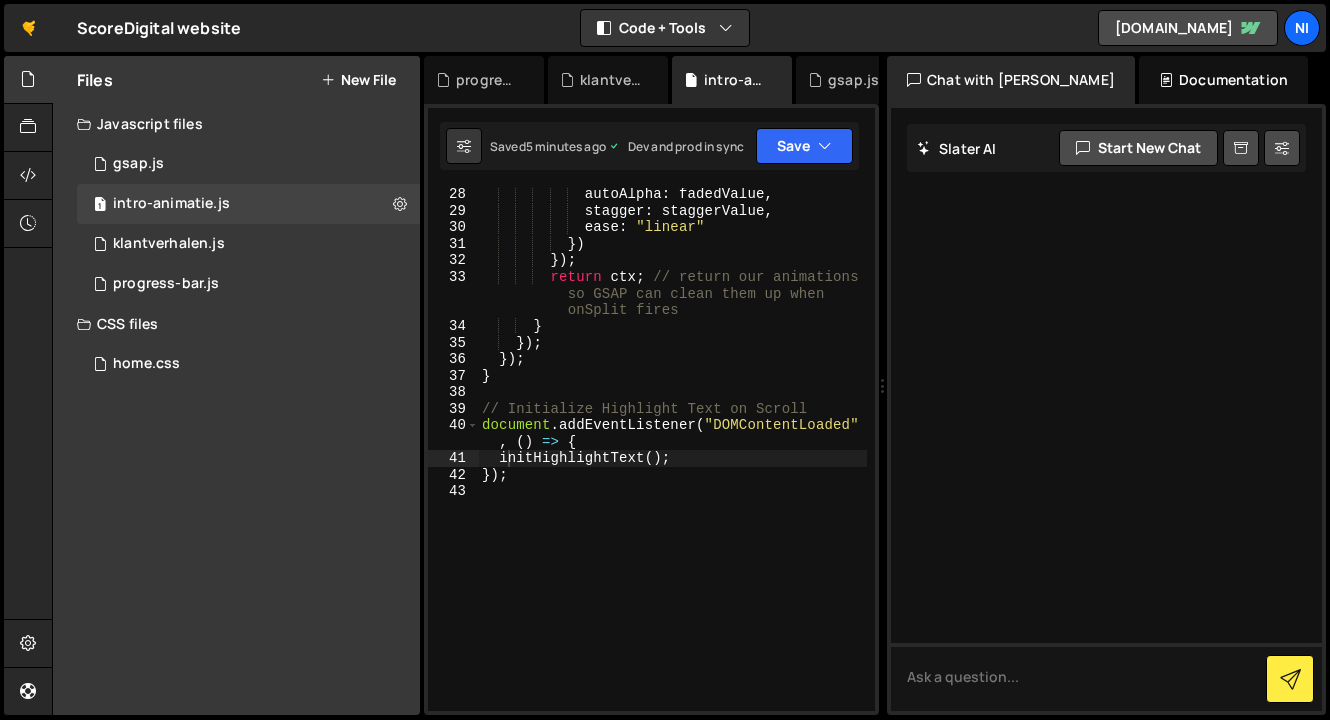 click on "autoAlpha :   fadedValue ,                   stagger :   staggerValue ,                   ease :   "linear"                })             }) ;             return   ctx ;   // return our animations             so GSAP can clean them up when             onSplit fires          }       }) ;    }) ; } // Initialize Highlight Text on Scroll document . addEventListener ( "DOMContentLoaded"    ,   ( )   =>   {    initHighlightText ( ) ; }) ;" at bounding box center [672, 464] 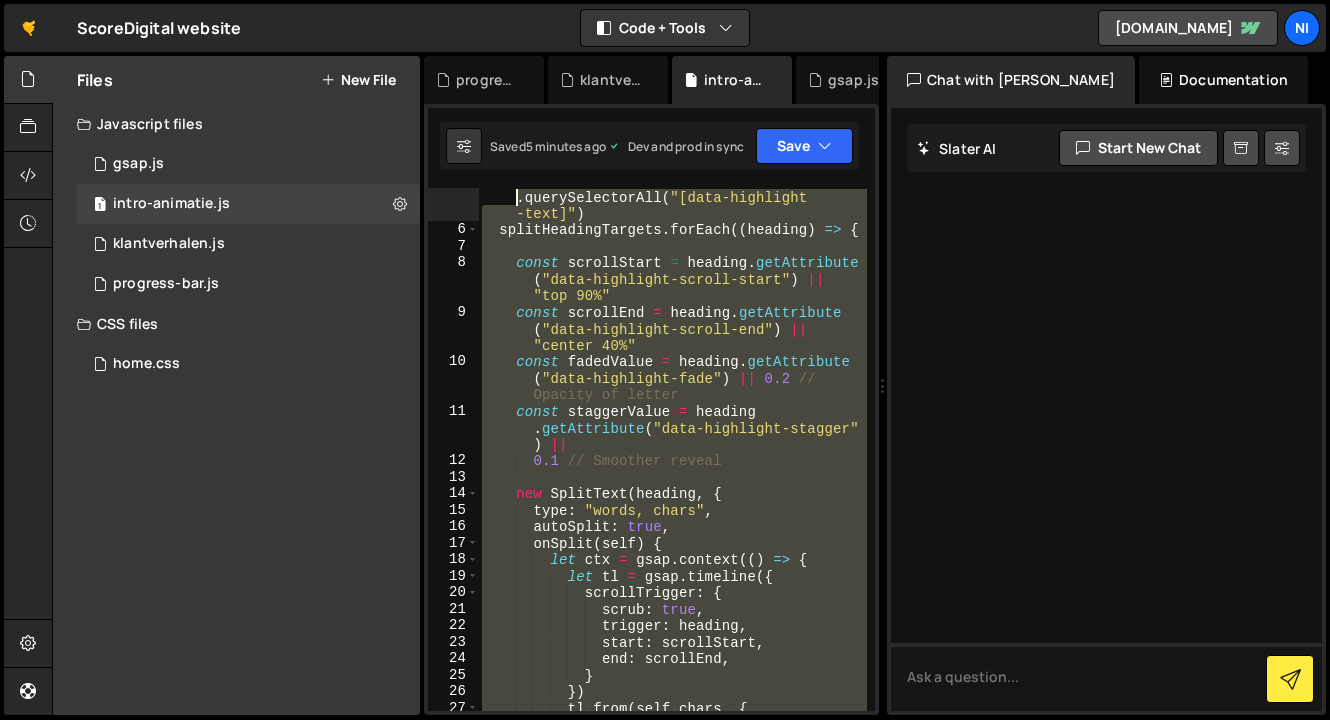 scroll, scrollTop: 0, scrollLeft: 0, axis: both 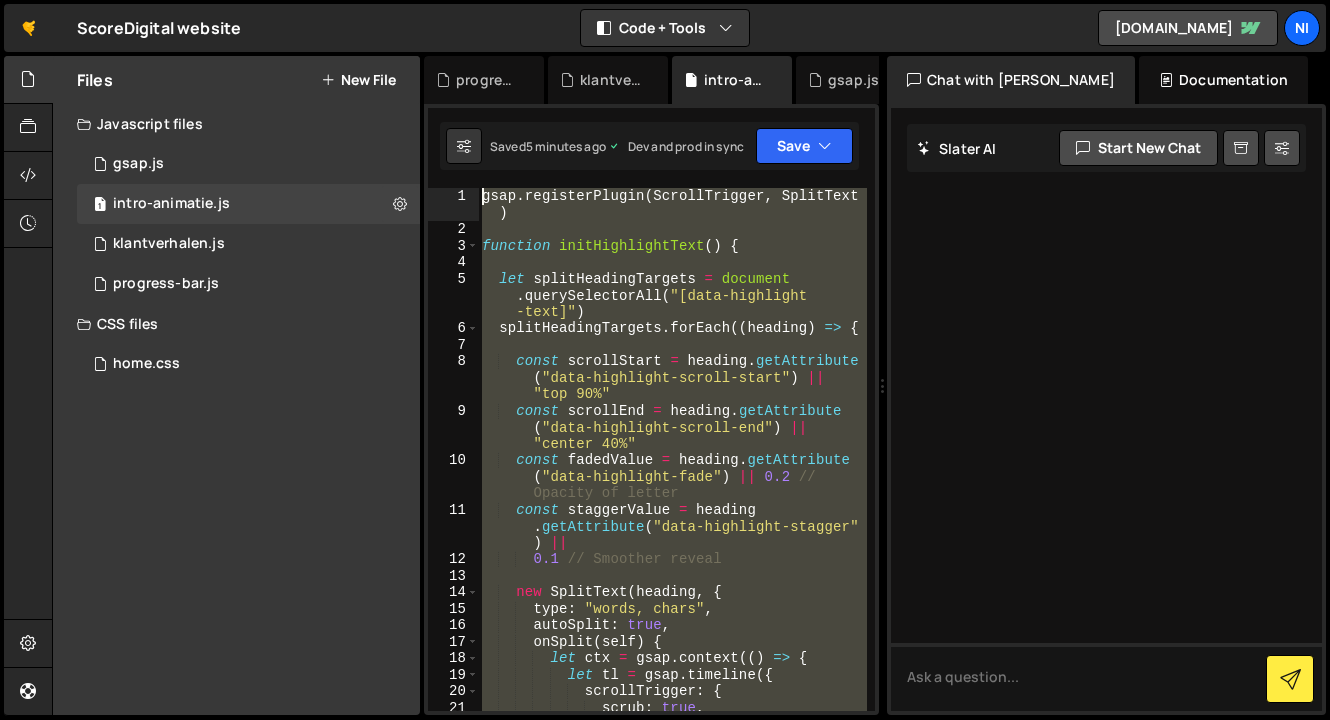drag, startPoint x: 572, startPoint y: 505, endPoint x: 380, endPoint y: -90, distance: 625.2112 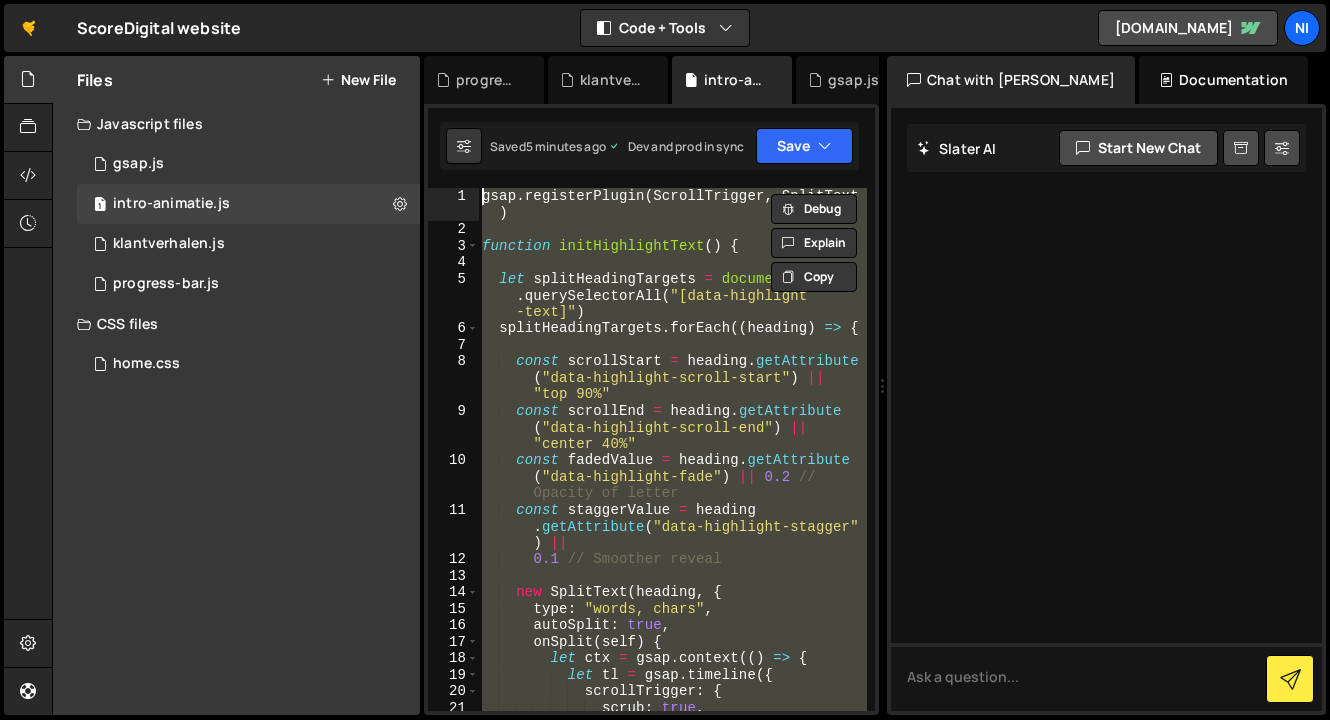 click on "gsap . registerPlugin ( ScrollTrigger ,   SplitText    ) function   initHighlightText ( )   {    let   splitHeadingTargets   =   document      . querySelectorAll ( "[data-highlight      -text]" )    splitHeadingTargets . forEach (( heading )   =>   {       const   scrollStart   =   heading . getAttribute        ( "data-highlight-scroll-start" )   ||          "top 90%"       const   scrollEnd   =   heading . getAttribute        ( "data-highlight-scroll-end" )   ||          "center 40%"       const   fadedValue   =   heading . getAttribute        ( "data-highlight-fade" )   ||   0.2   //         Opacity of letter       const   staggerValue   =   heading        . getAttribute ( "data-highlight-stagger"        )   ||          0.1   // Smoother reveal       new   SplitText ( heading ,   {          type :   "words, chars" ,          autoSplit :   true ,          onSplit ( self )   {             let   ctx   =   gsap . context (( )   =>   {                let" at bounding box center [672, 449] 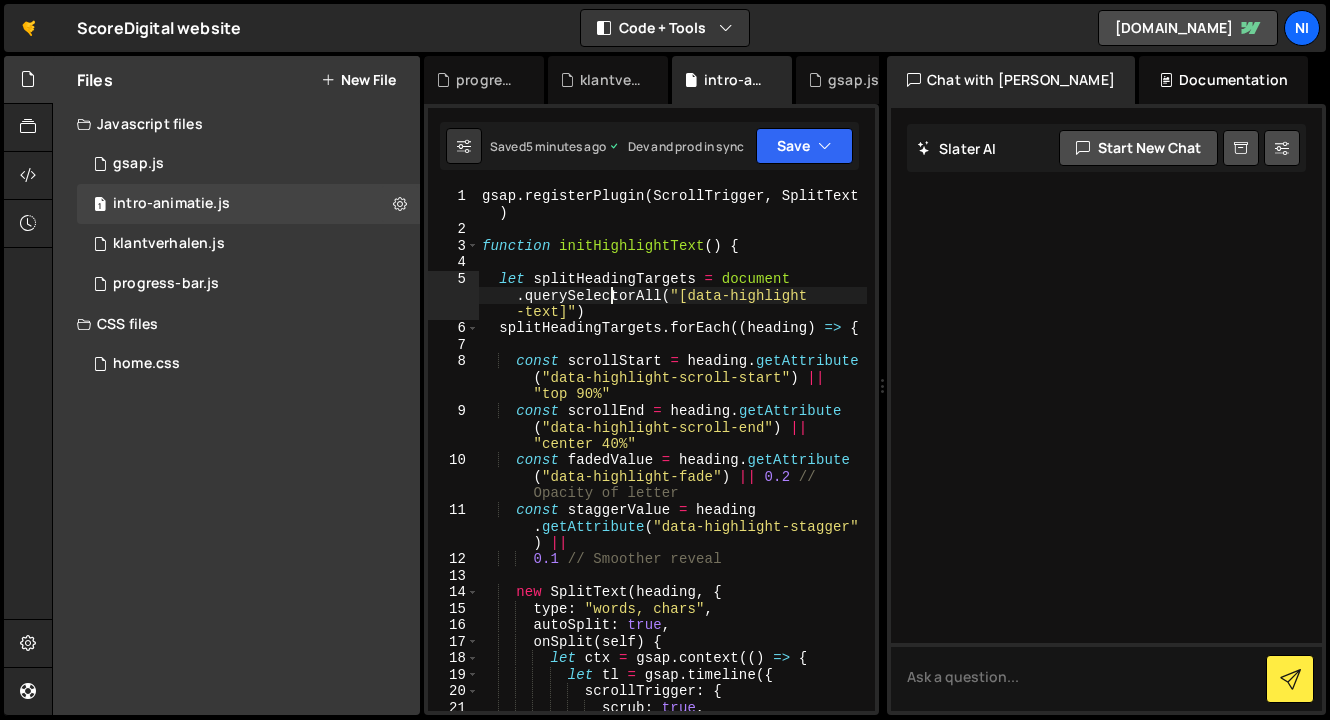 type on "});" 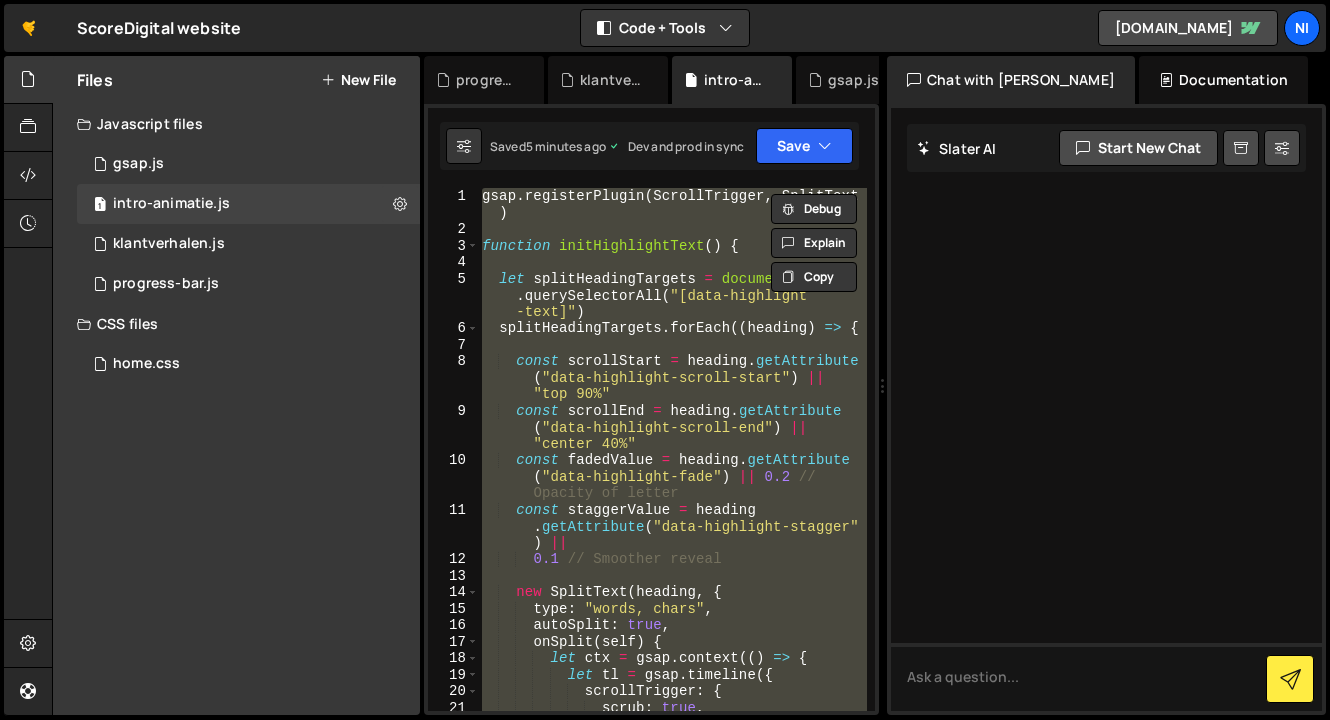 type 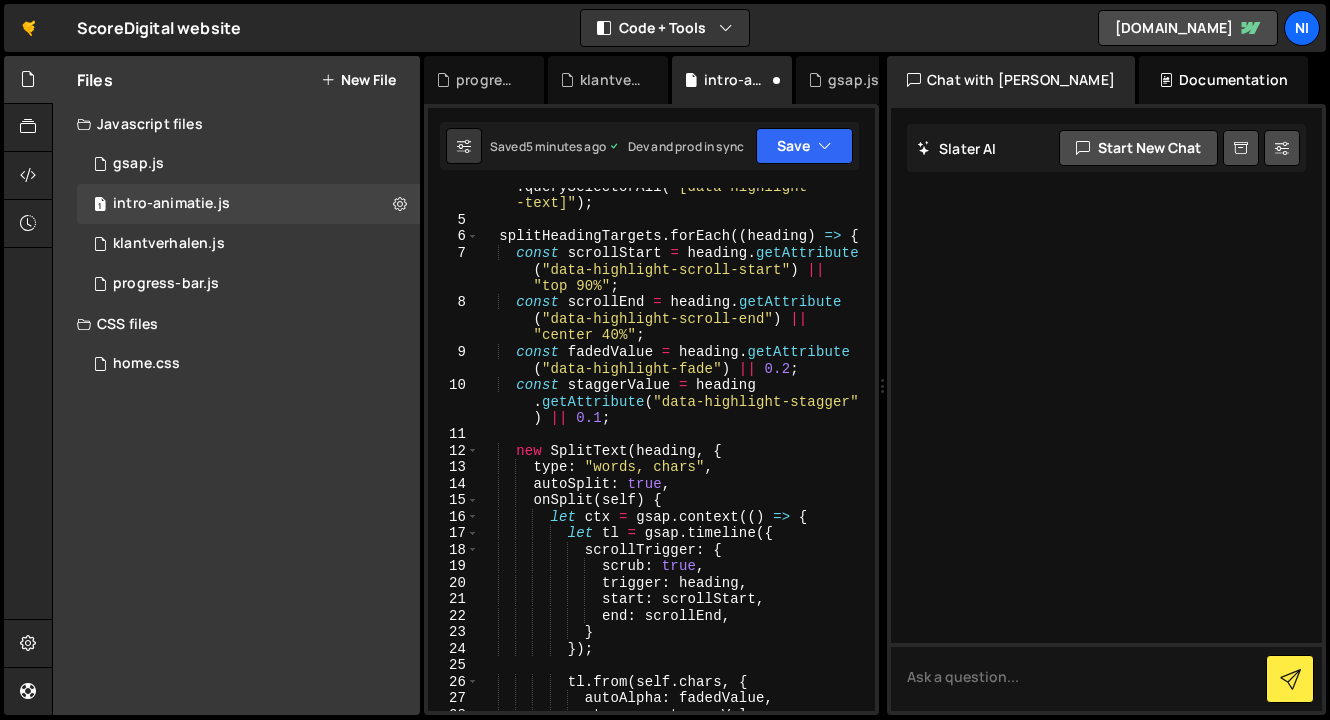 scroll, scrollTop: 0, scrollLeft: 0, axis: both 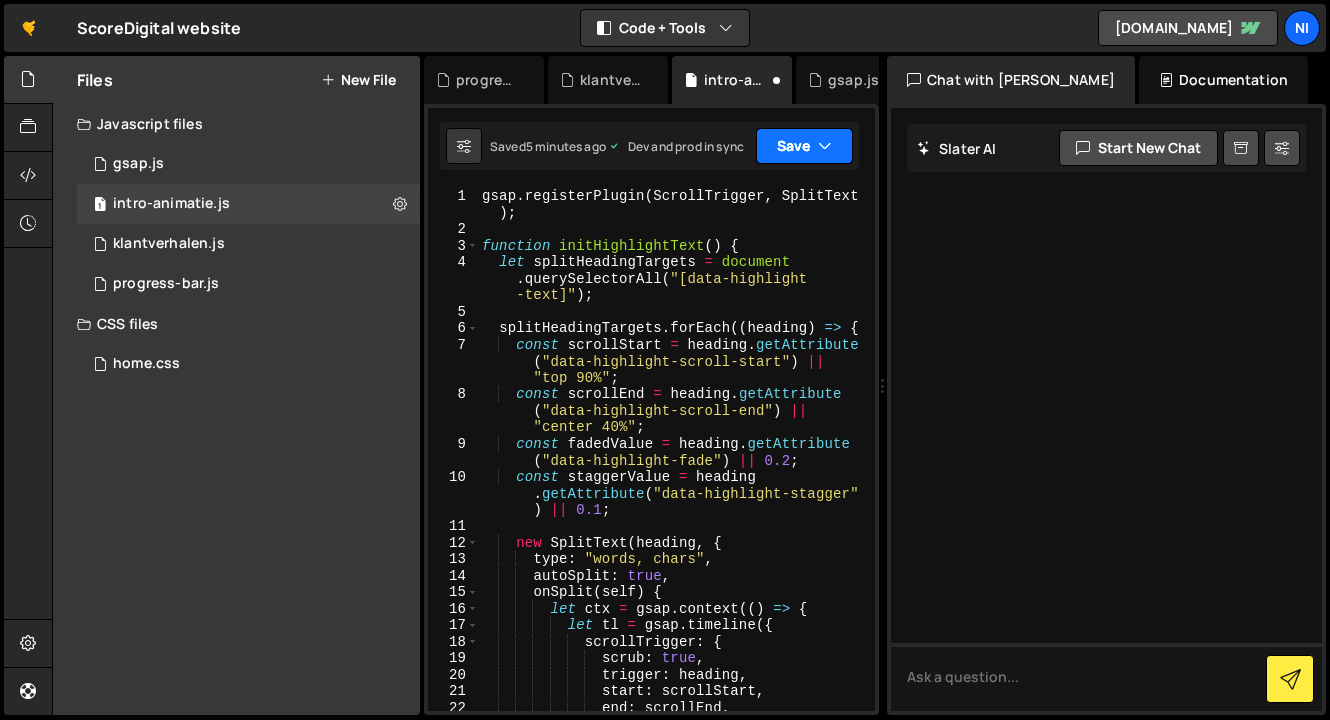 click on "Save" at bounding box center [804, 146] 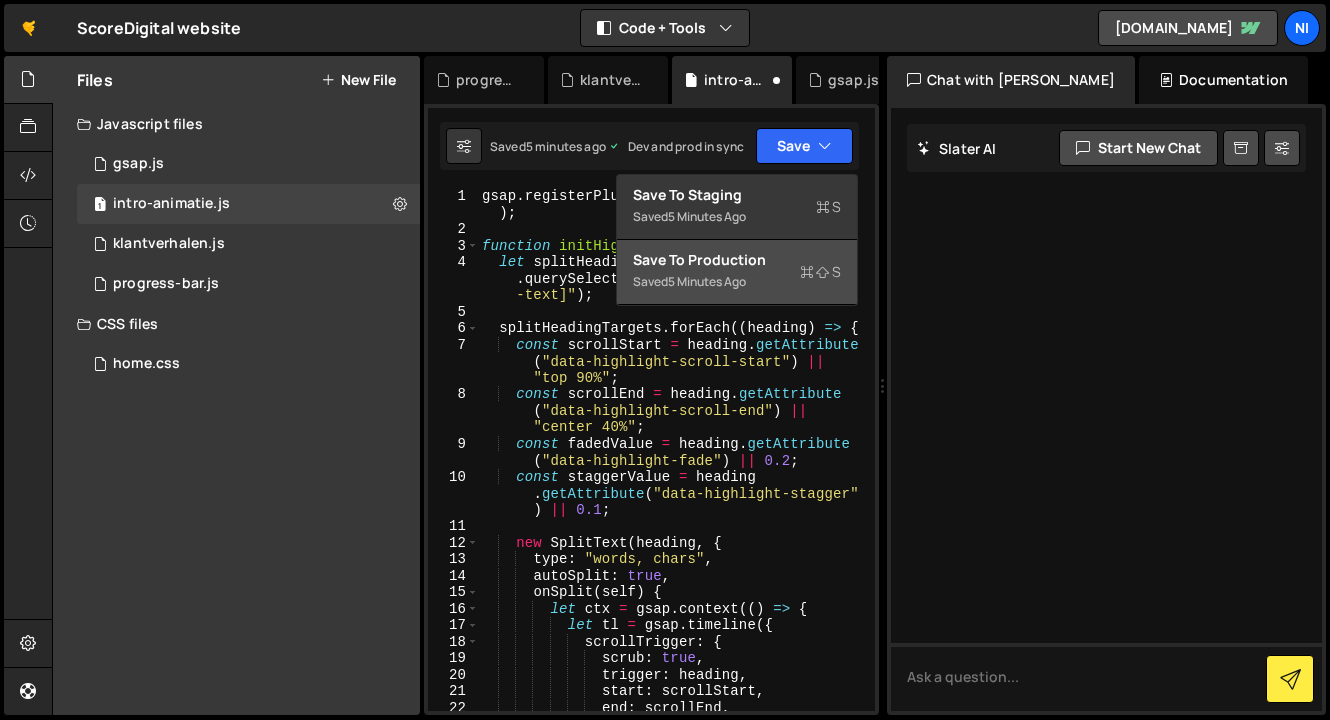 click on "Save to Production
S" at bounding box center (737, 260) 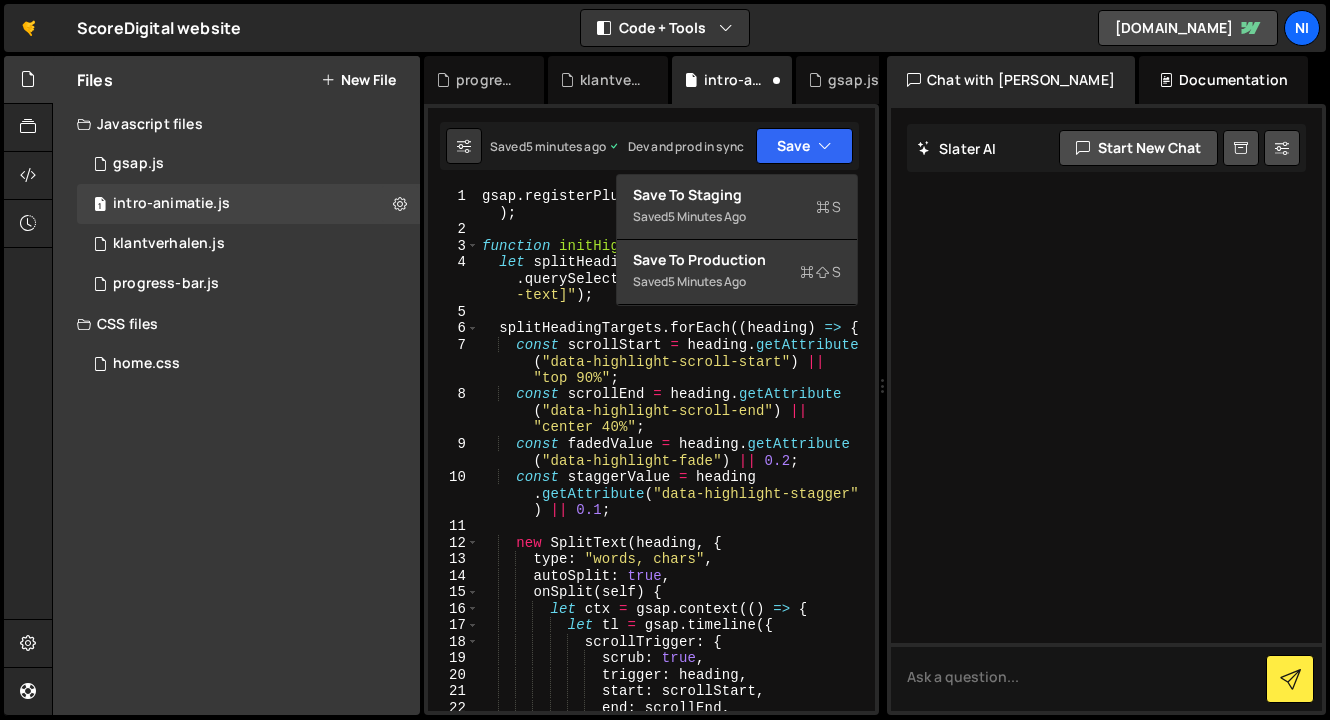 scroll, scrollTop: 547, scrollLeft: 0, axis: vertical 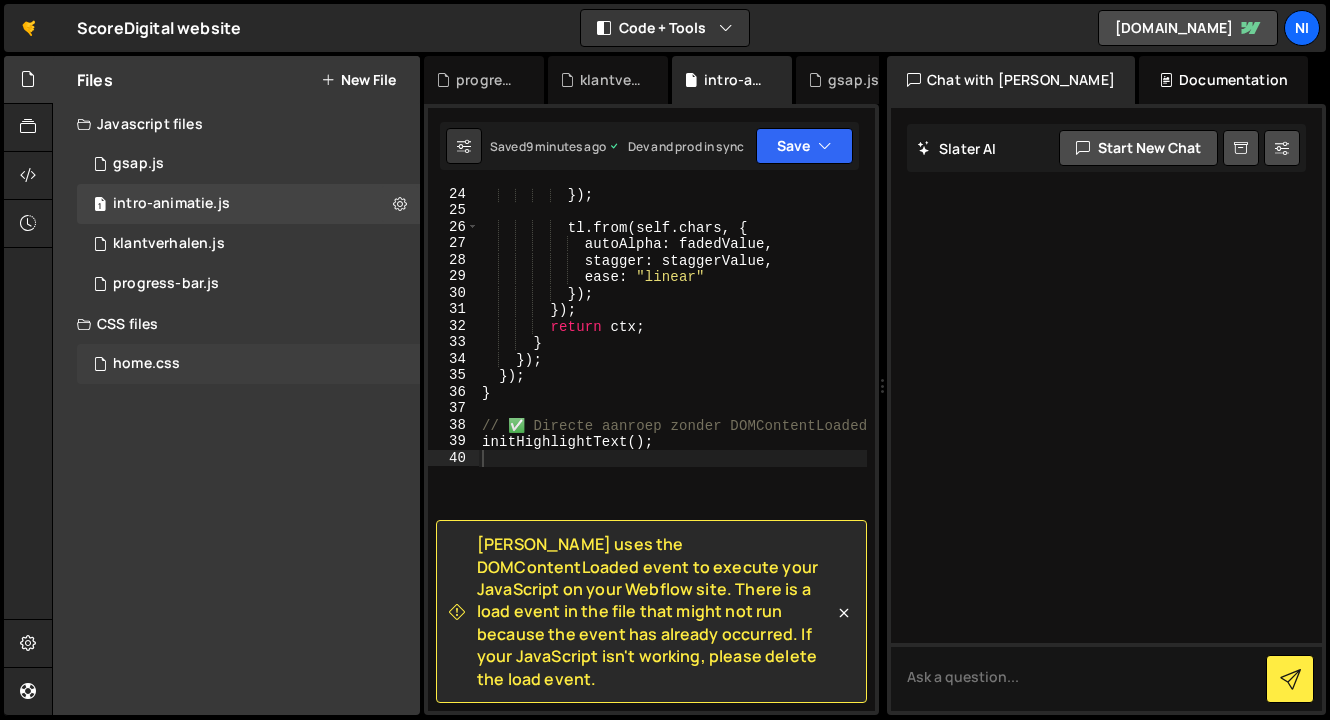click on "home.css" at bounding box center (146, 364) 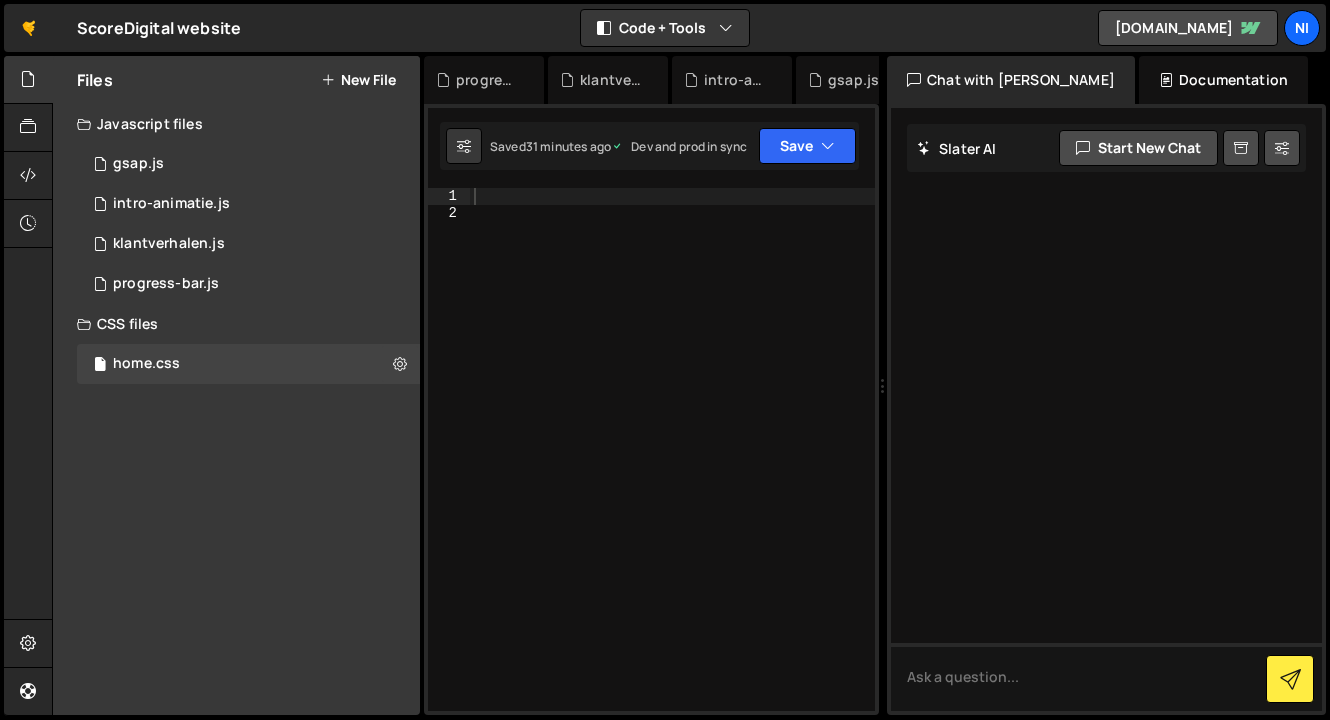 click on "New File" at bounding box center [358, 80] 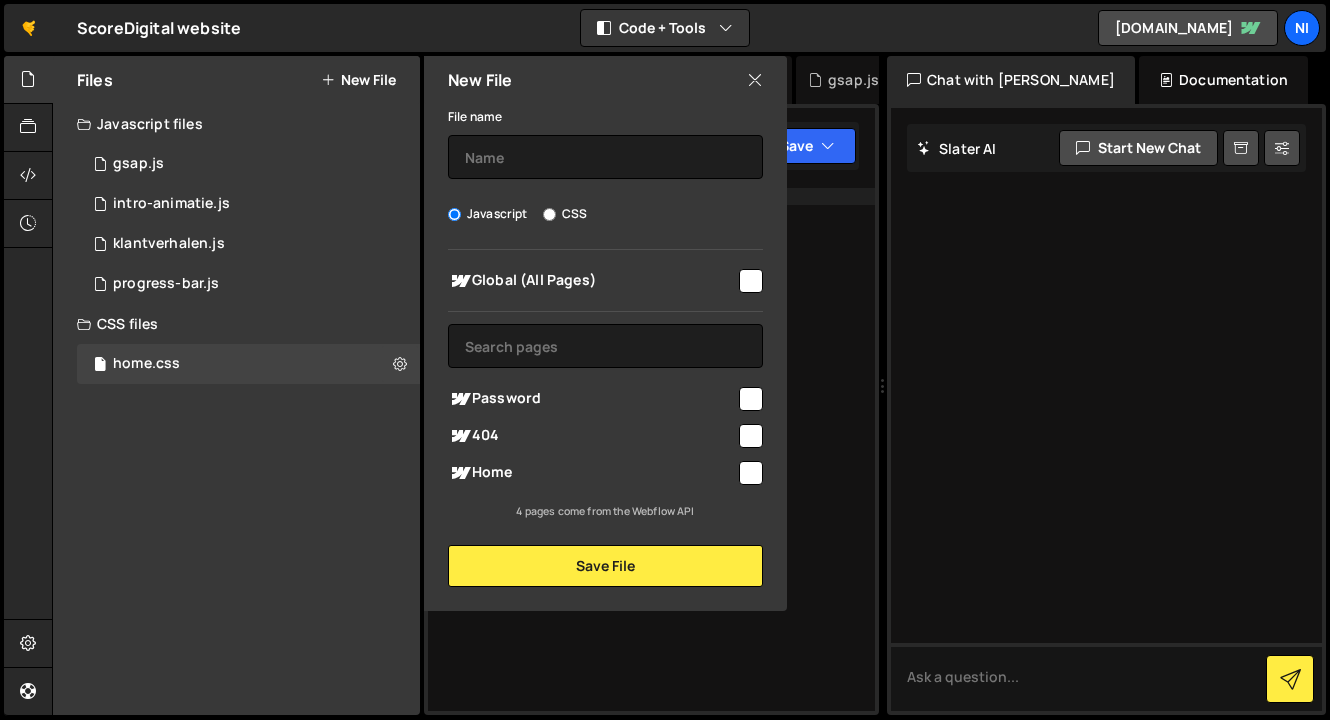 click at bounding box center (751, 281) 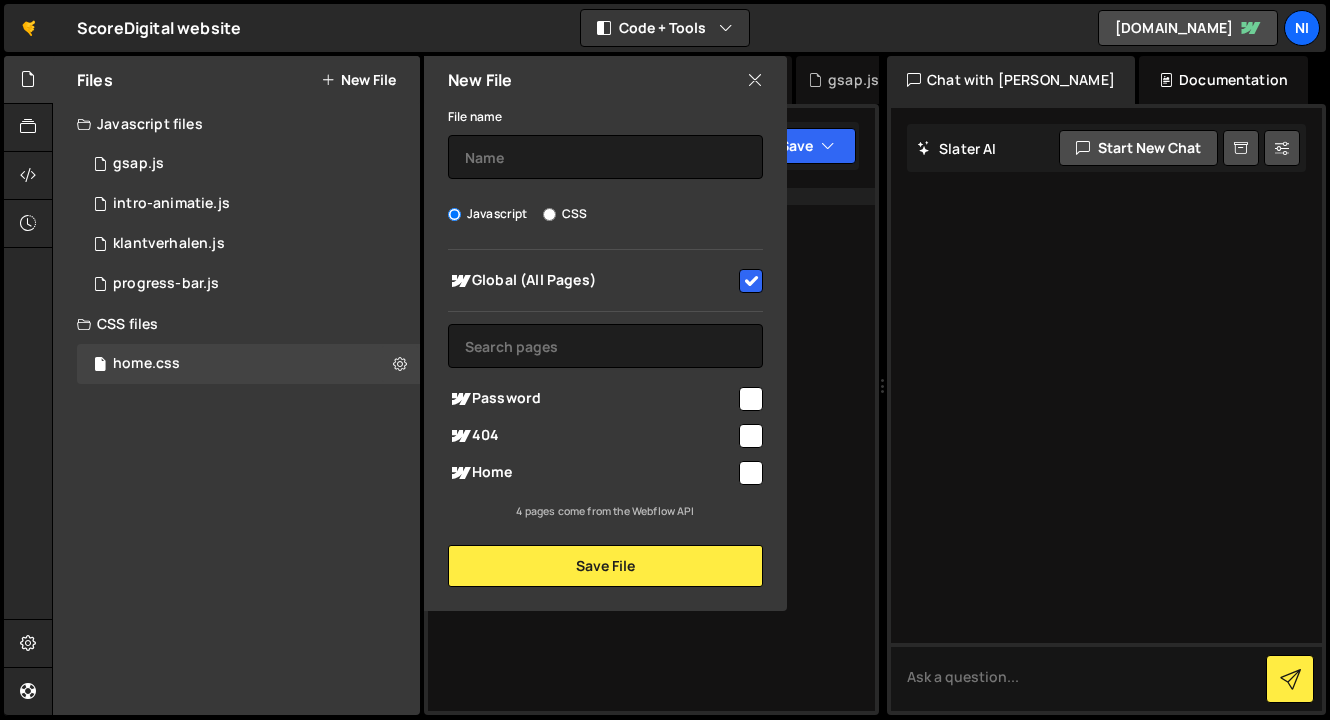 click on "CSS" at bounding box center [565, 214] 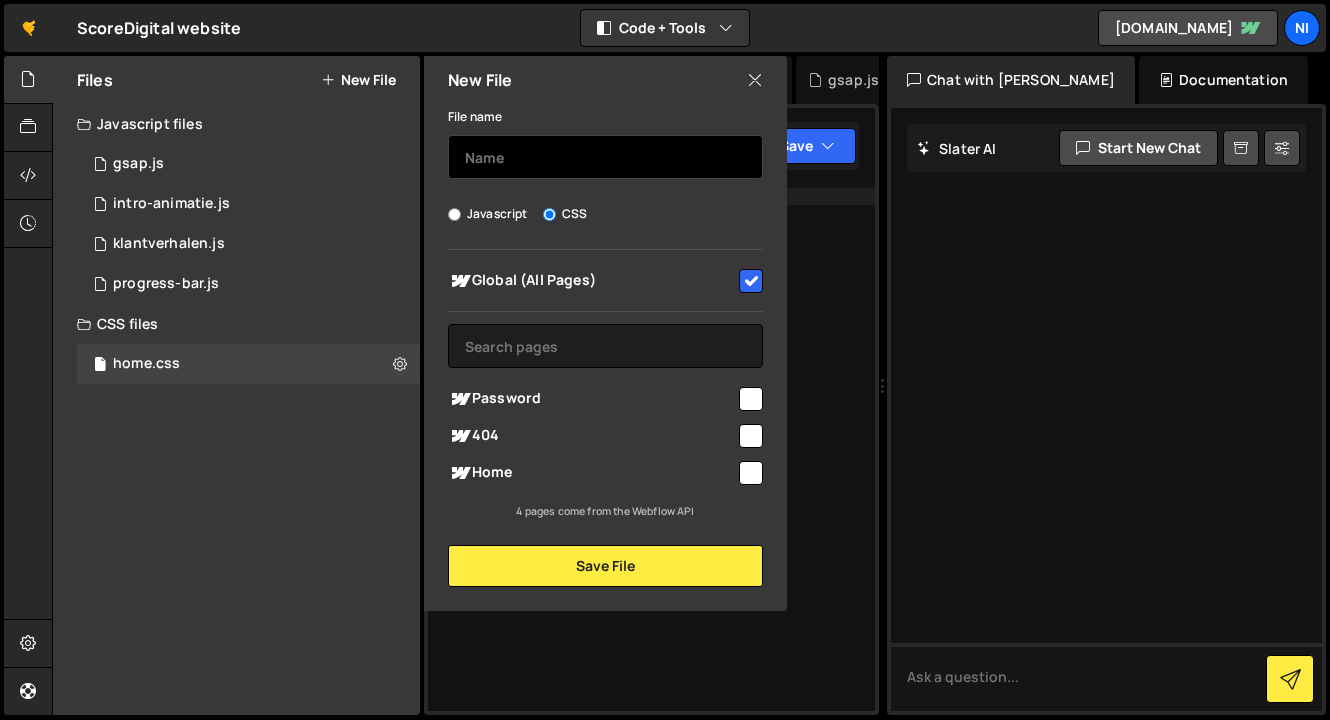click at bounding box center [605, 157] 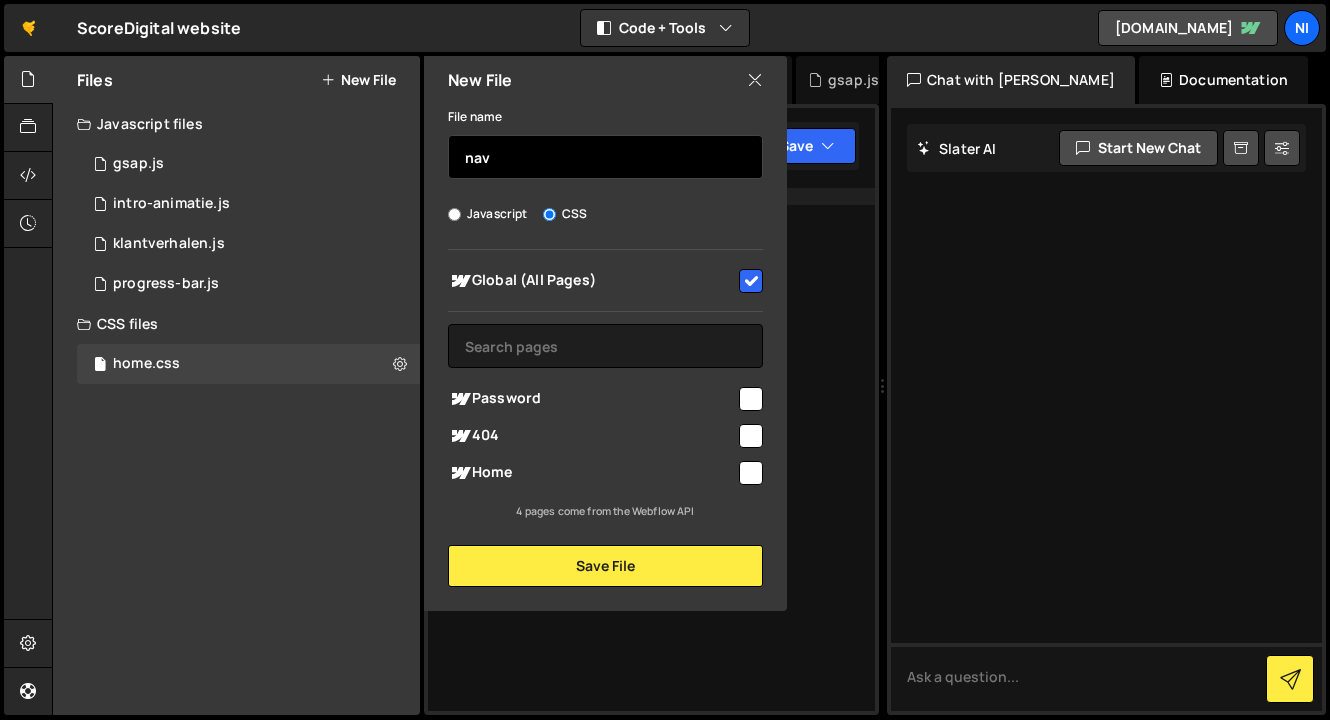 type on "nav" 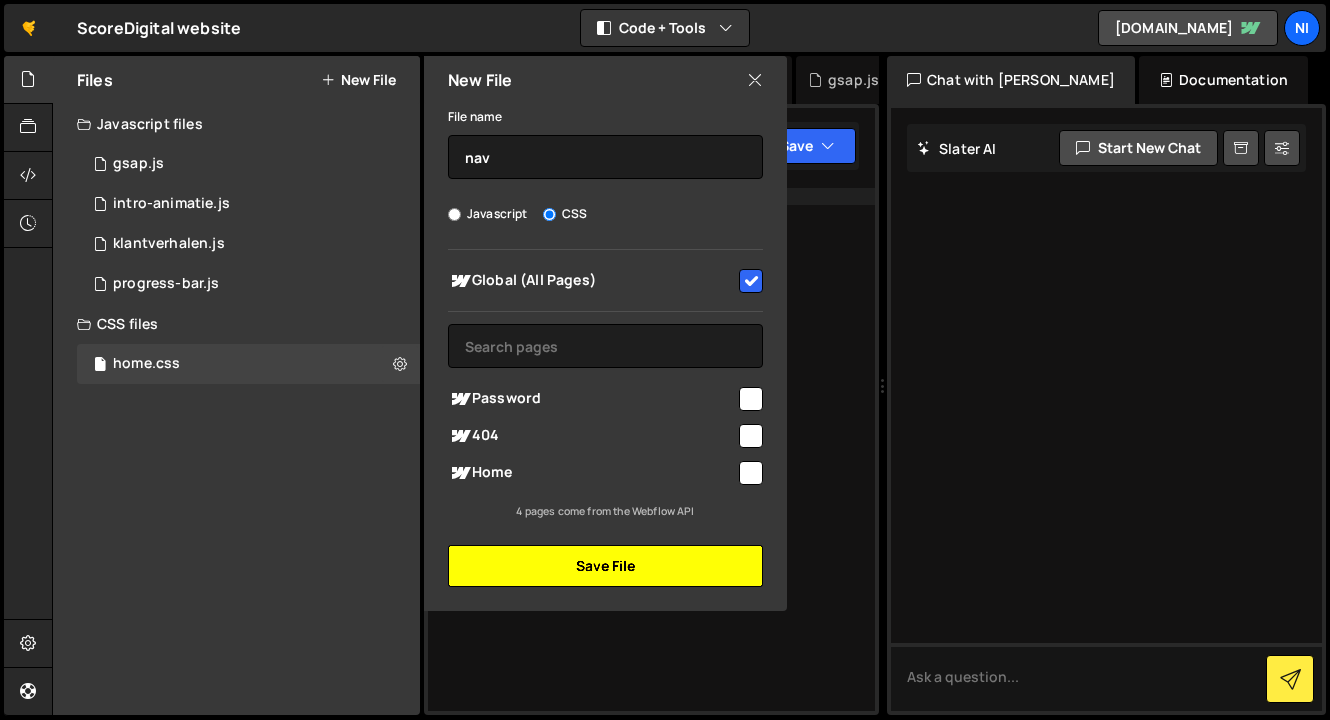 click on "Save File" at bounding box center [605, 566] 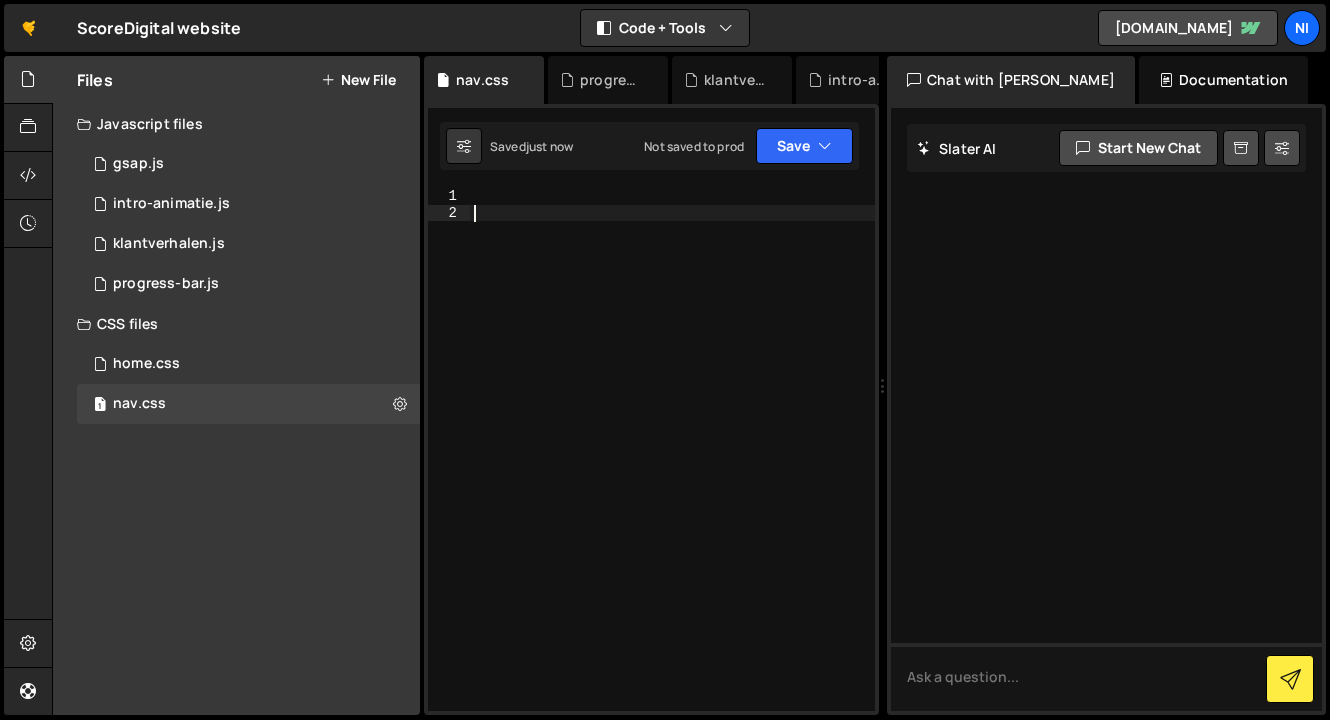 click at bounding box center (672, 466) 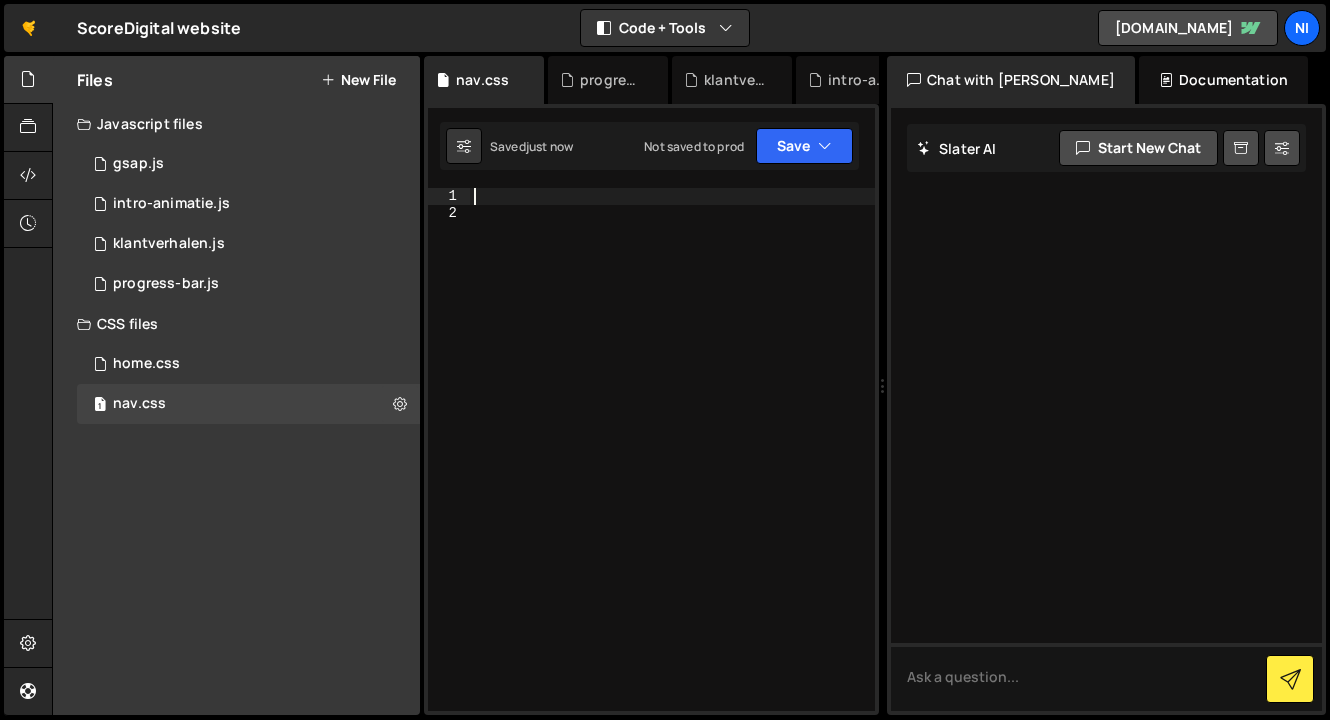 click at bounding box center (672, 466) 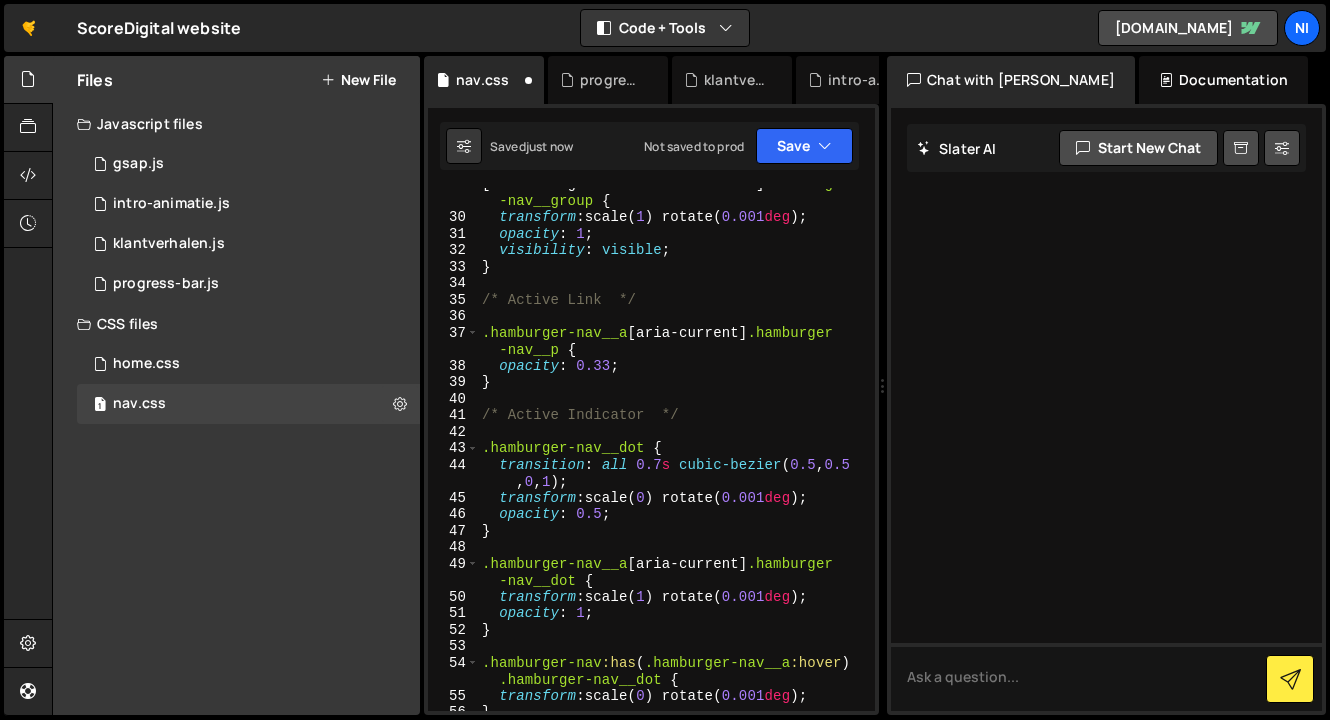 scroll, scrollTop: 0, scrollLeft: 0, axis: both 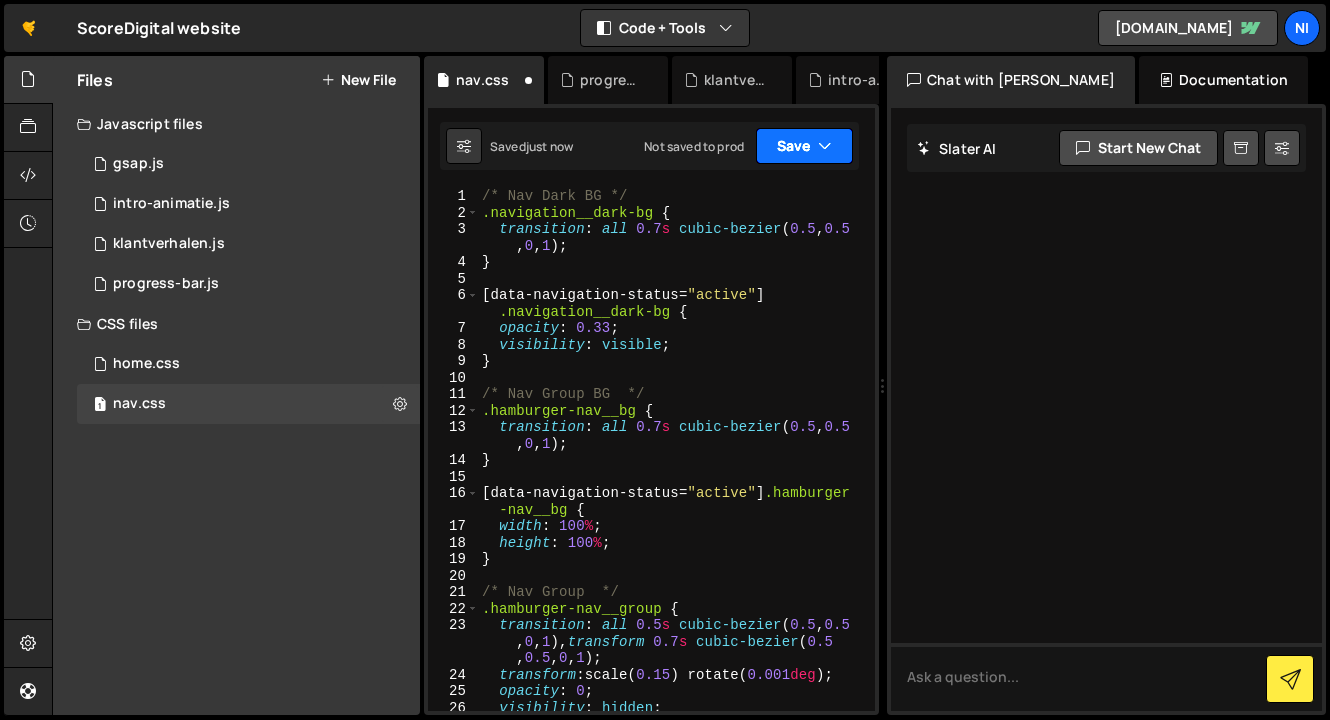 click on "Save" at bounding box center [804, 146] 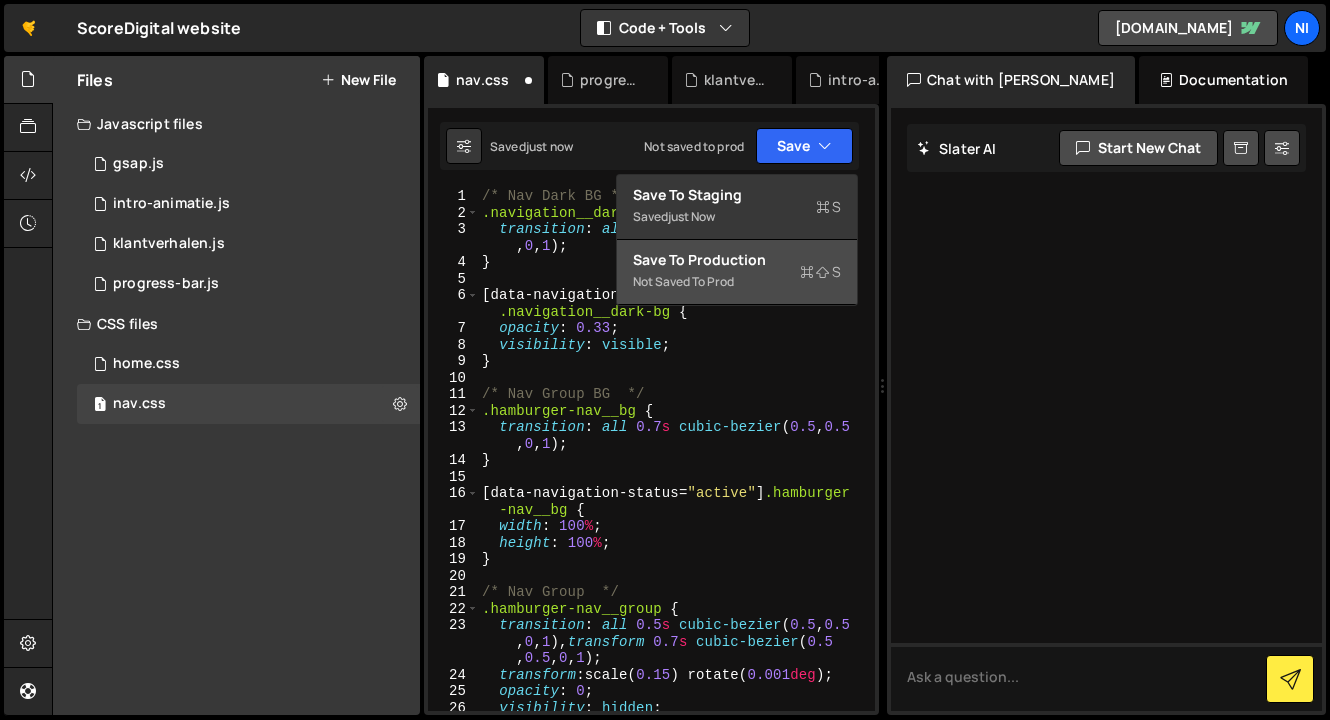 click on "Not saved to prod" at bounding box center [737, 282] 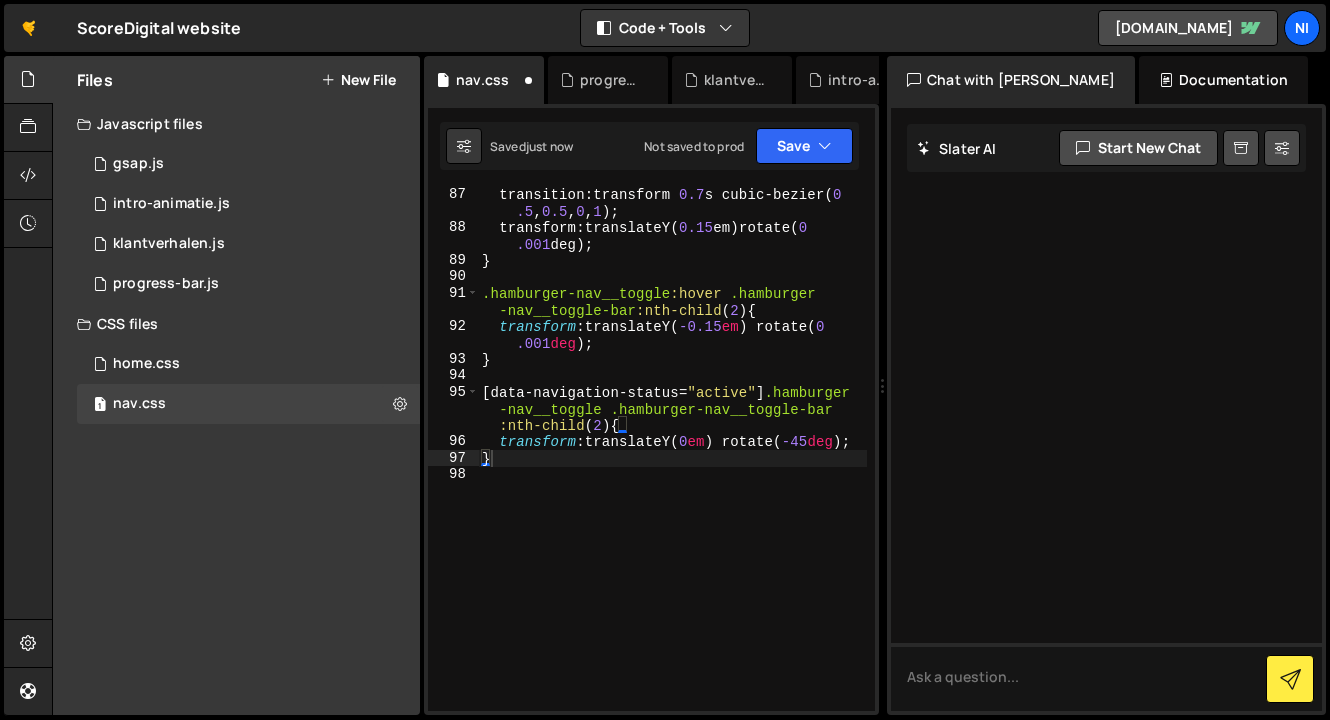 scroll, scrollTop: 1801, scrollLeft: 0, axis: vertical 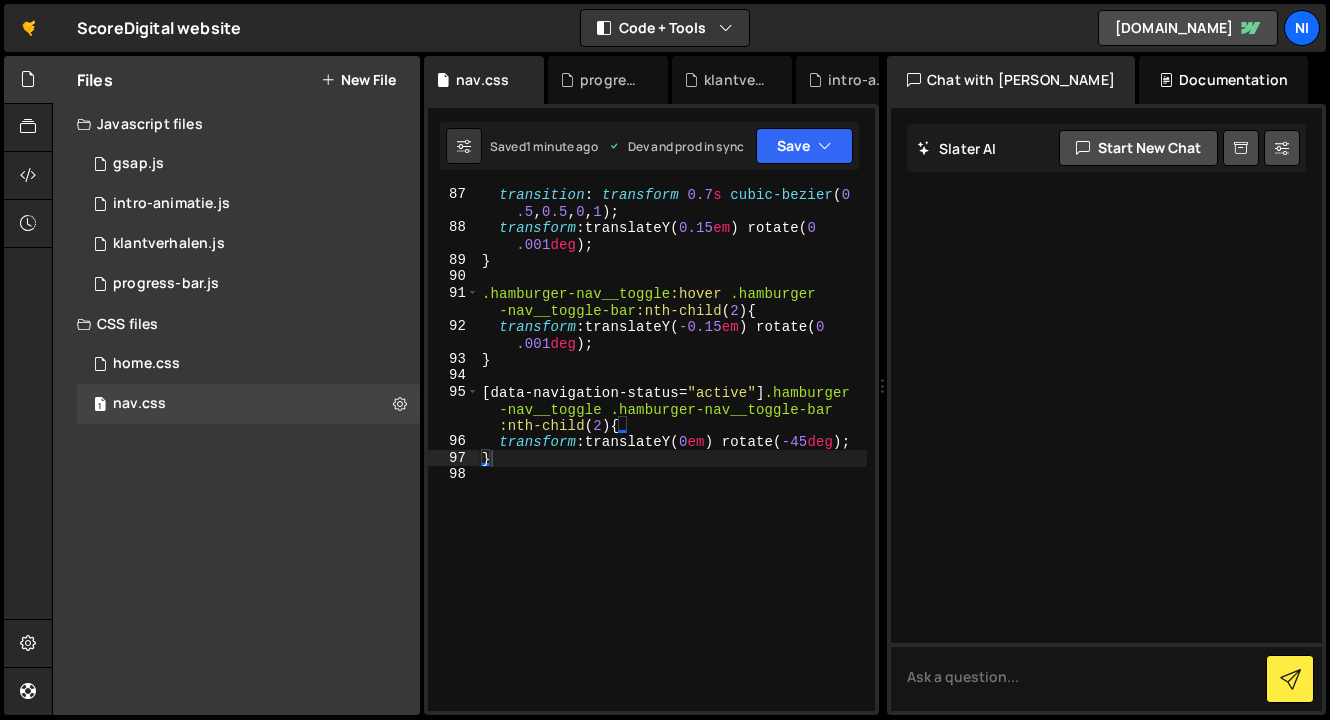 click on "transition :   transform   0.7 s   cubic-bezier ( 0      .5 ,  0.5 ,  0 ,  1 ) ;    transform :  translateY( 0.15 em ) rotate( 0      .001 deg ) ; } .hamburger-nav__toggle :hover   .hamburger    -nav__toggle-bar :nth-child ( 2 )  {    transform :  translateY( -0.15 em ) rotate( 0      .001 deg ) ; } [ data-navigation-status = " active " ]  .hamburger    -nav__toggle   .hamburger-nav__toggle-bar    :nth-child ( 2 )  {    transform :  translateY( 0 em ) rotate( -45 deg ) ; }" at bounding box center (672, 472) 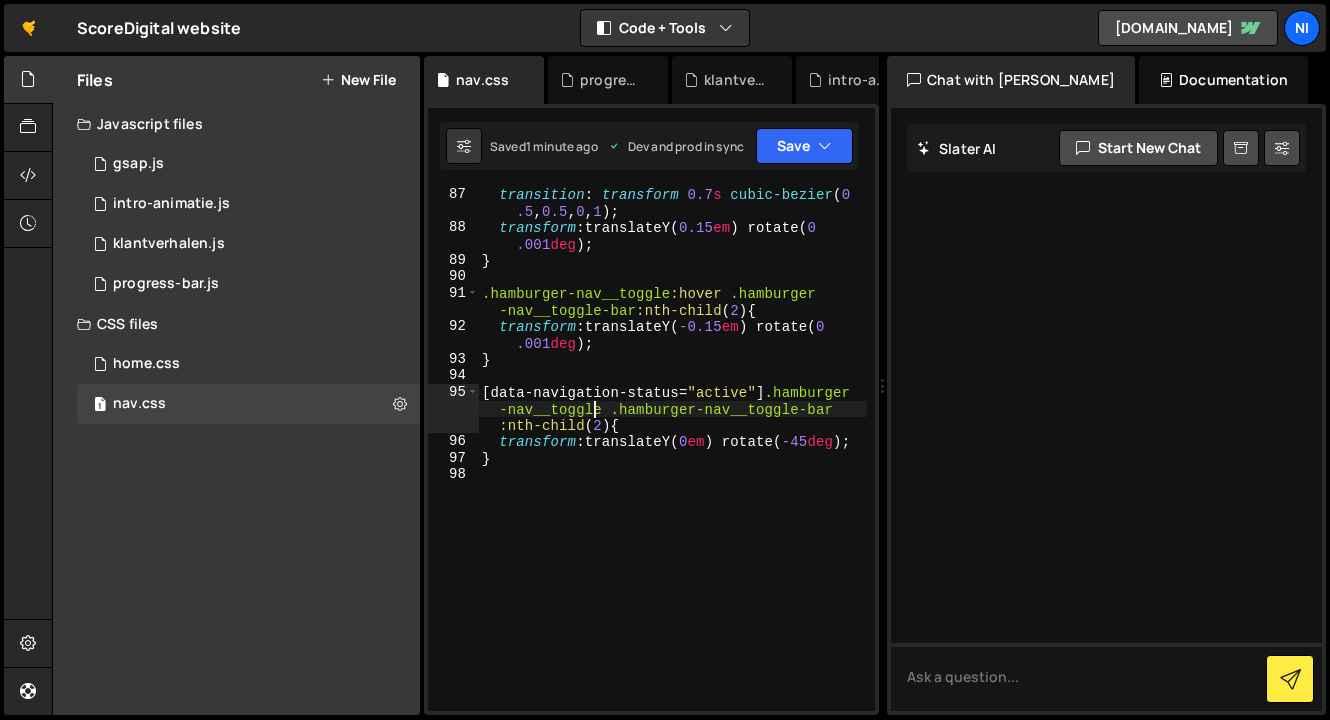 type on "}" 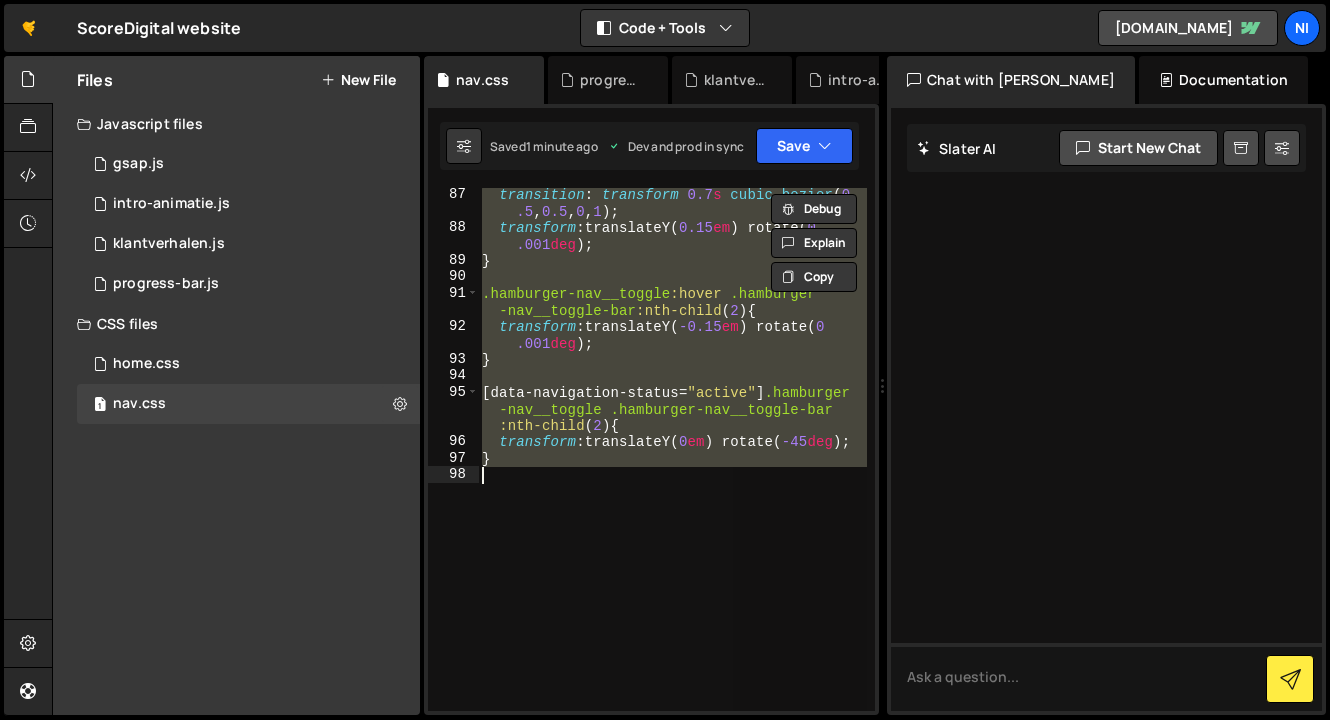 click on "transition :   transform   0.7 s   cubic-bezier ( 0      .5 ,  0.5 ,  0 ,  1 ) ;    transform :  translateY( 0.15 em ) rotate( 0      .001 deg ) ; } .hamburger-nav__toggle :hover   .hamburger    -nav__toggle-bar :nth-child ( 2 )  {    transform :  translateY( -0.15 em ) rotate( 0      .001 deg ) ; } [ data-navigation-status = " active " ]  .hamburger    -nav__toggle   .hamburger-nav__toggle-bar    :nth-child ( 2 )  {    transform :  translateY( 0 em ) rotate( -45 deg ) ; }" at bounding box center [672, 449] 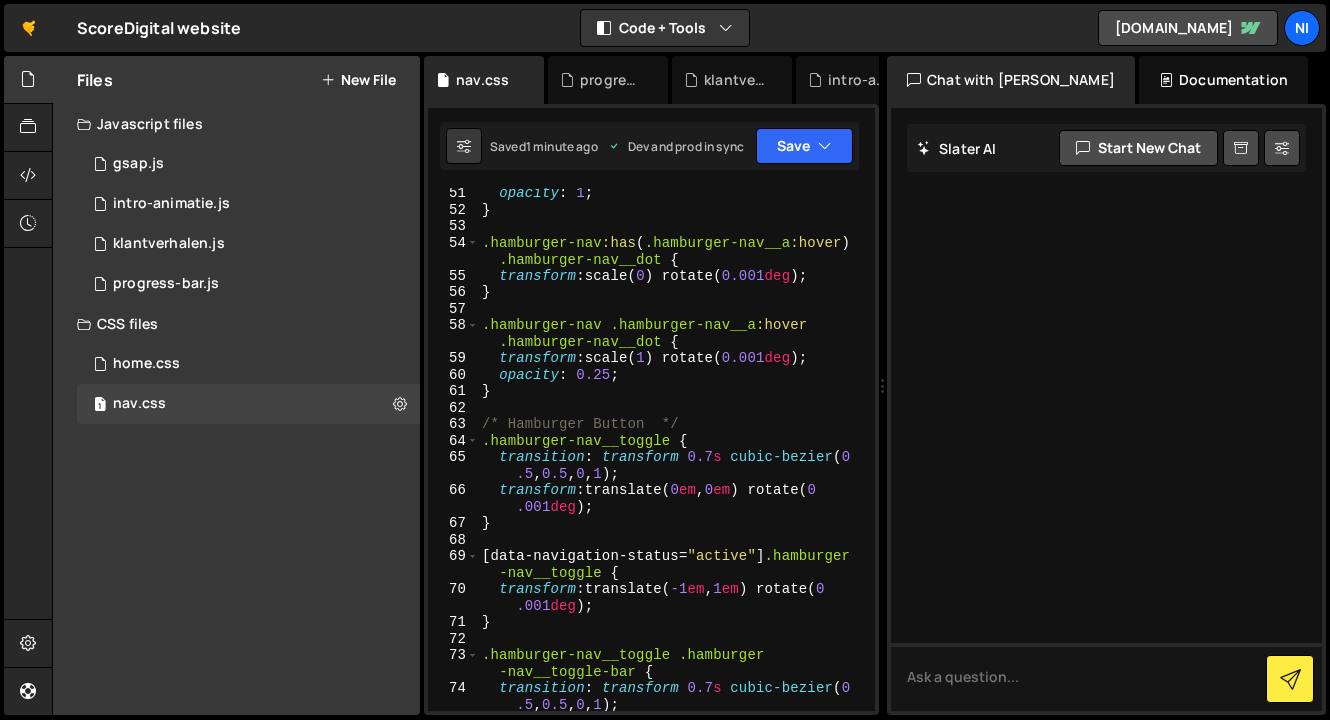scroll, scrollTop: 988, scrollLeft: 0, axis: vertical 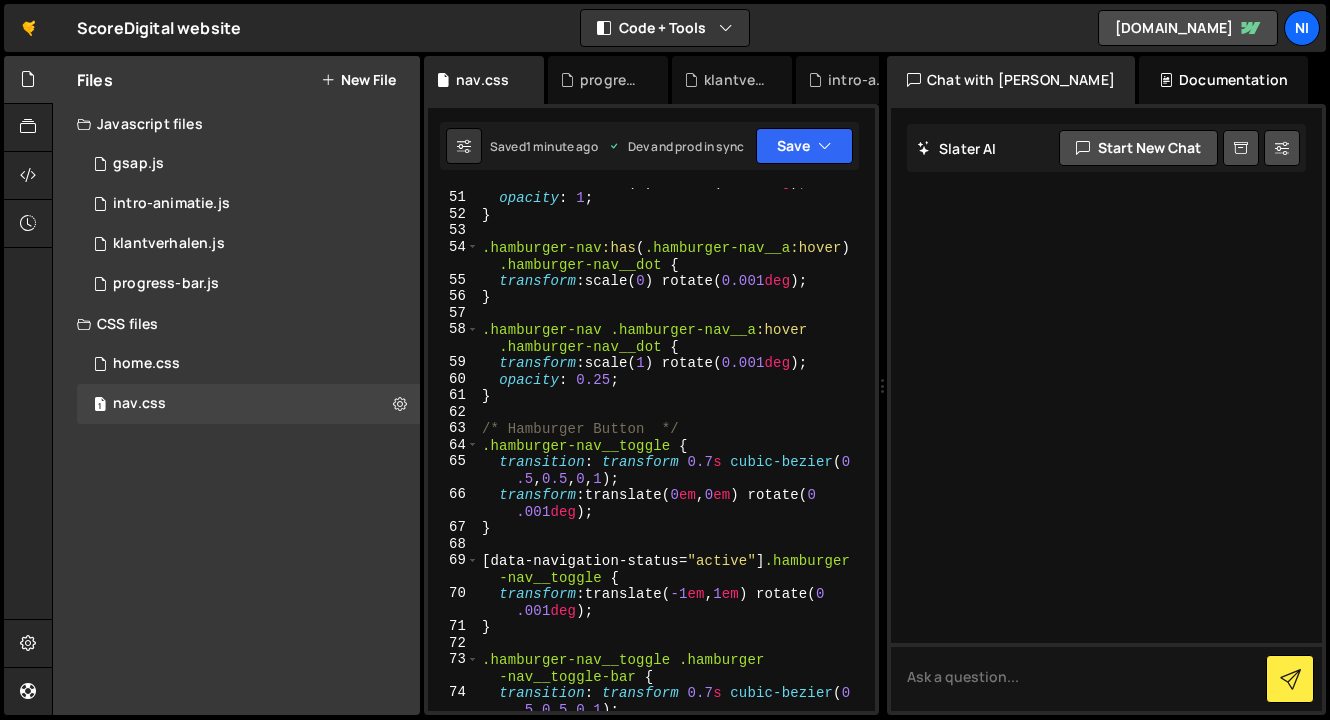 click on "transform :  scale( 1 ) rotate( 0.001 deg ) ;    opacity :   1 ; } .hamburger-nav :has ( .hamburger-nav__a :hover )     .hamburger-nav__dot   {    transform :  scale( 0 ) rotate( 0.001 deg ) ; } .hamburger-nav   .hamburger-nav__a :hover      .hamburger-nav__dot   {    transform :  scale( 1 ) rotate( 0.001 deg ) ;    opacity :   0.25 ; } /* Hamburger Button  */ .hamburger-nav__toggle   {    transition :   transform   0.7 s   cubic-bezier ( 0      .5 ,  0.5 ,  0 ,  1 ) ;    transform :  translate( 0 em ,  0 em ) rotate( 0      .001 deg ) ; } [ data-navigation-status = " active " ]  .hamburger    -nav__toggle   {    transform :  translate( -1 em ,  1 em ) rotate( 0      .001 deg ) ; } .hamburger-nav__toggle   .hamburger    -nav__toggle-bar   {    transition :   transform   0.7 s   cubic-bezier ( 0      .5 ,  0.5 ,  0 ,  1 ) ;" at bounding box center [672, 459] 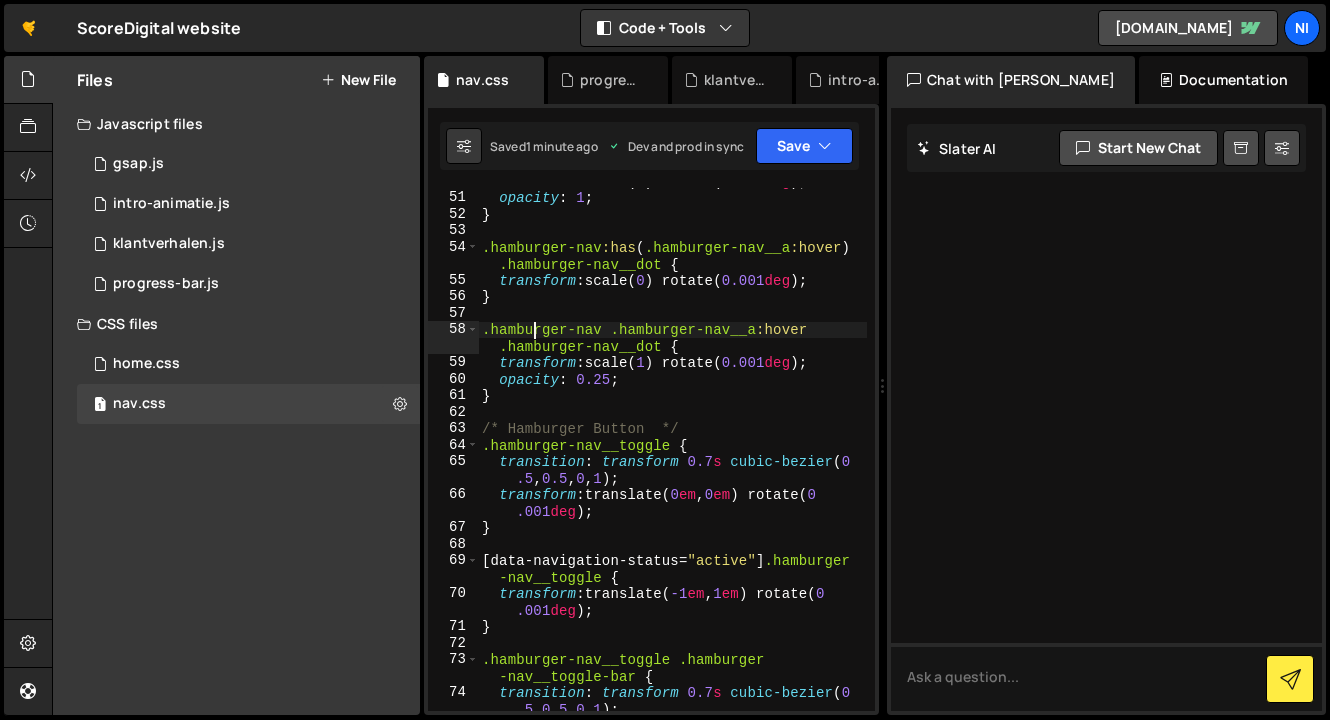 type on "}" 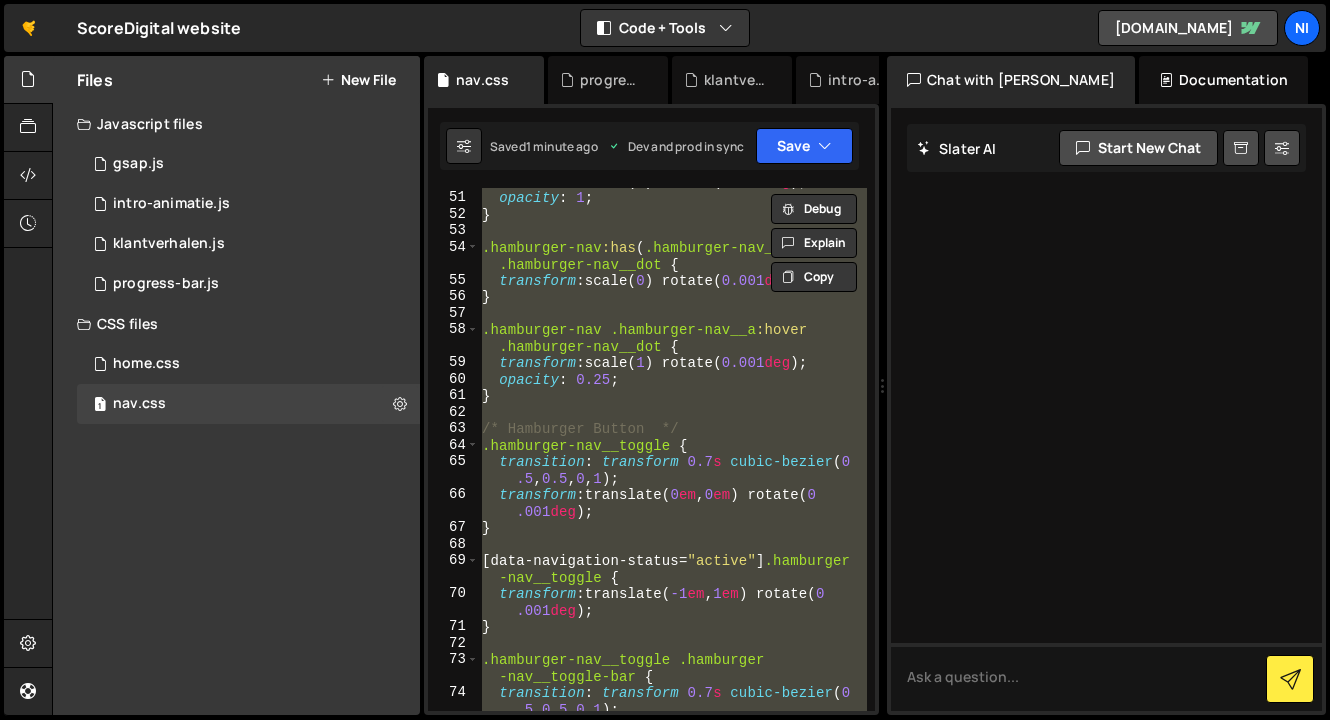 type 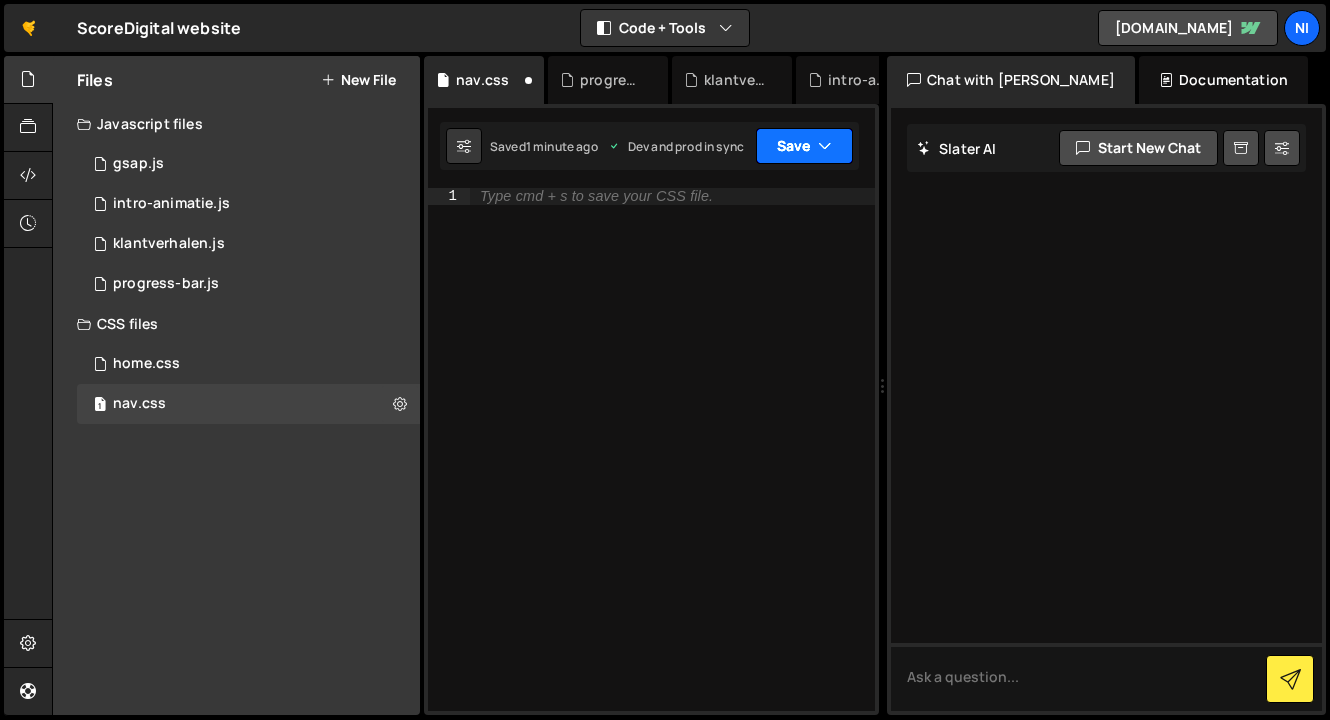 click on "Save" at bounding box center (804, 146) 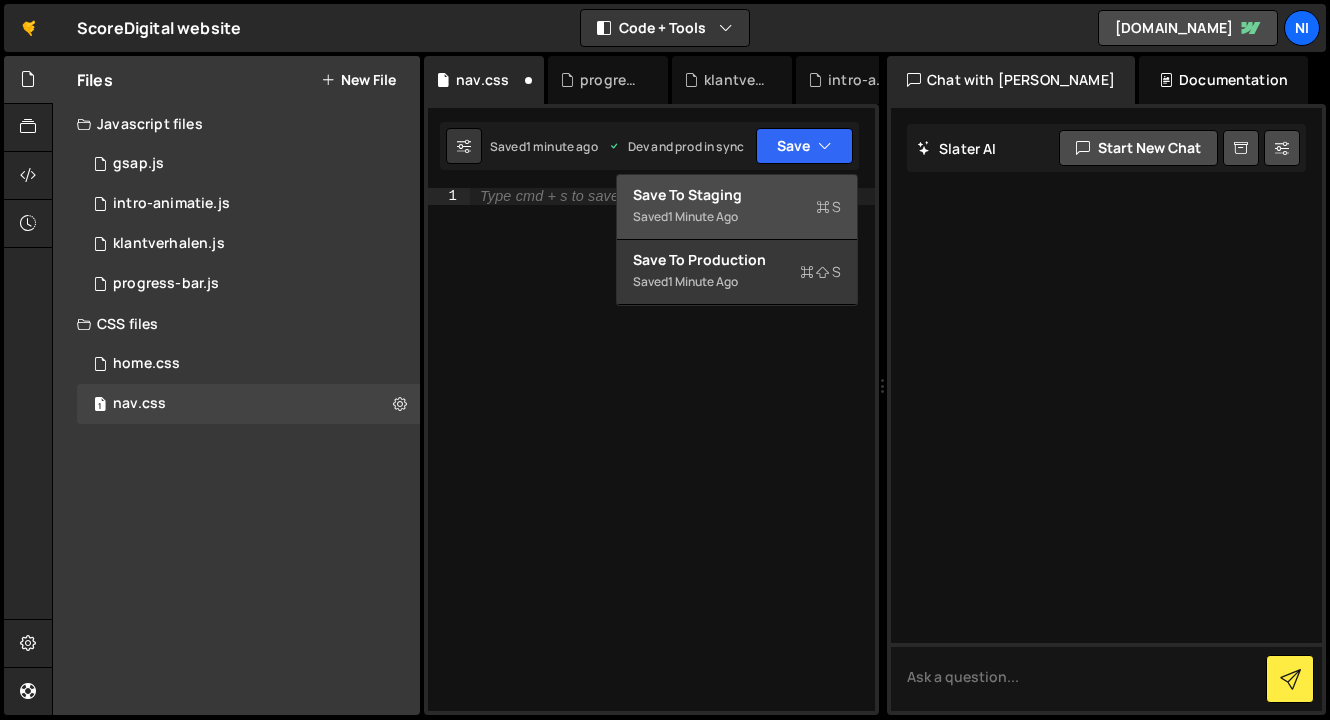 click on "Saved  1 minute ago" at bounding box center [737, 217] 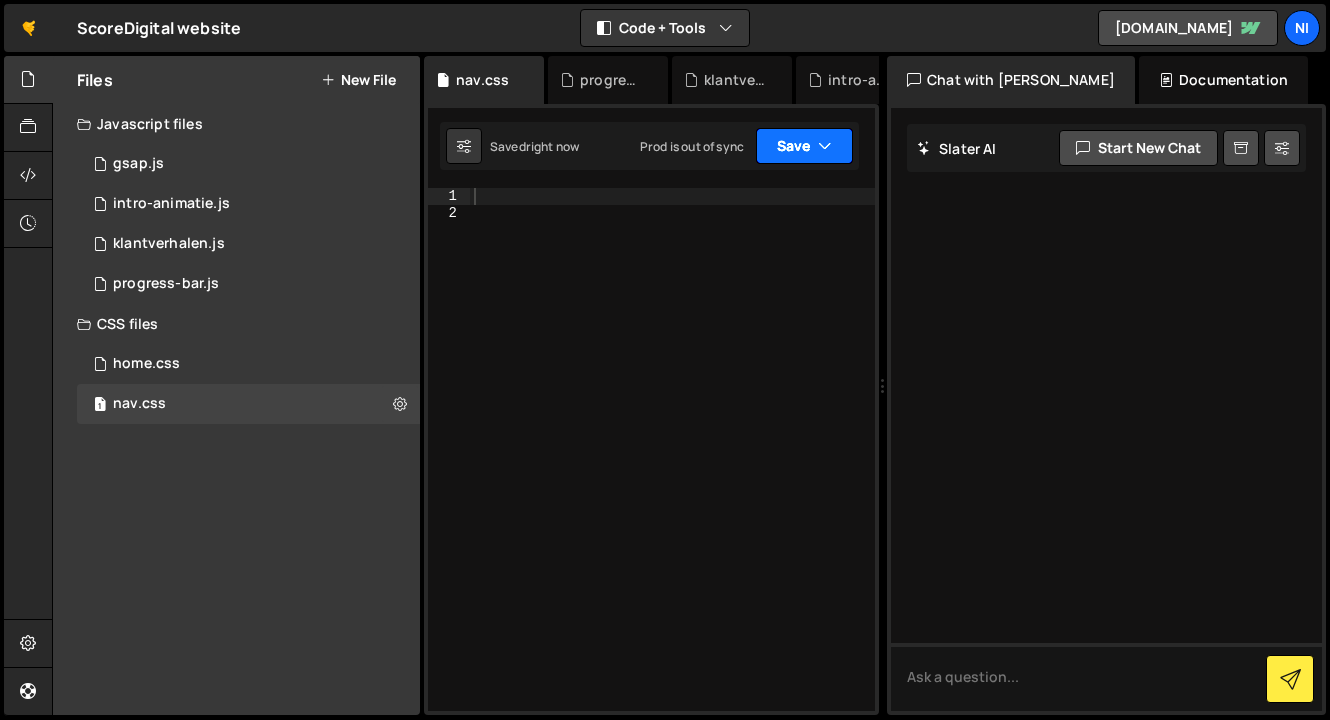 click on "Save" at bounding box center (804, 146) 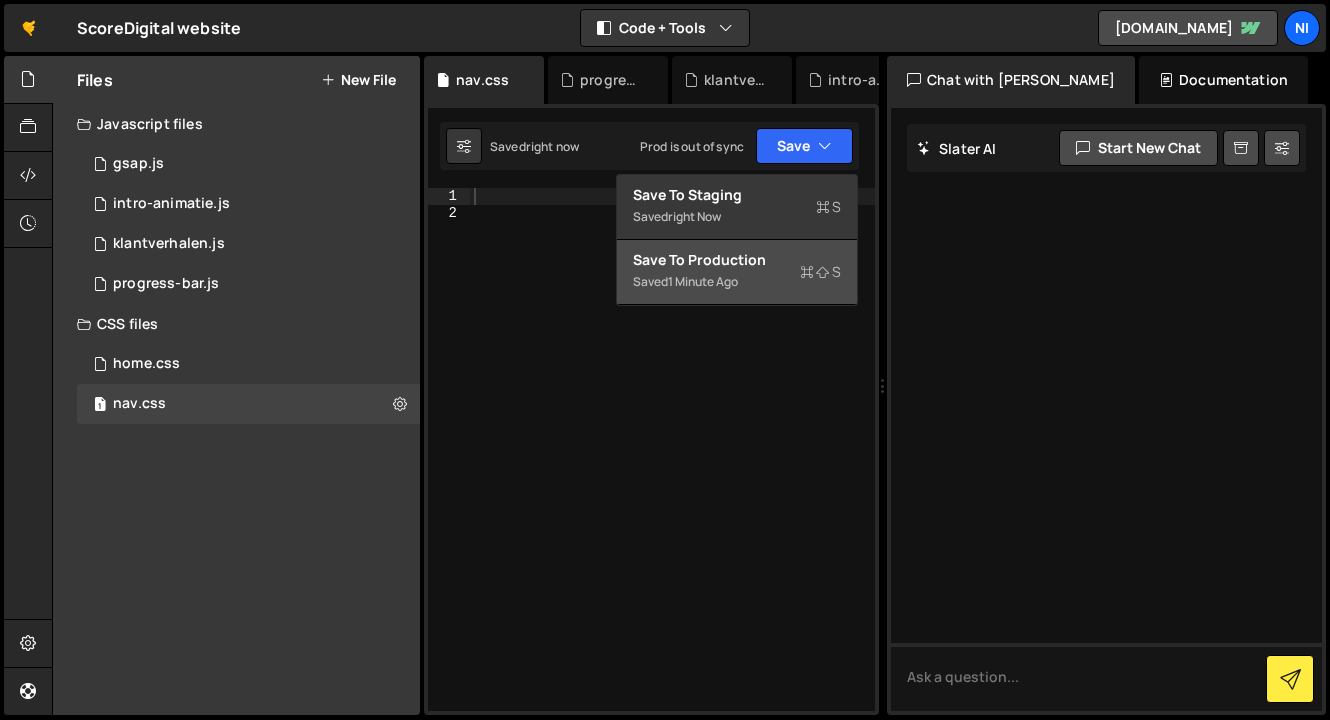 click on "Save to Production
S" at bounding box center [737, 260] 